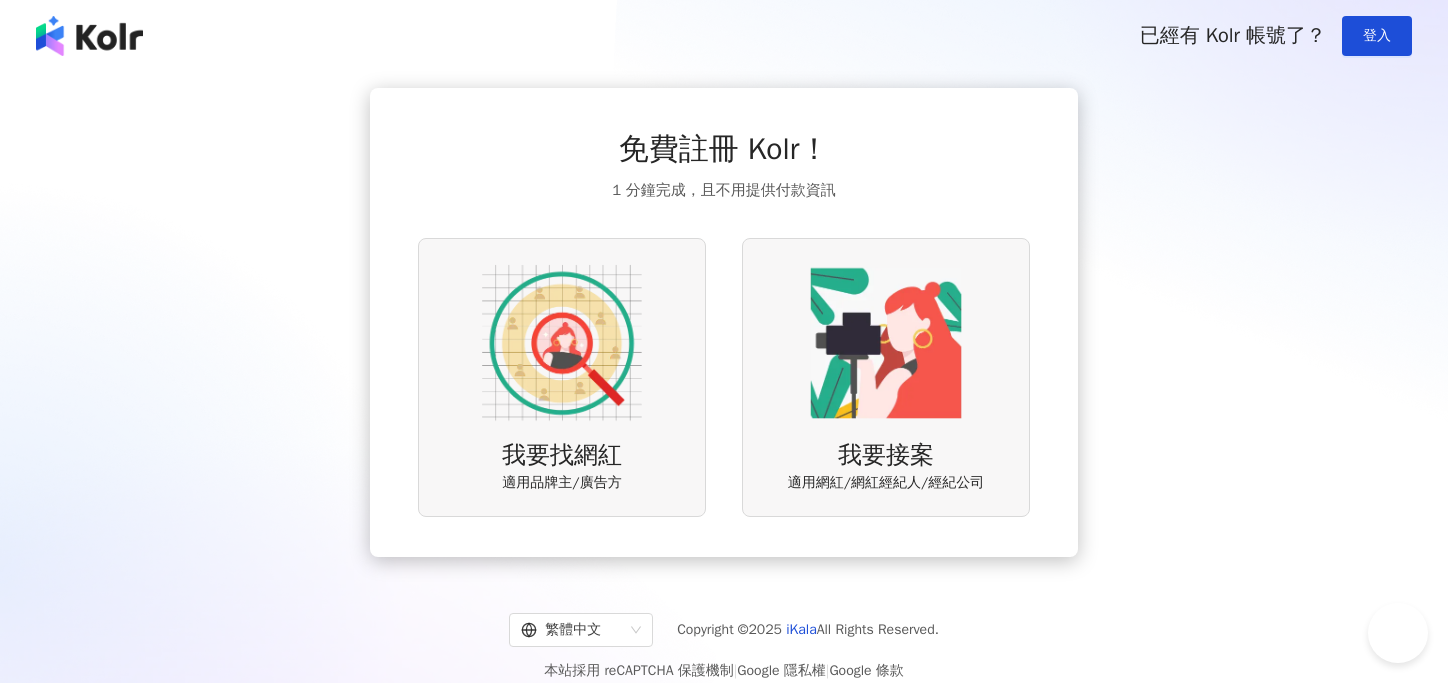 scroll, scrollTop: 0, scrollLeft: 0, axis: both 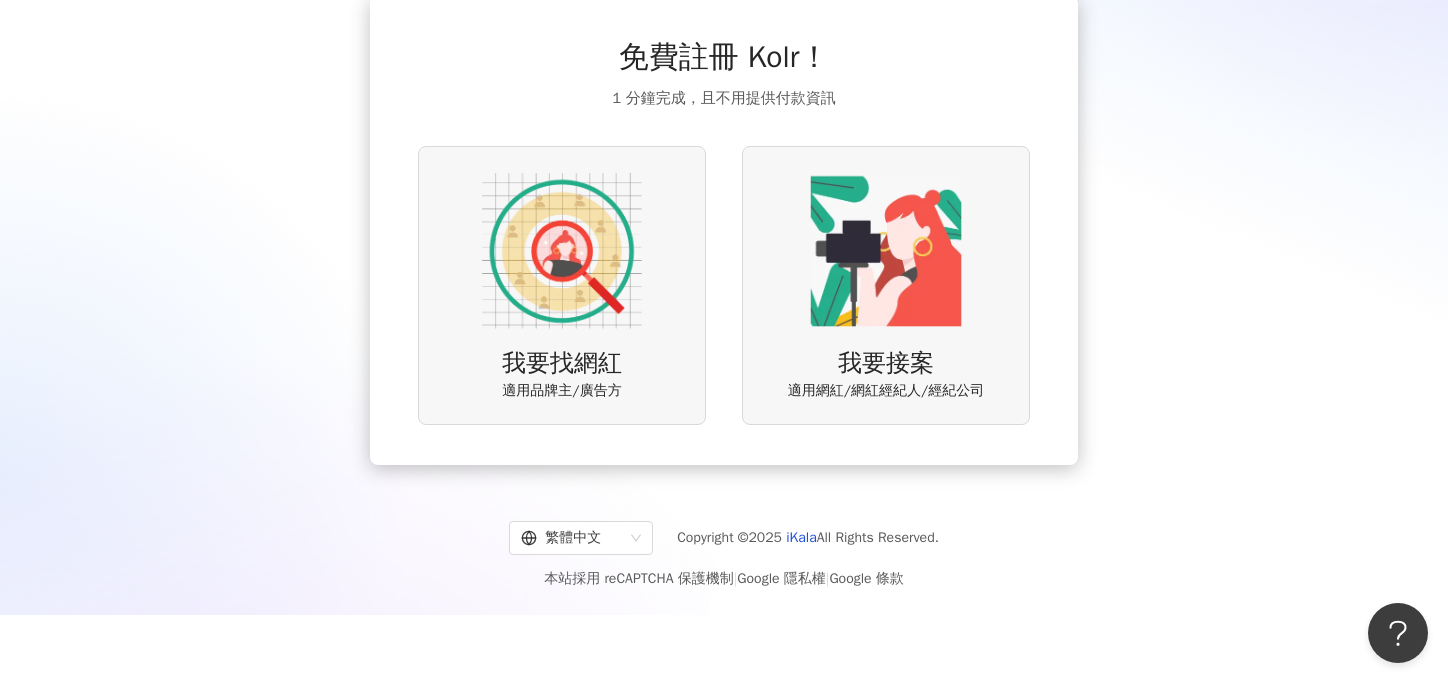 click at bounding box center (562, 251) 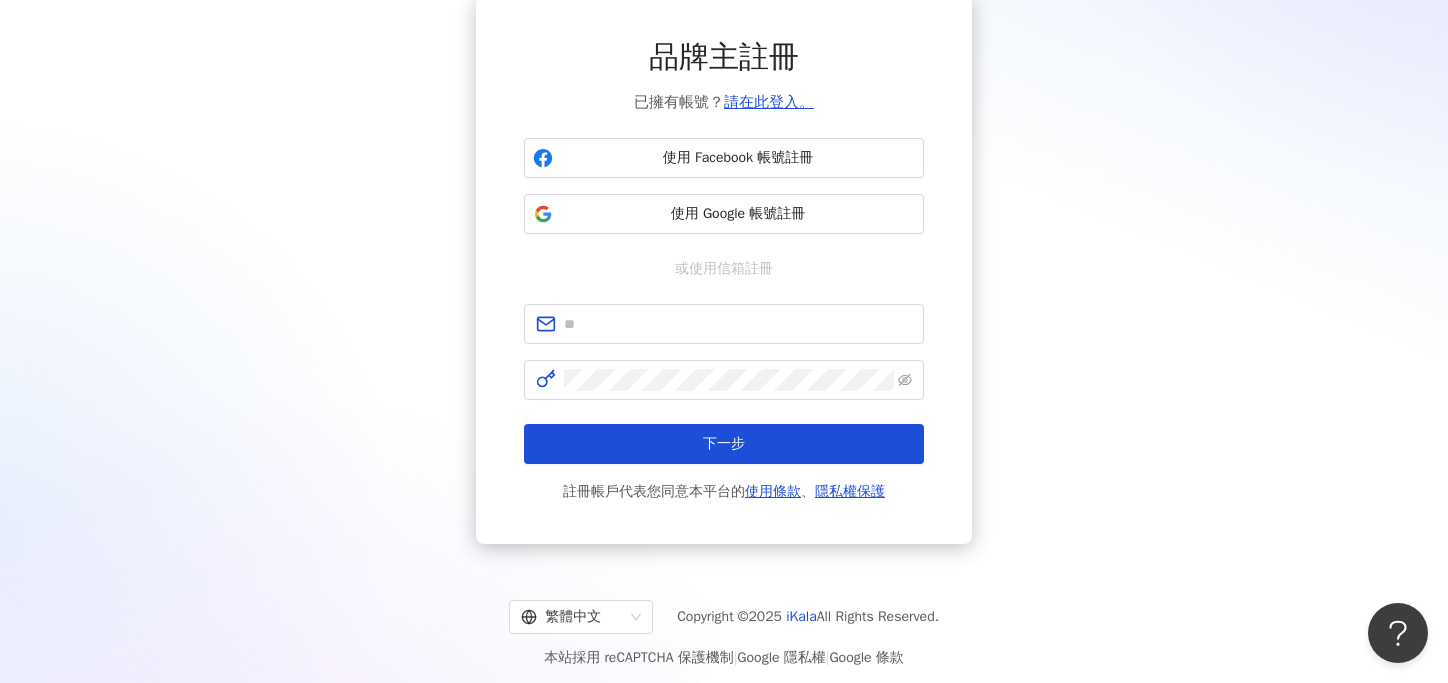 scroll, scrollTop: 0, scrollLeft: 0, axis: both 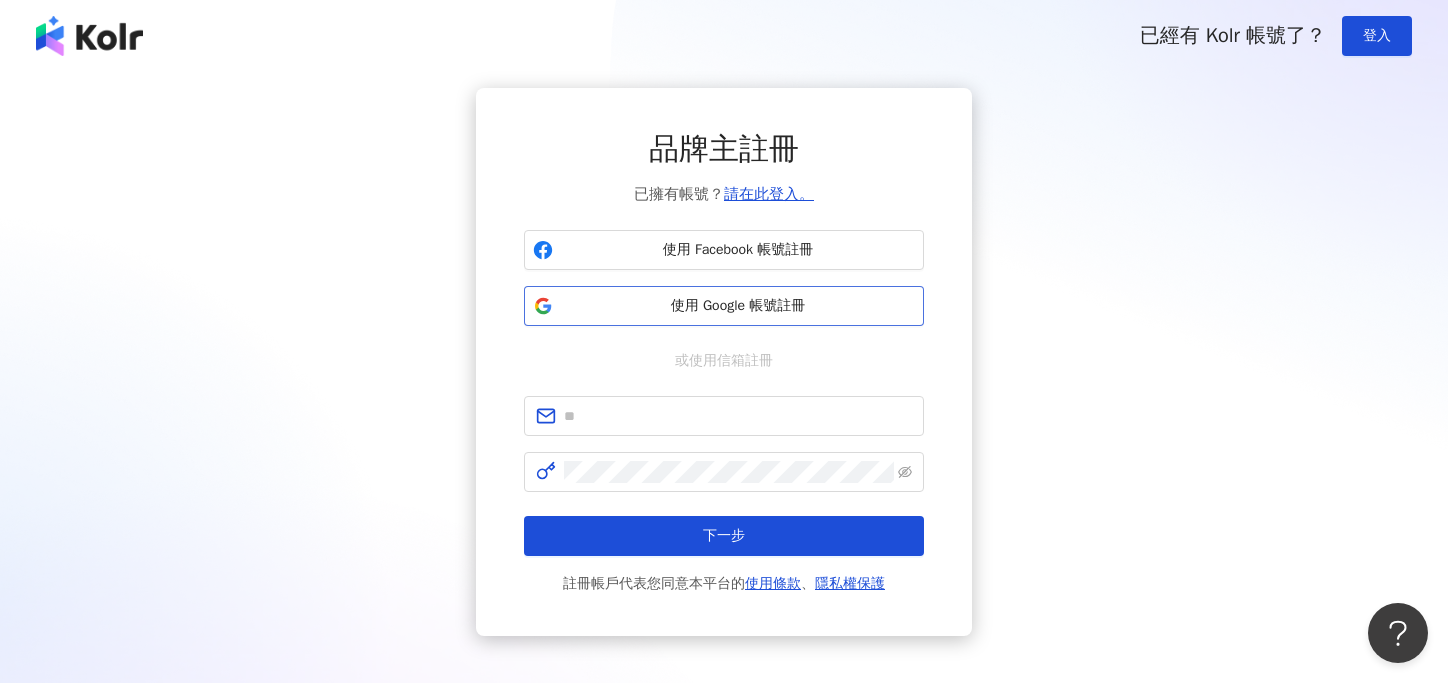 click on "使用 Google 帳號註冊" at bounding box center (738, 306) 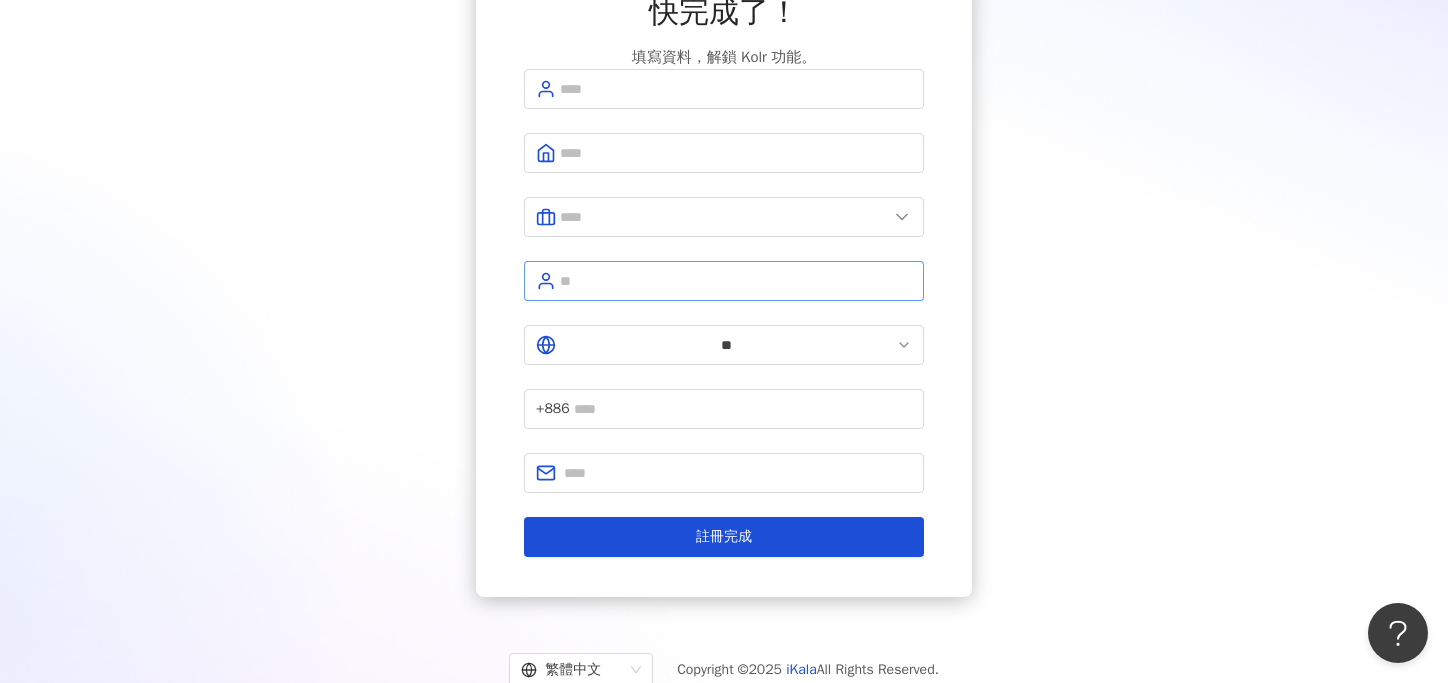 scroll, scrollTop: 0, scrollLeft: 0, axis: both 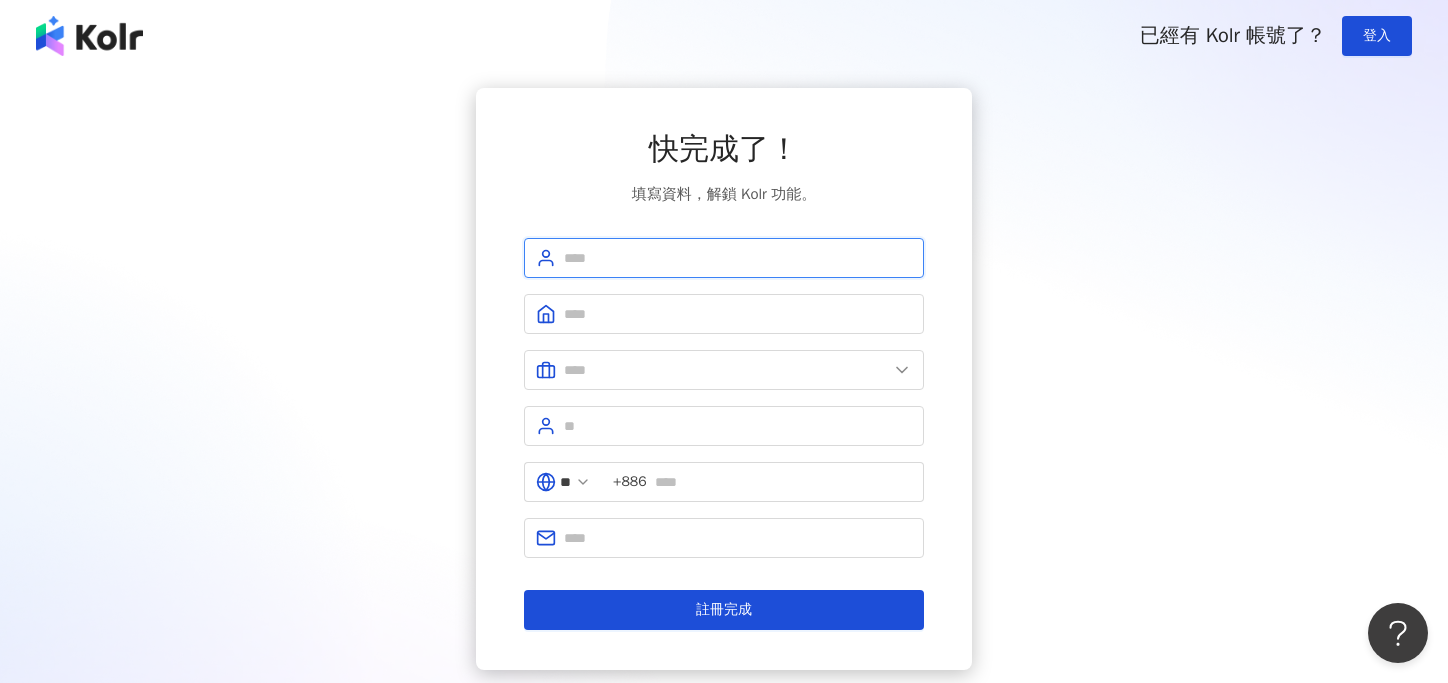click at bounding box center [738, 258] 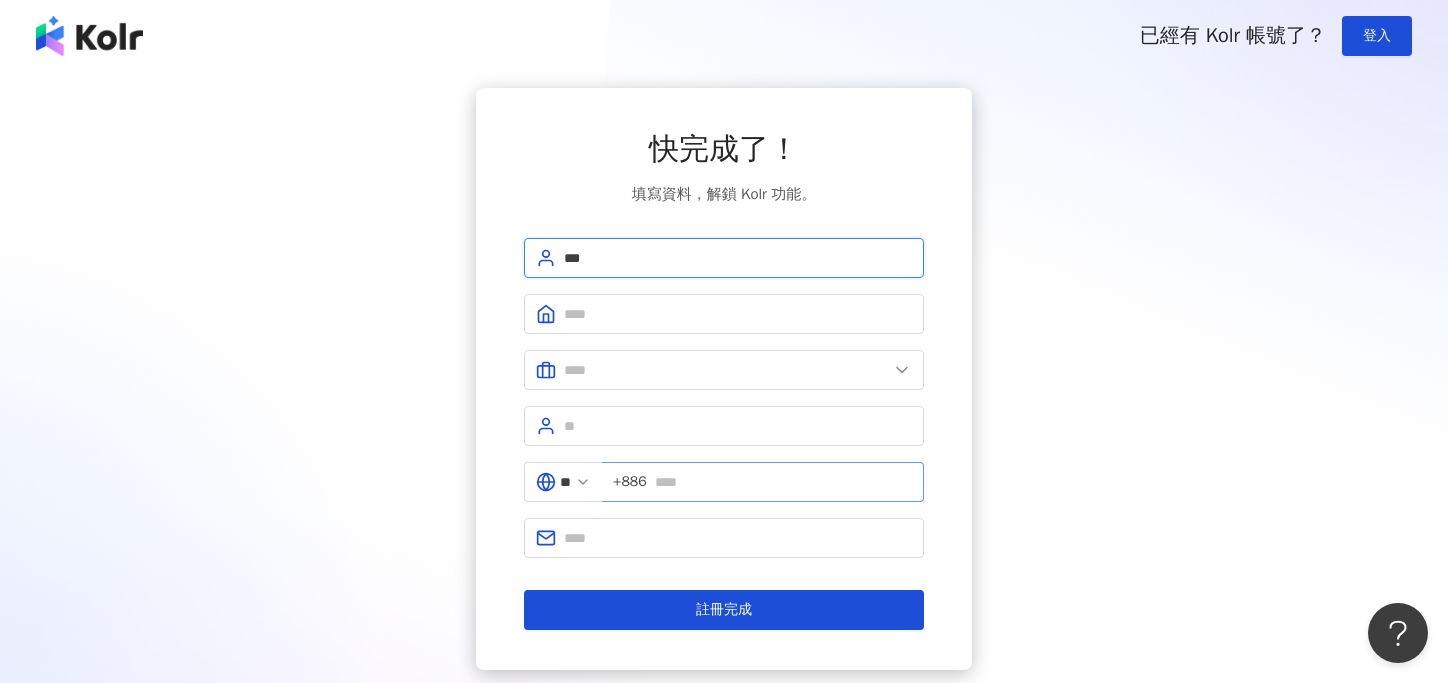 type on "***" 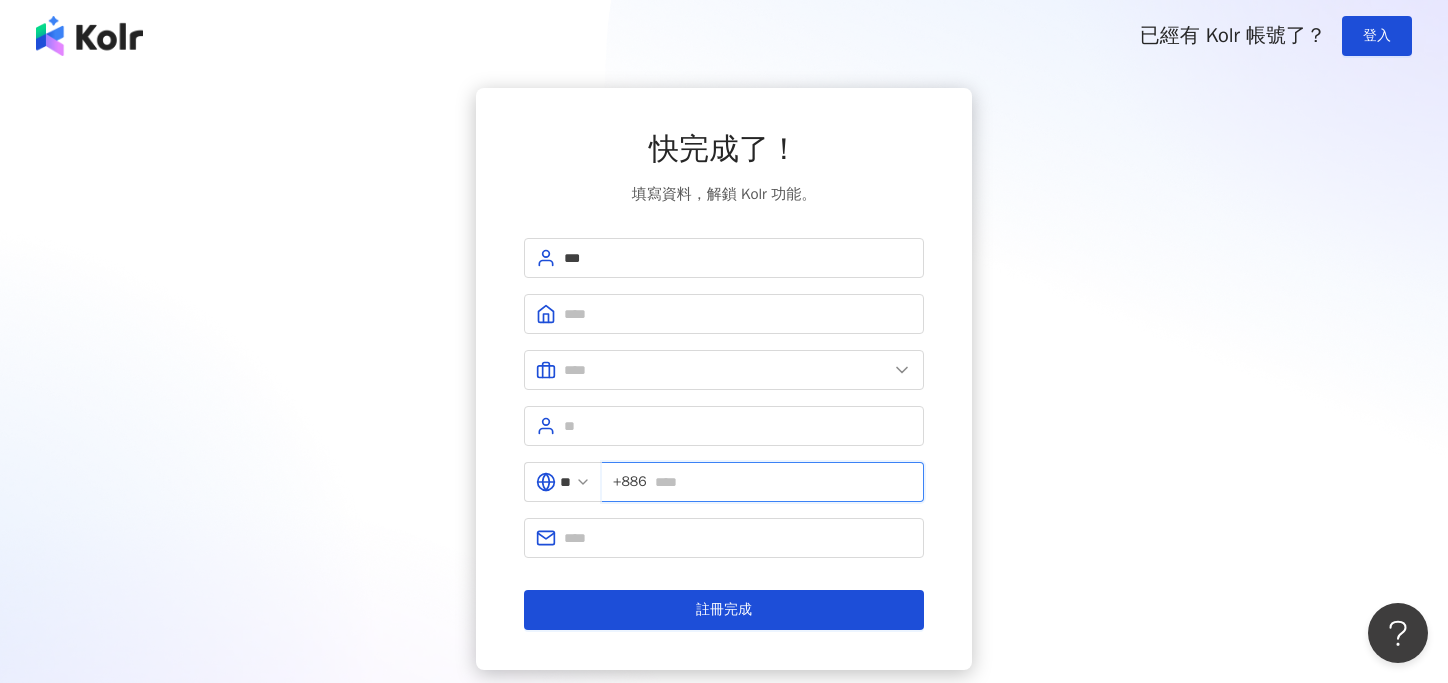 click at bounding box center [783, 482] 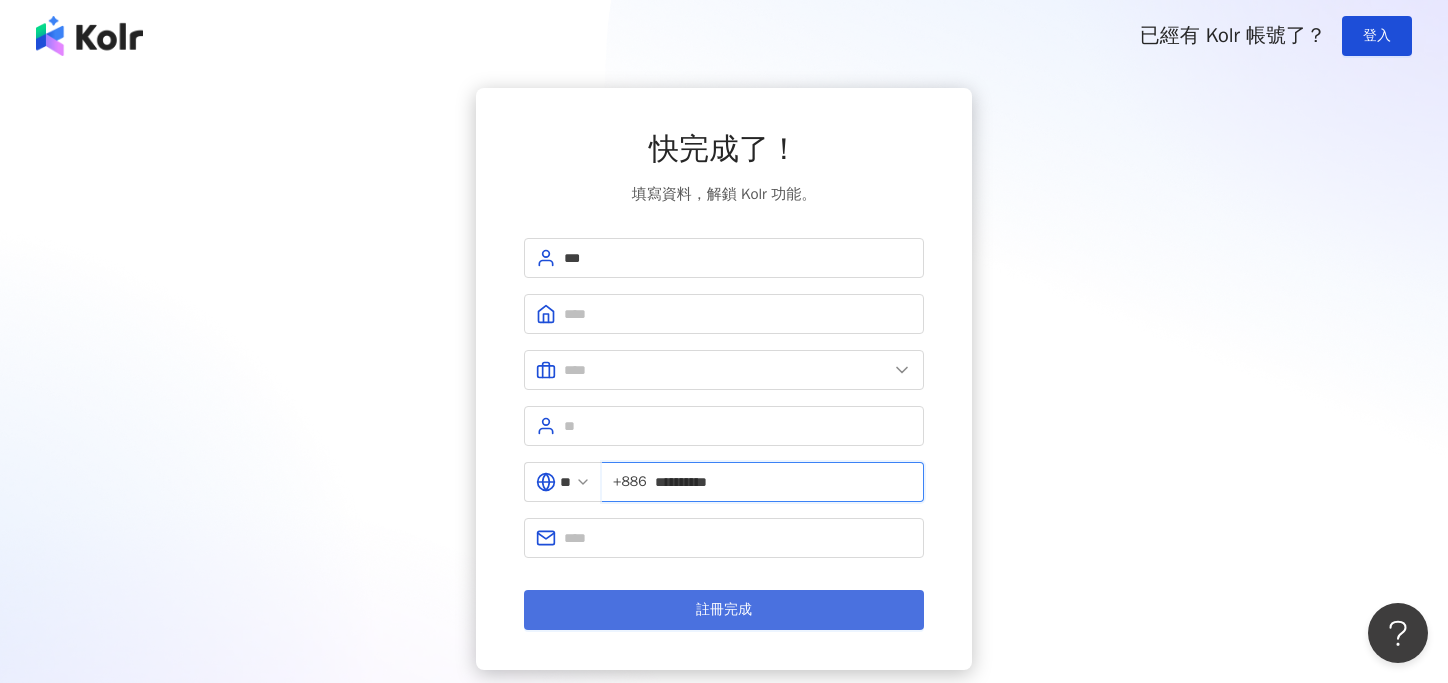 type on "**********" 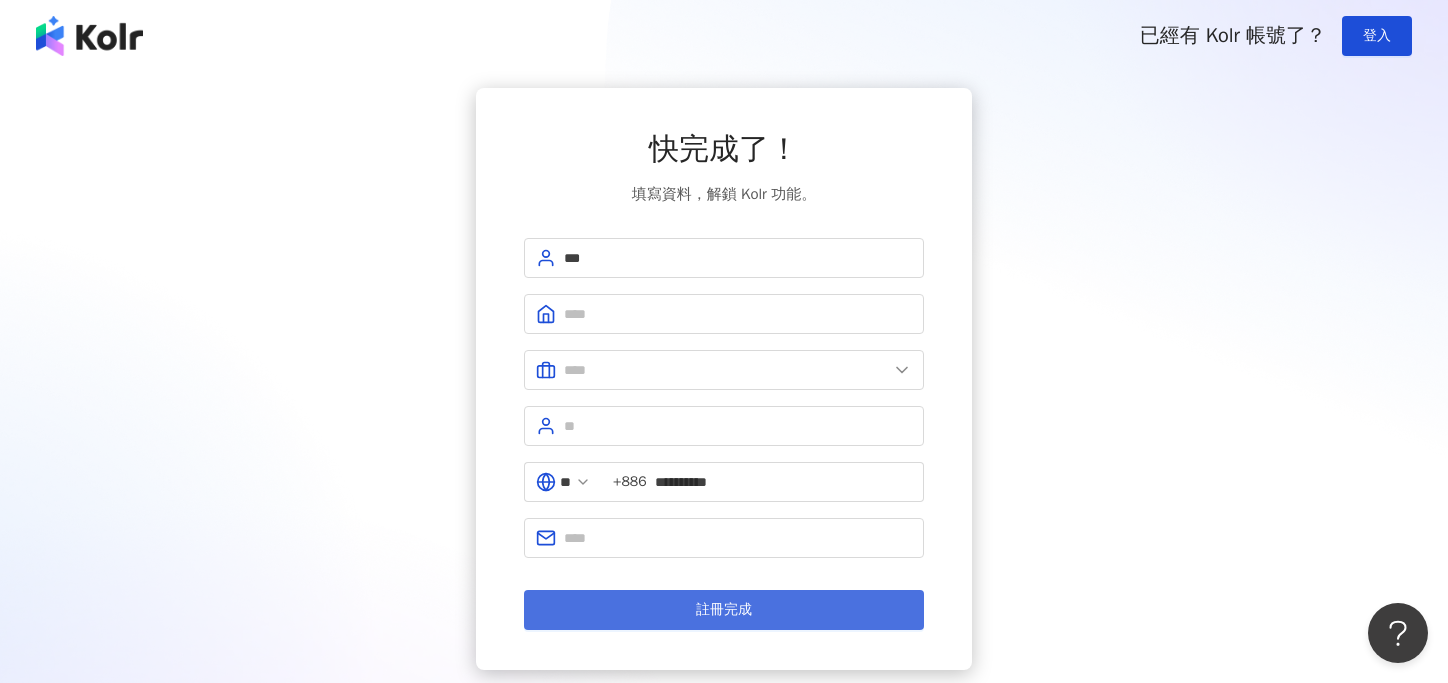 click on "註冊完成" at bounding box center (724, 610) 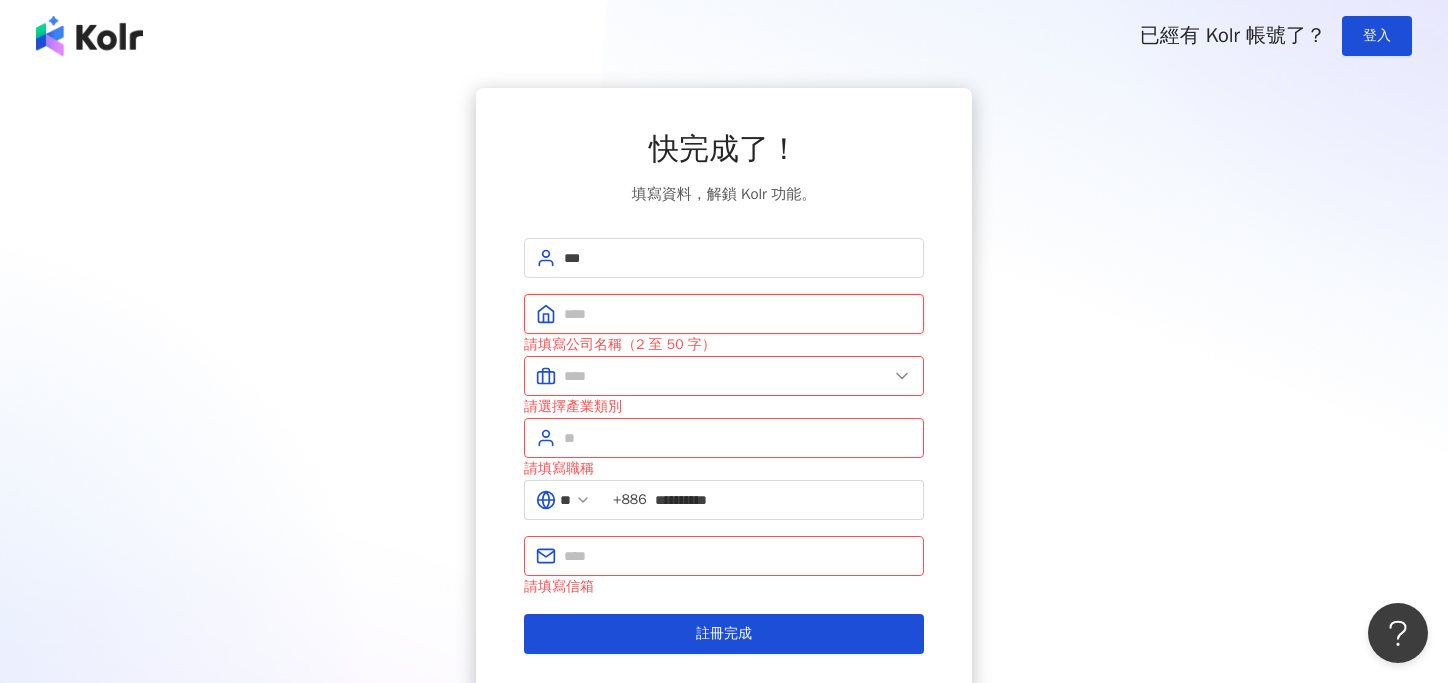 click at bounding box center [738, 314] 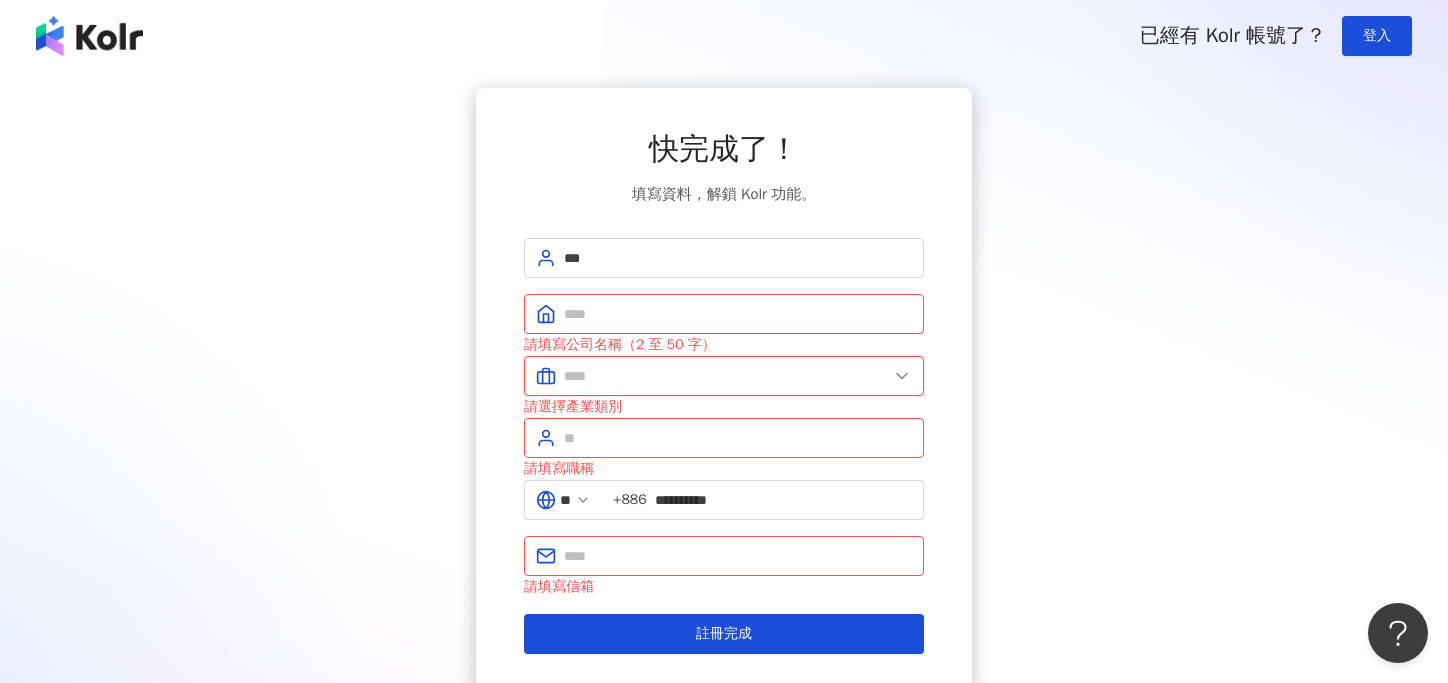 click at bounding box center [726, 376] 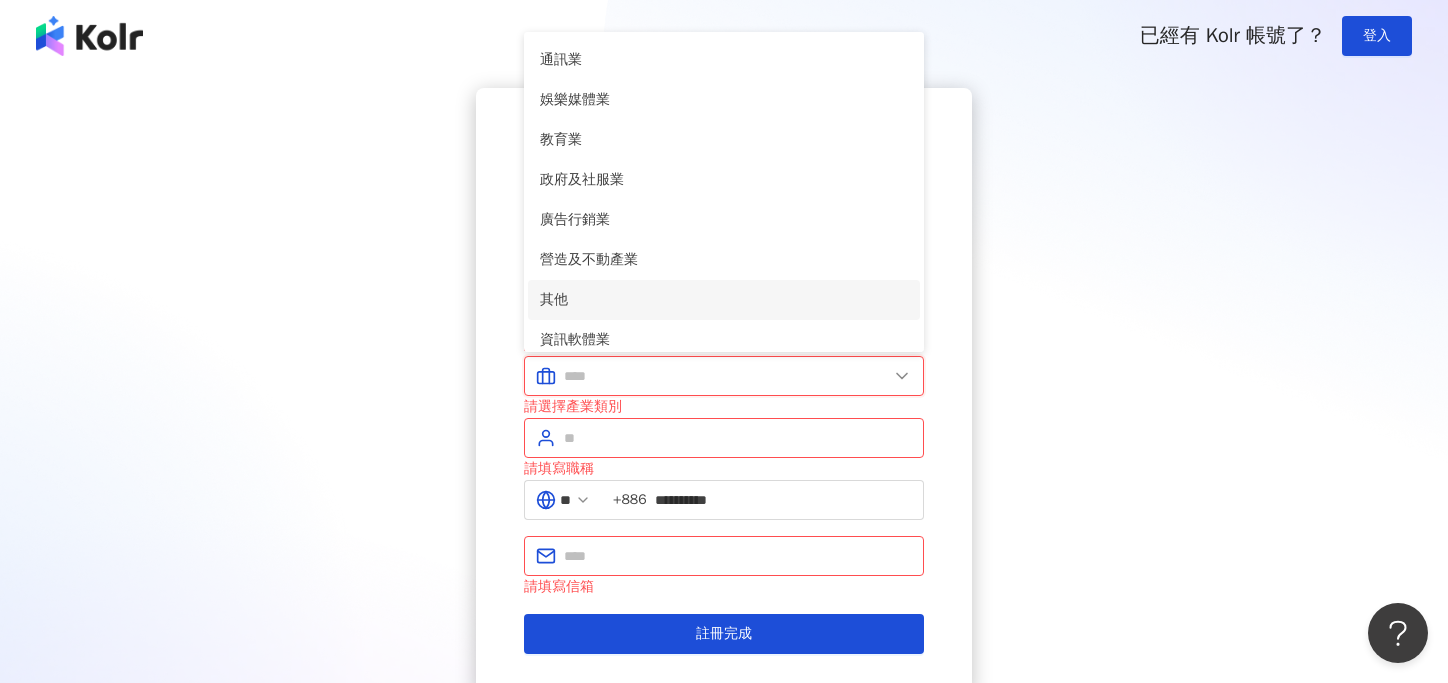 scroll, scrollTop: 359, scrollLeft: 0, axis: vertical 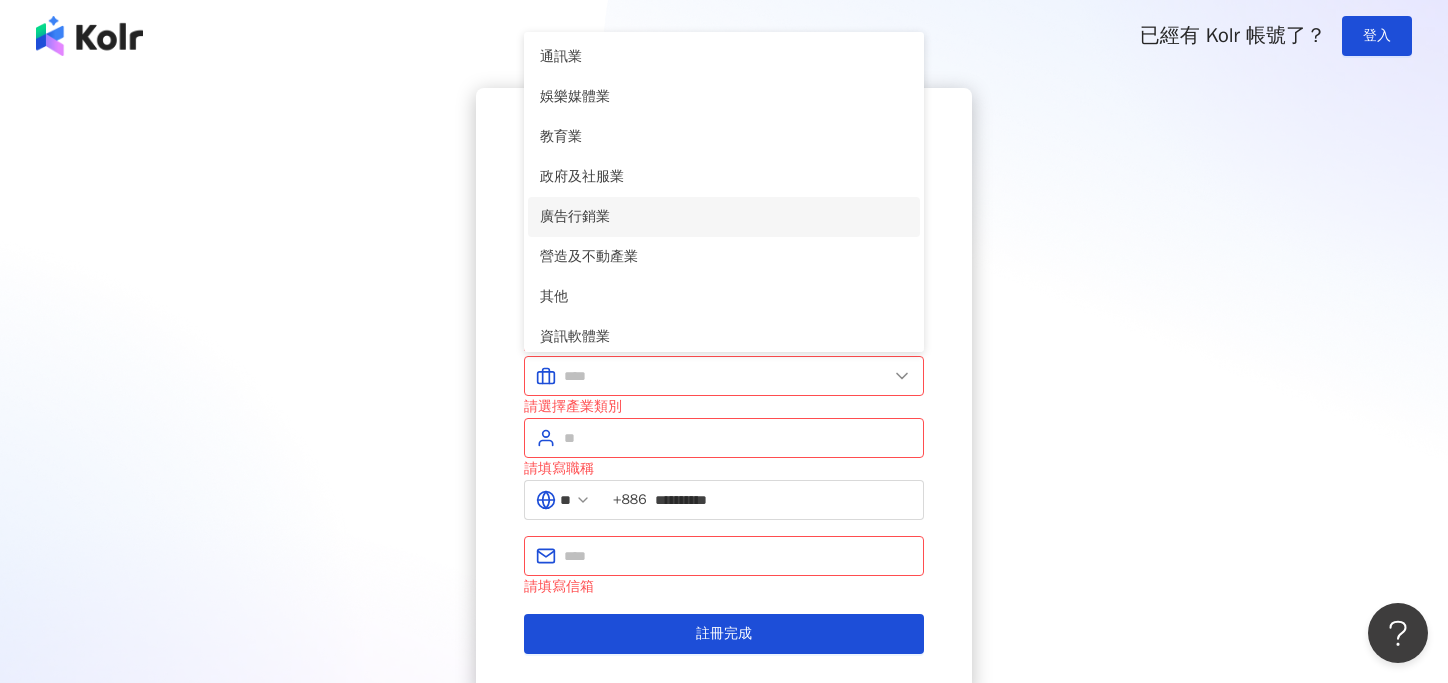click on "廣告行銷業" at bounding box center [724, 217] 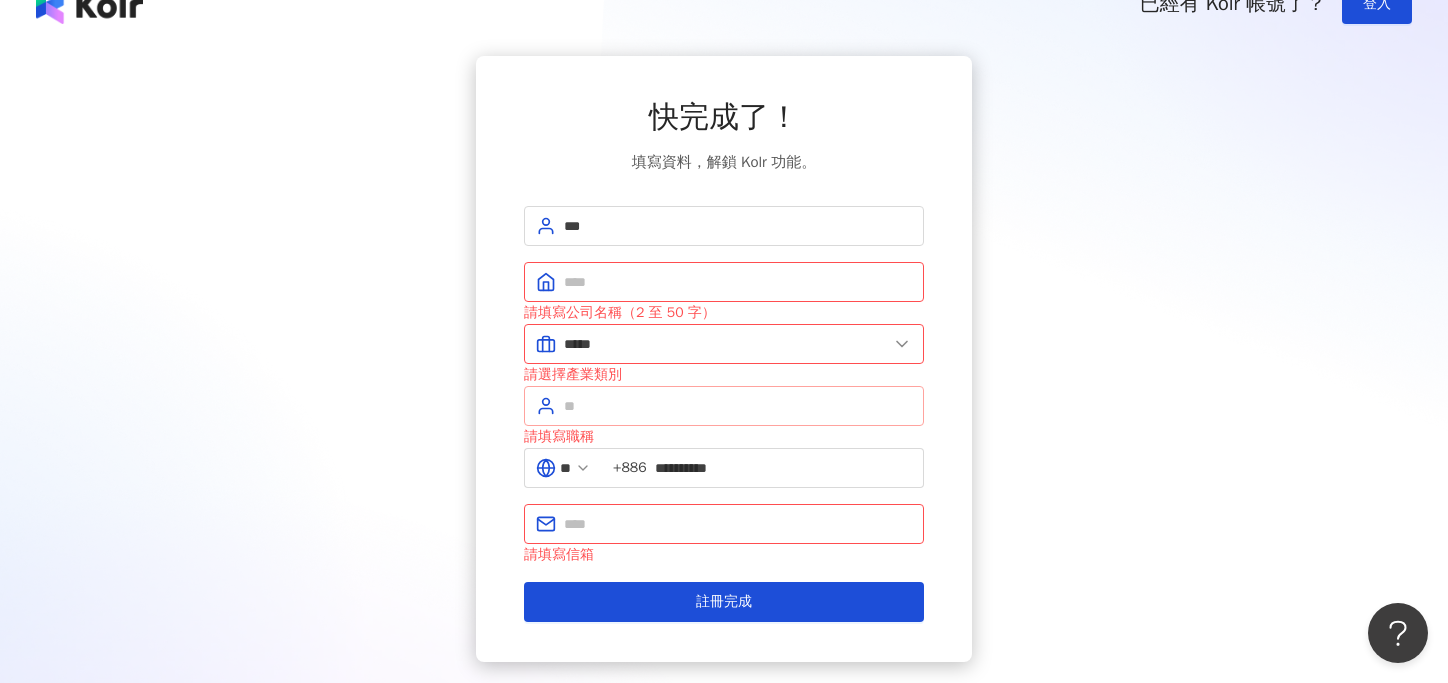 scroll, scrollTop: 14, scrollLeft: 0, axis: vertical 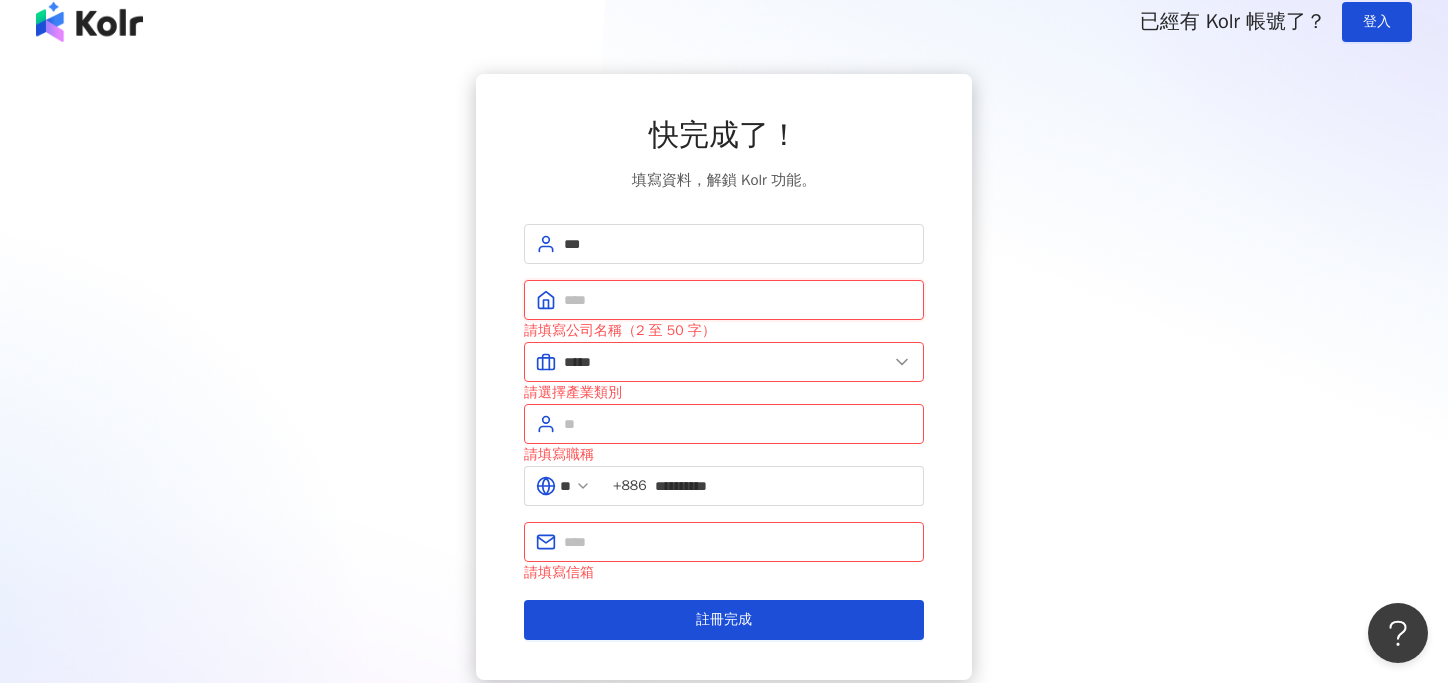 click at bounding box center (738, 300) 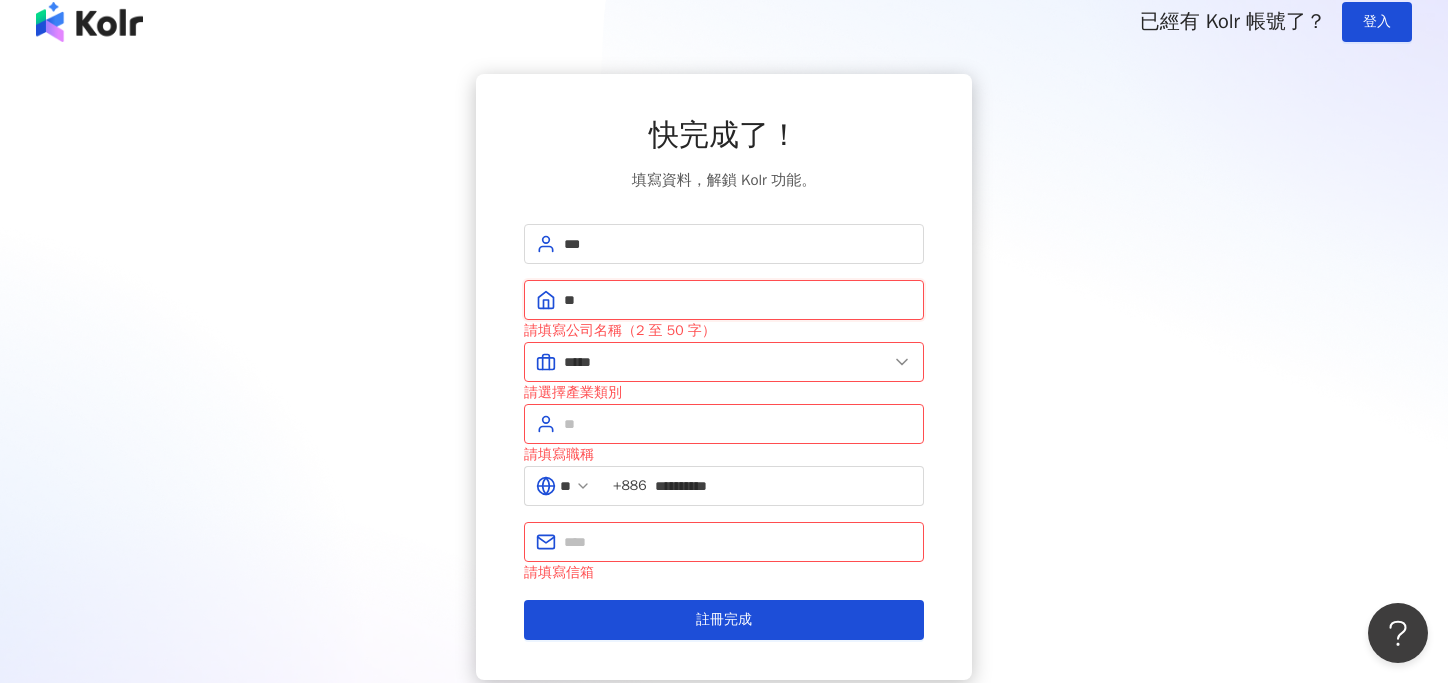 type on "*" 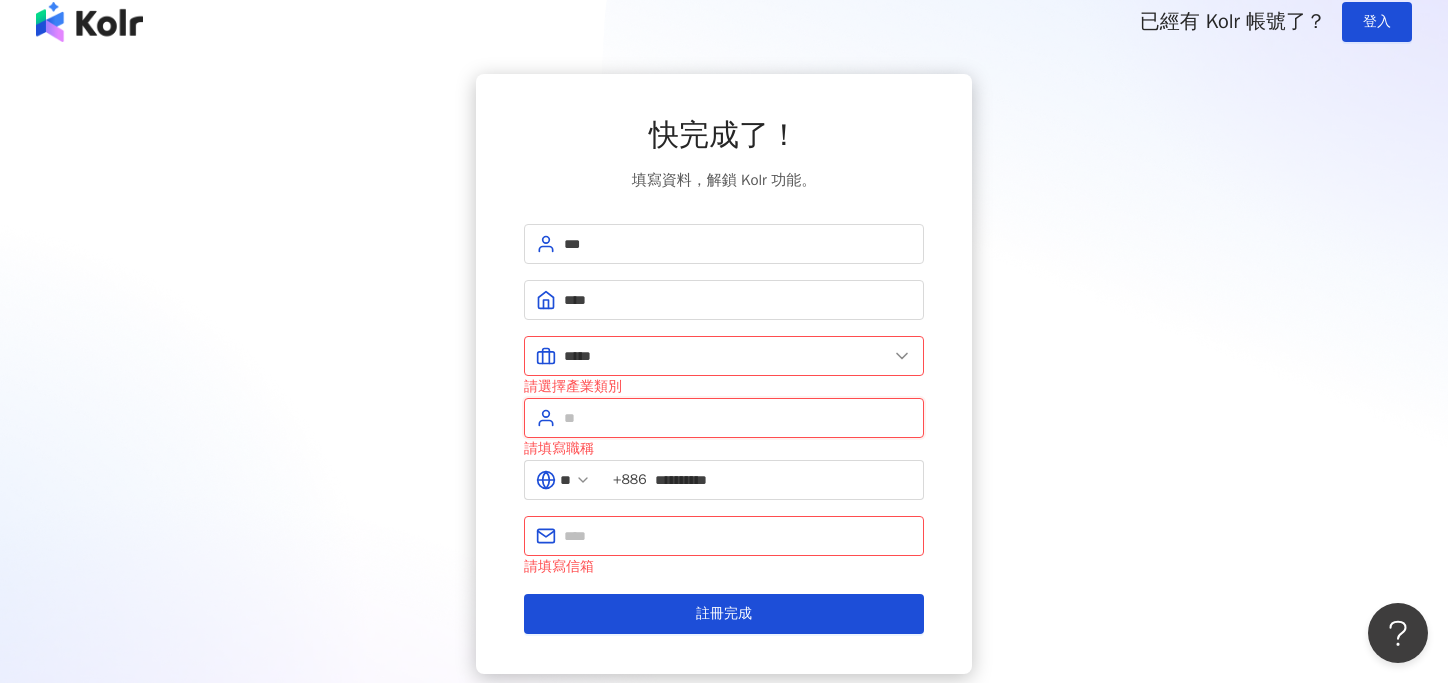 click at bounding box center (738, 418) 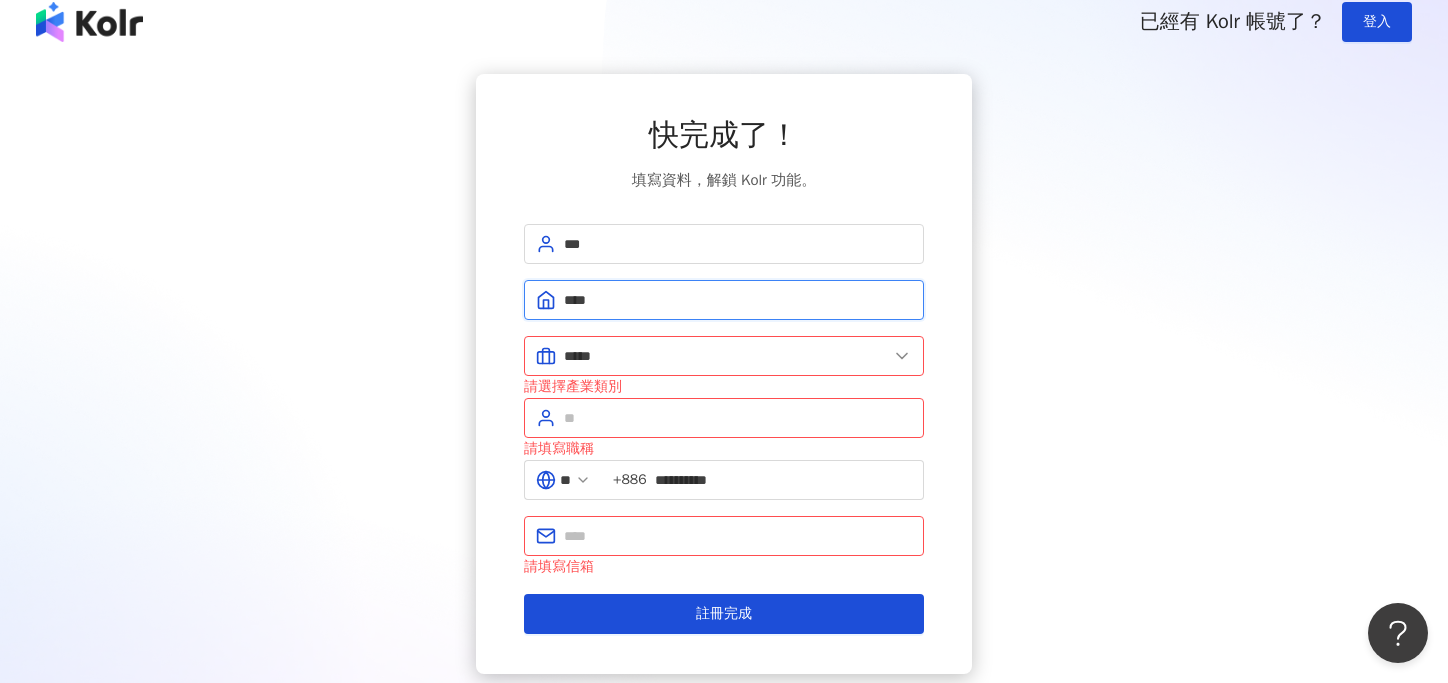 click on "****" at bounding box center [738, 300] 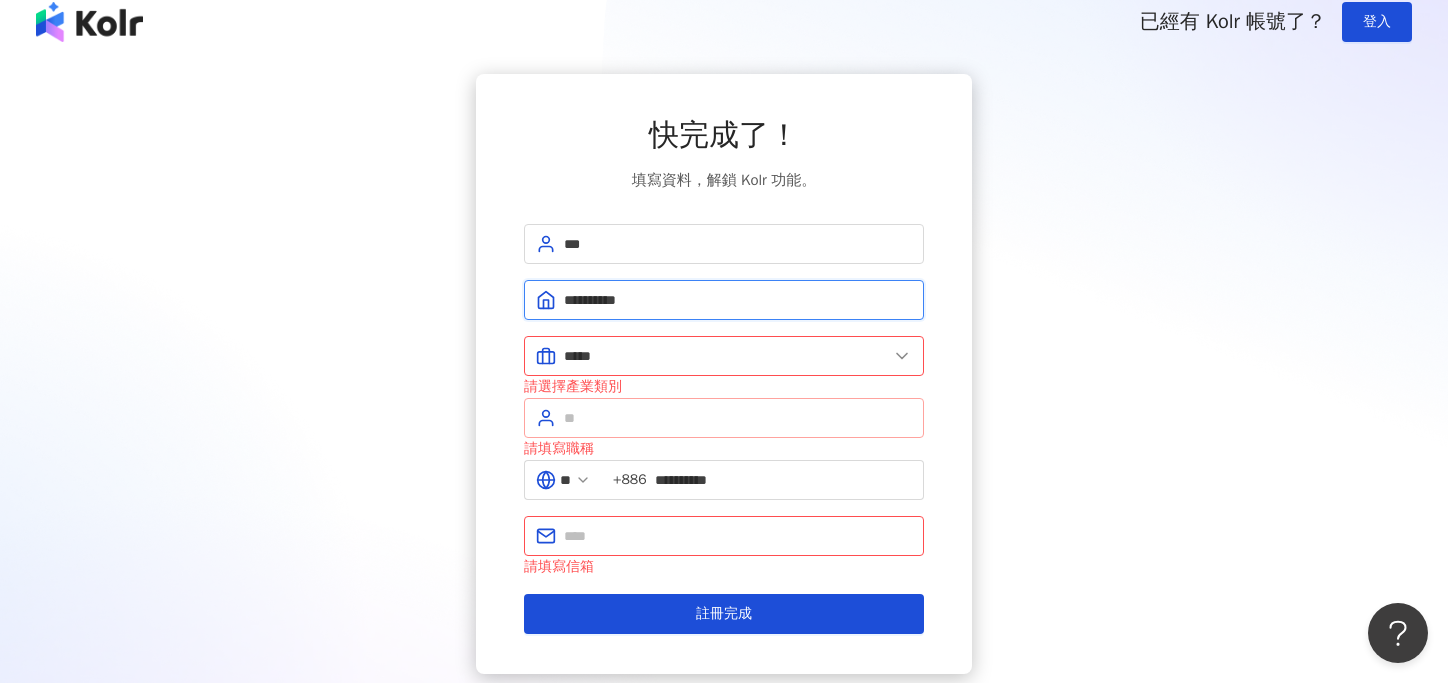 type on "**********" 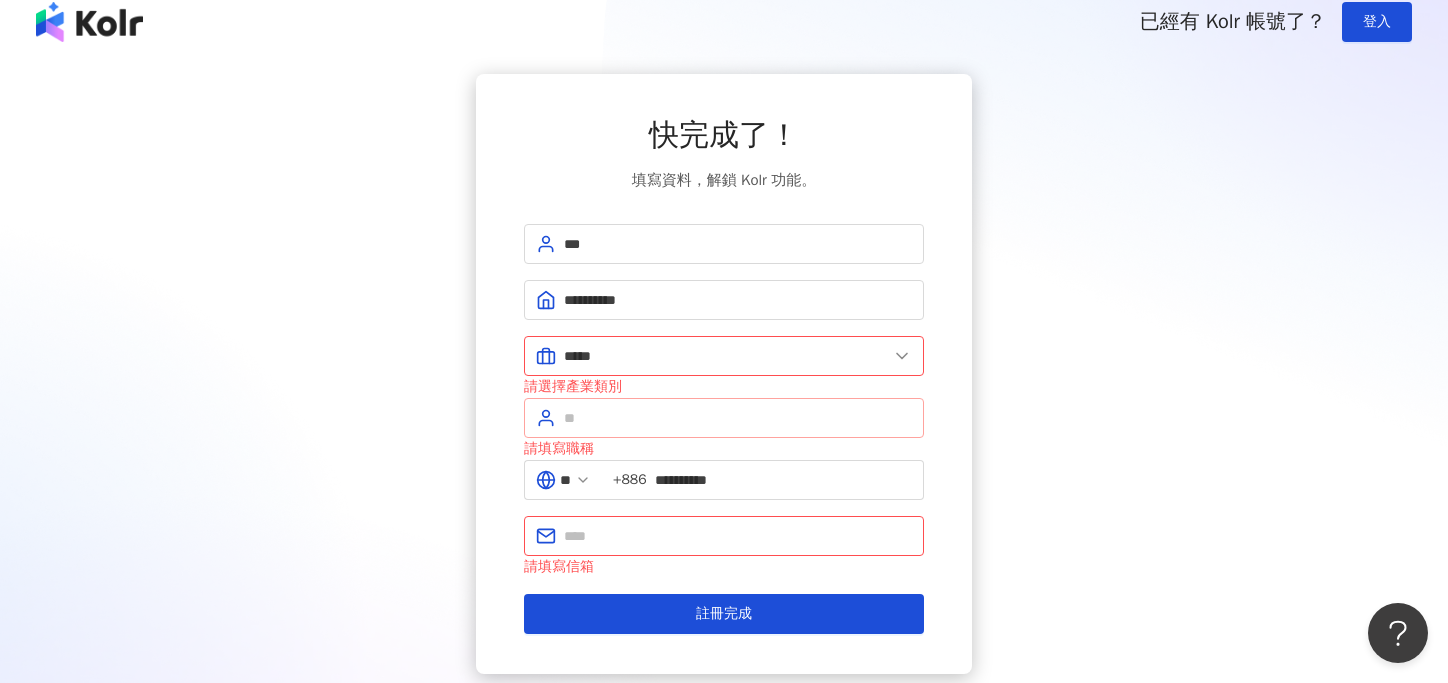 click at bounding box center (724, 418) 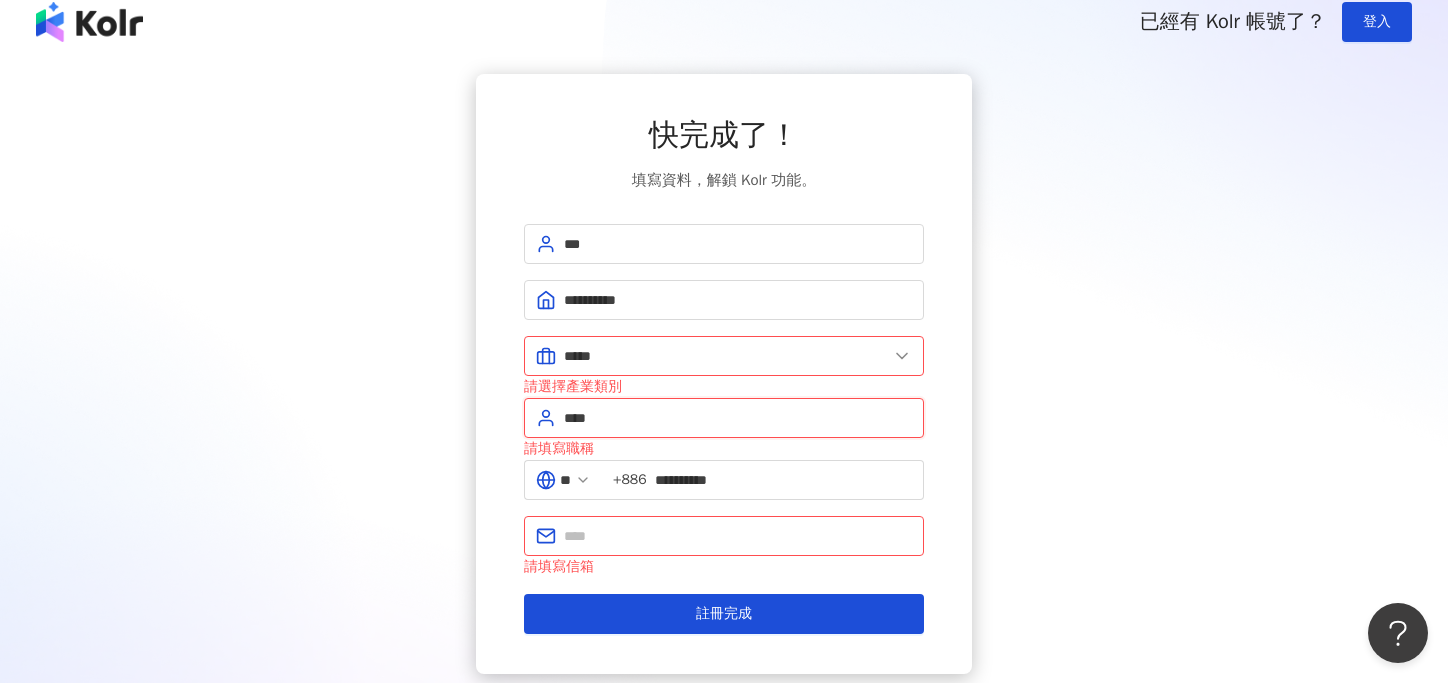 click on "****" at bounding box center (738, 418) 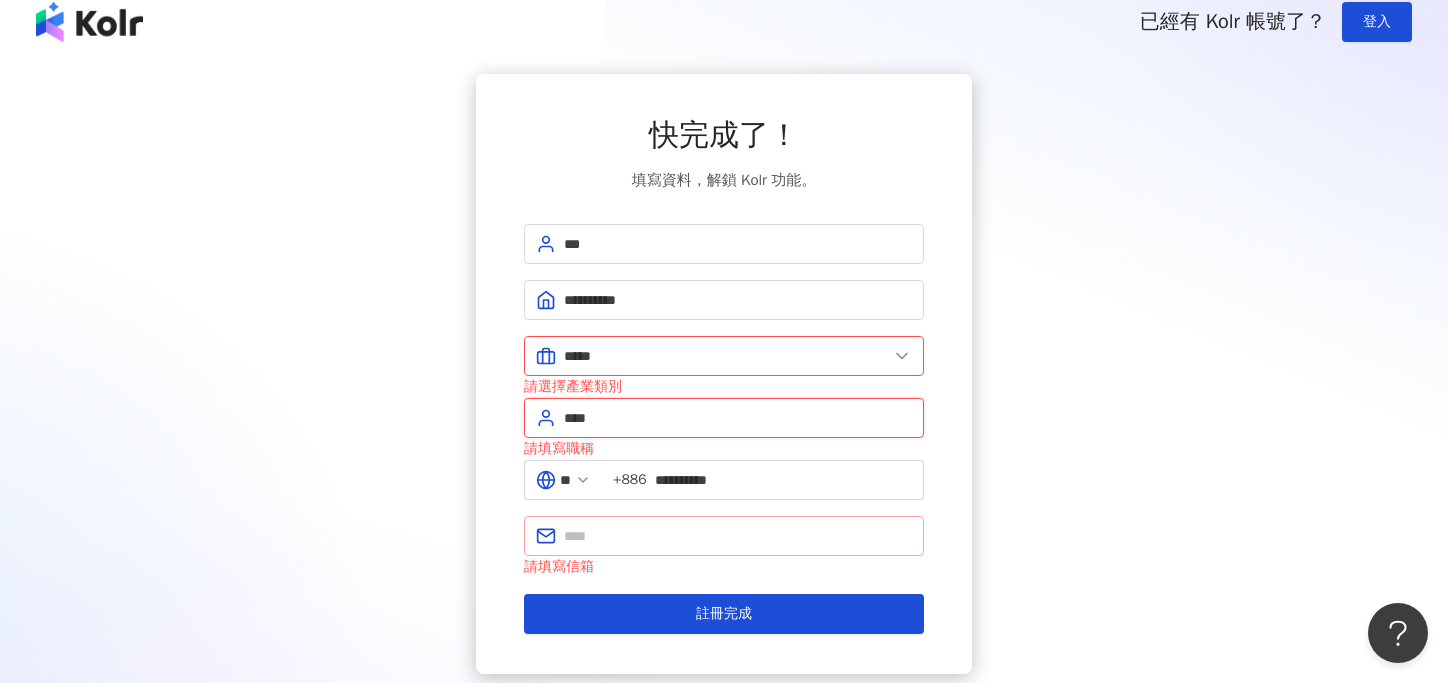 type on "****" 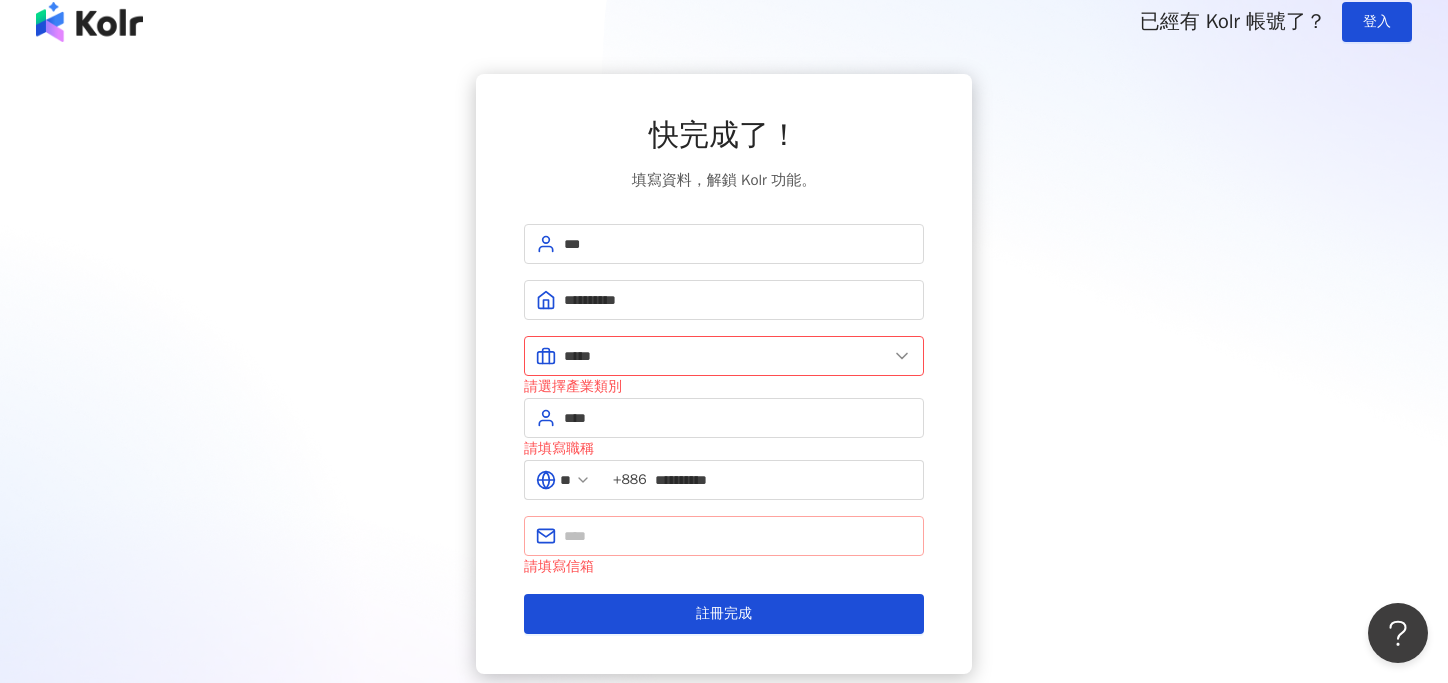 click at bounding box center (724, 536) 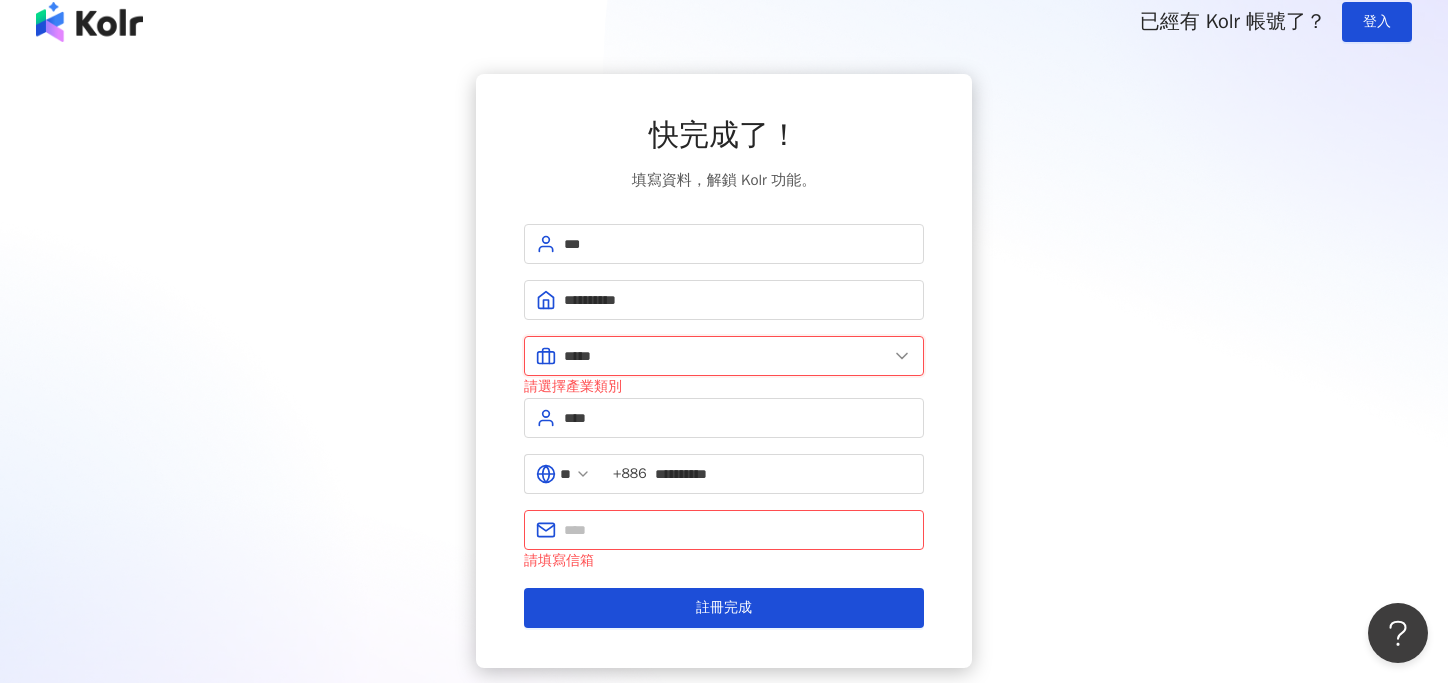 click on "*****" at bounding box center [726, 356] 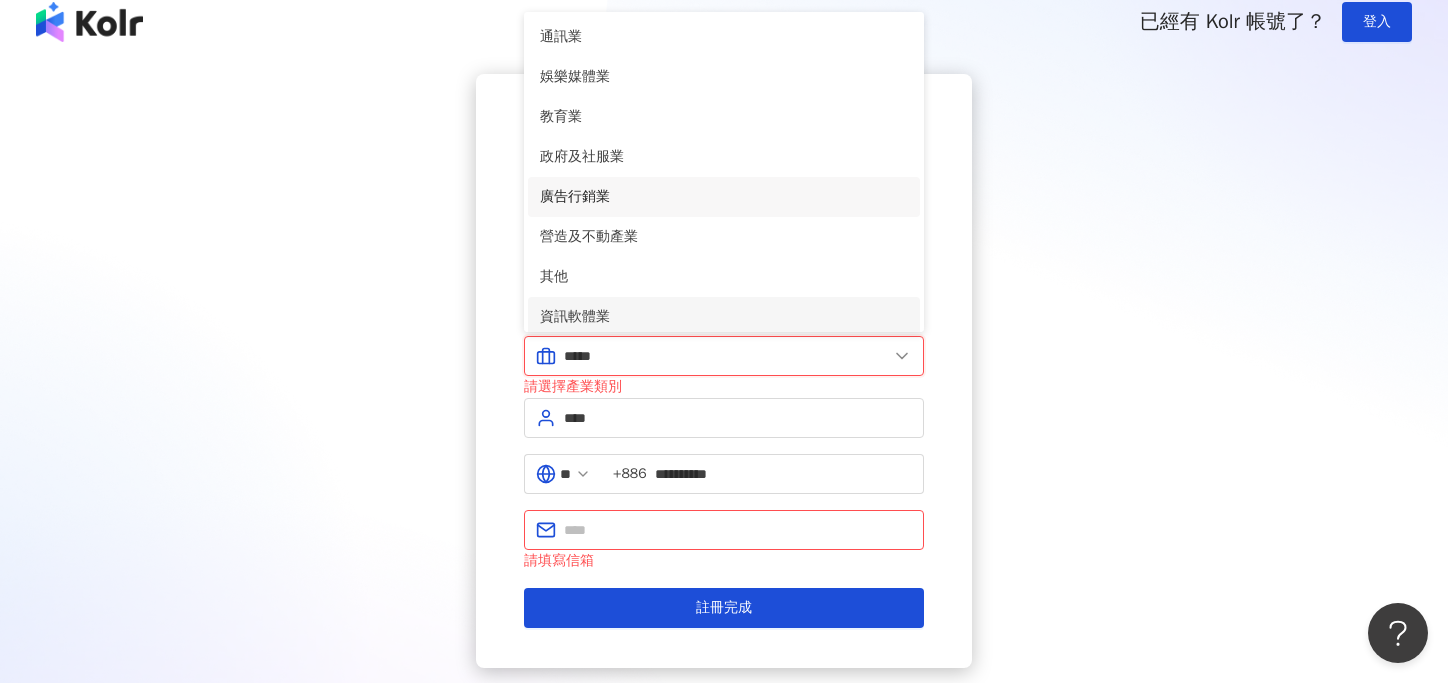 scroll, scrollTop: 408, scrollLeft: 0, axis: vertical 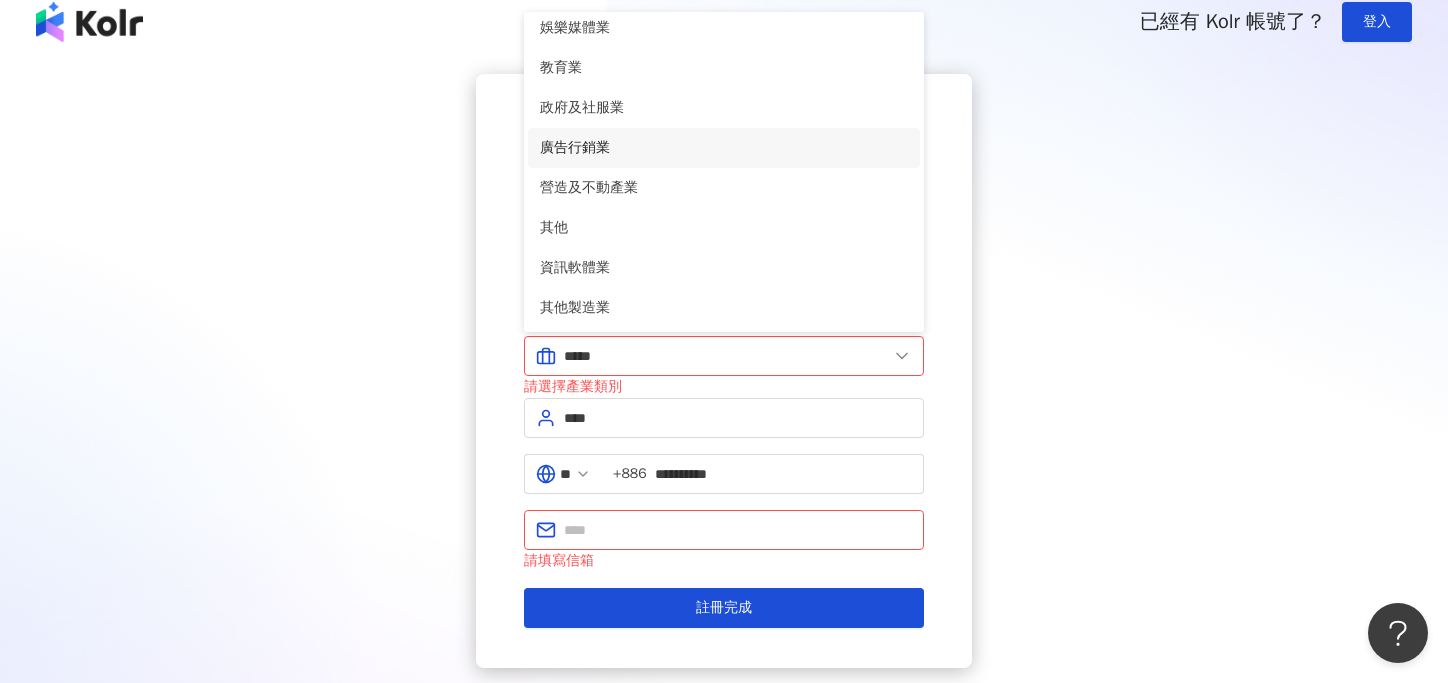 click on "廣告行銷業" at bounding box center (724, 148) 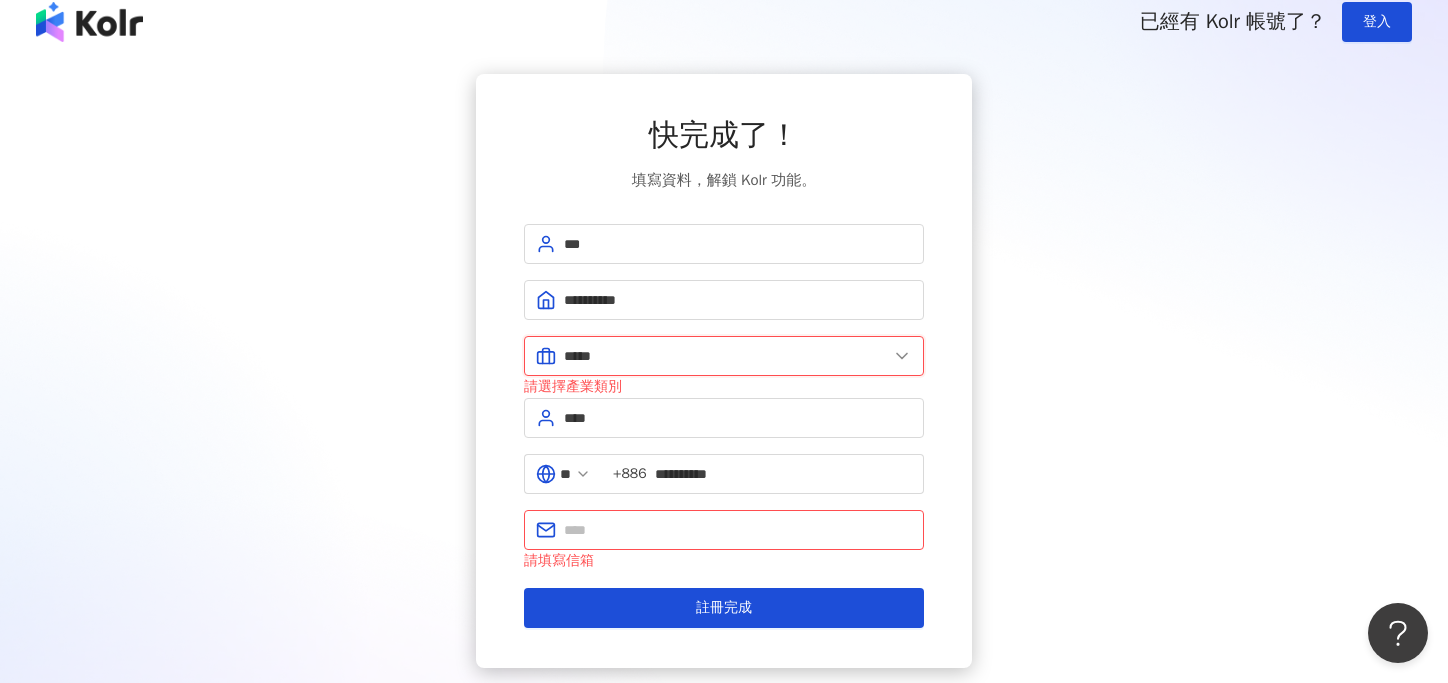 click on "*****" at bounding box center [726, 356] 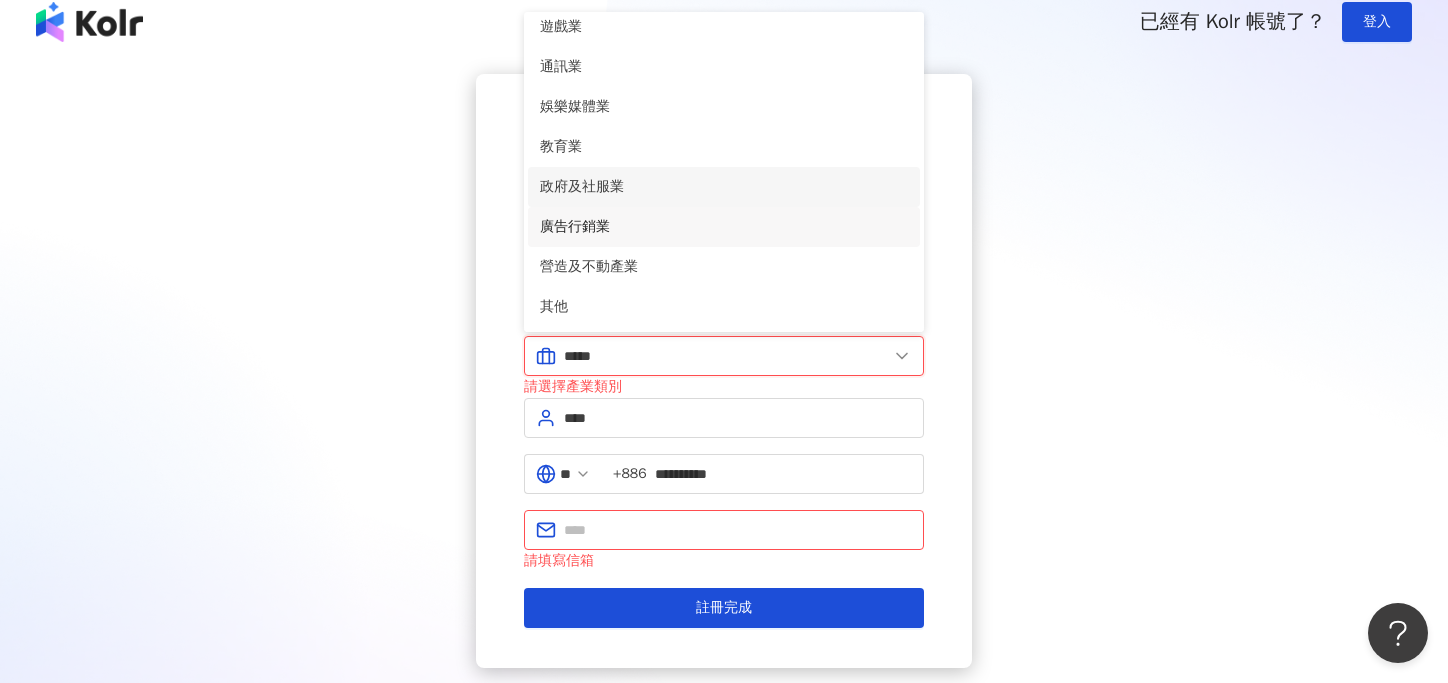 scroll, scrollTop: 331, scrollLeft: 0, axis: vertical 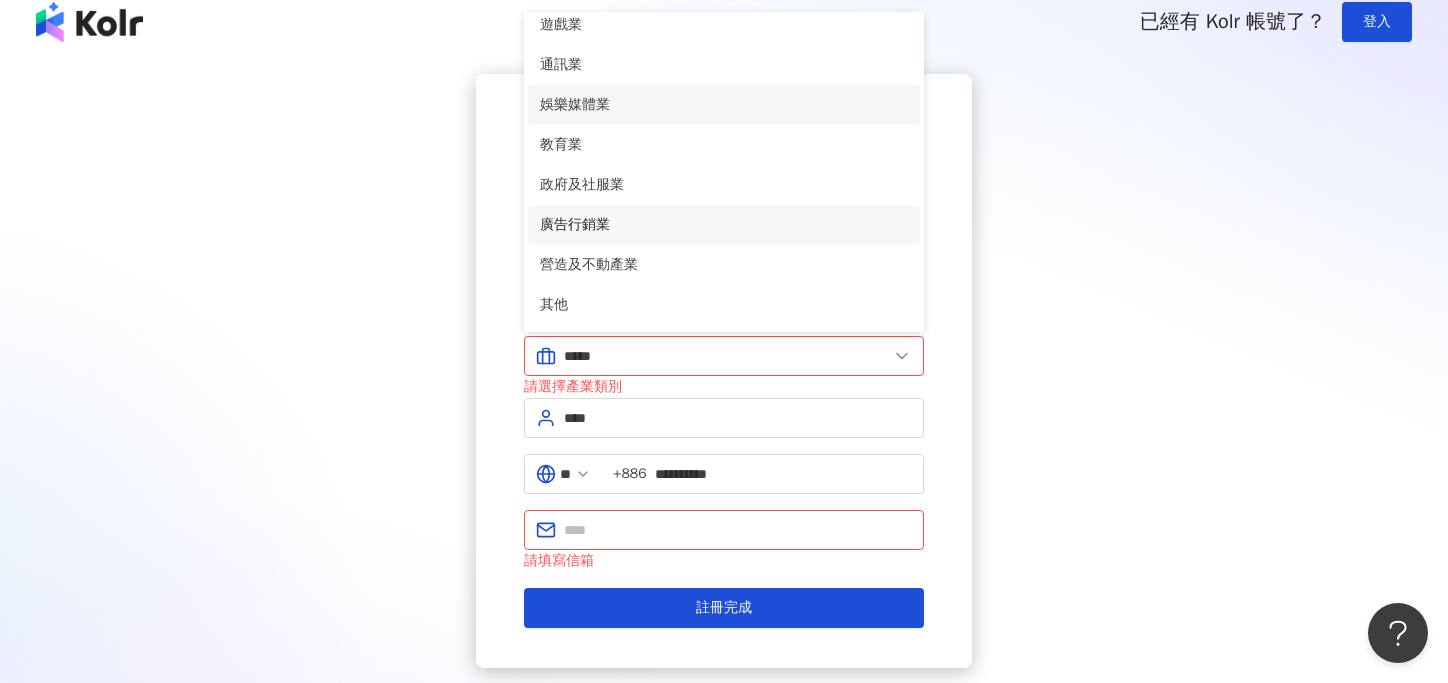 click on "娛樂媒體業" at bounding box center [724, 105] 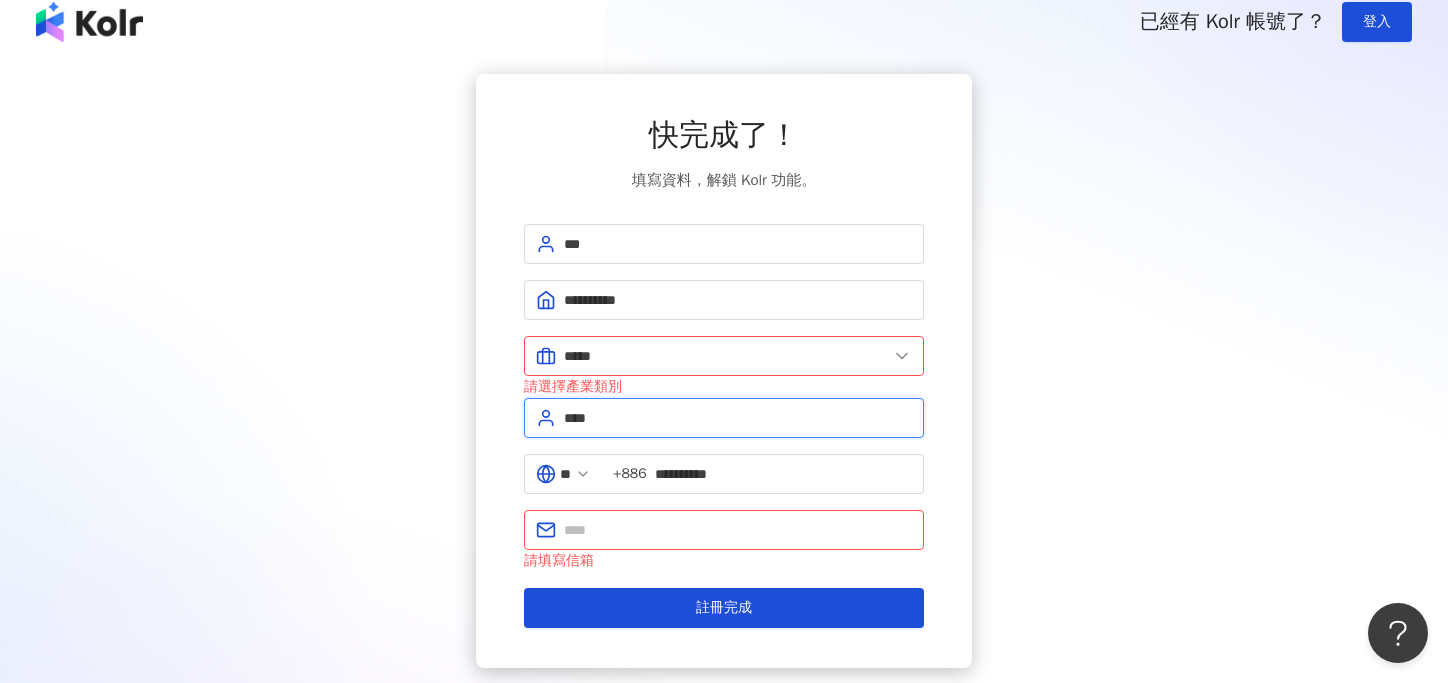 click on "****" at bounding box center [738, 418] 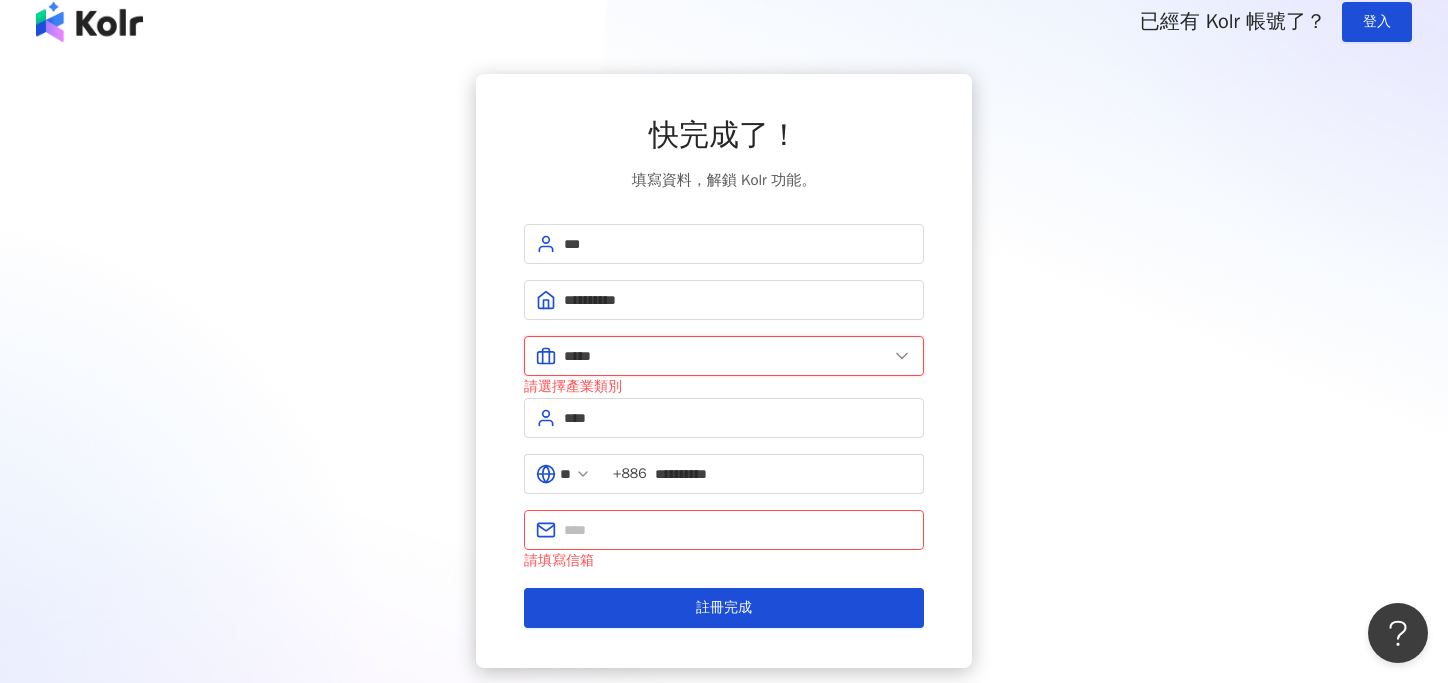 click on "*****" at bounding box center [726, 356] 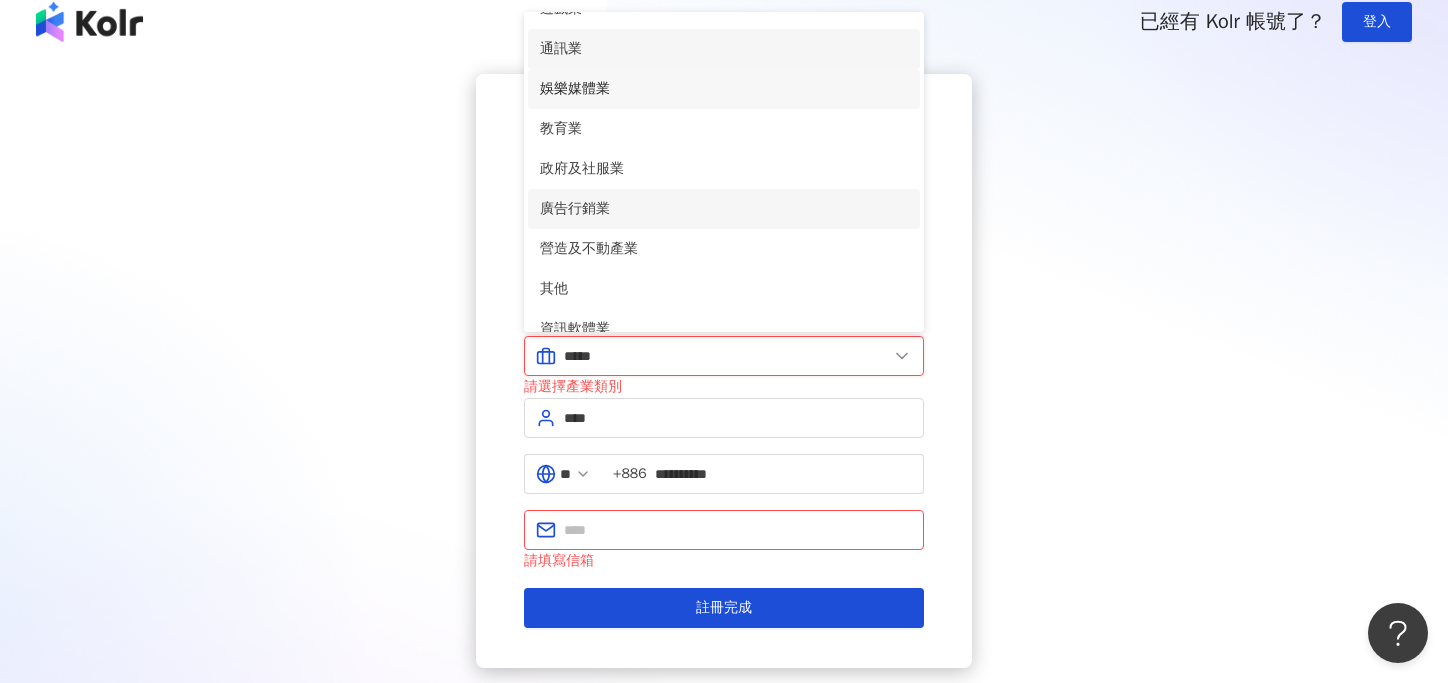 scroll, scrollTop: 408, scrollLeft: 0, axis: vertical 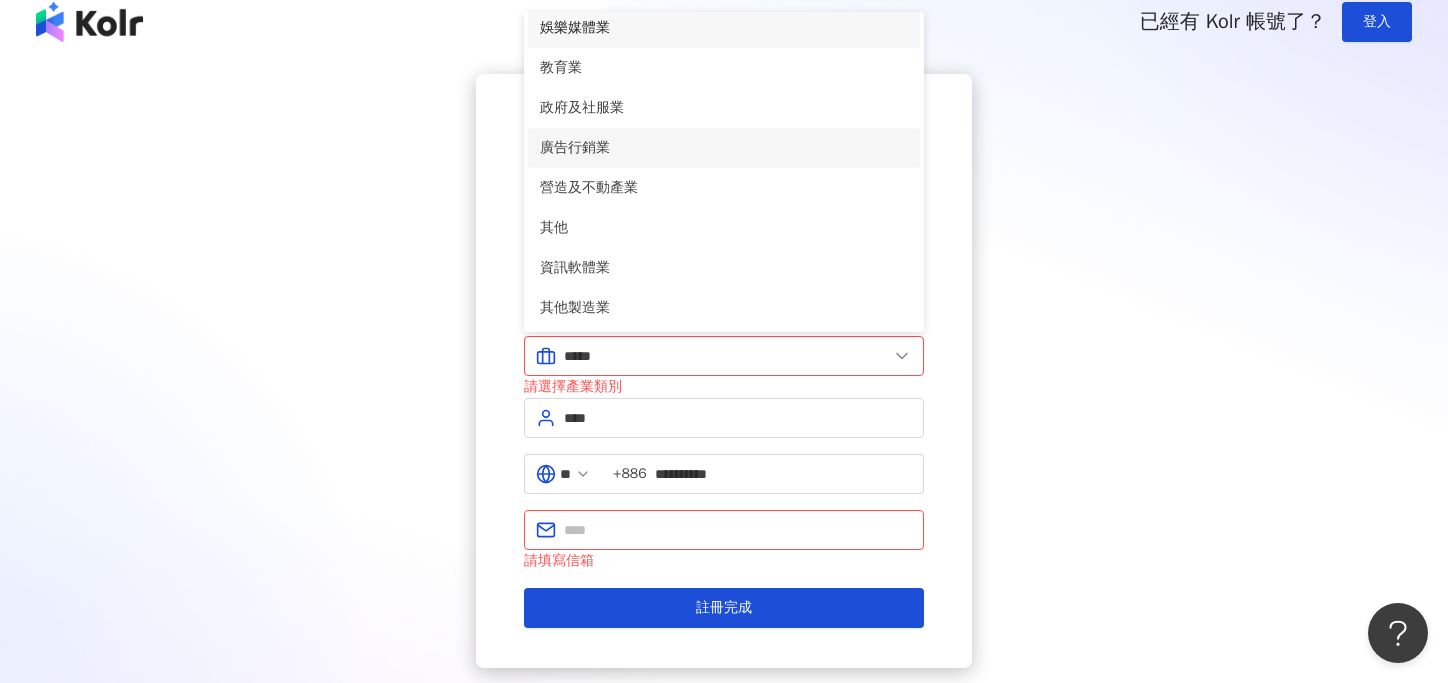 click on "廣告行銷業" at bounding box center [724, 148] 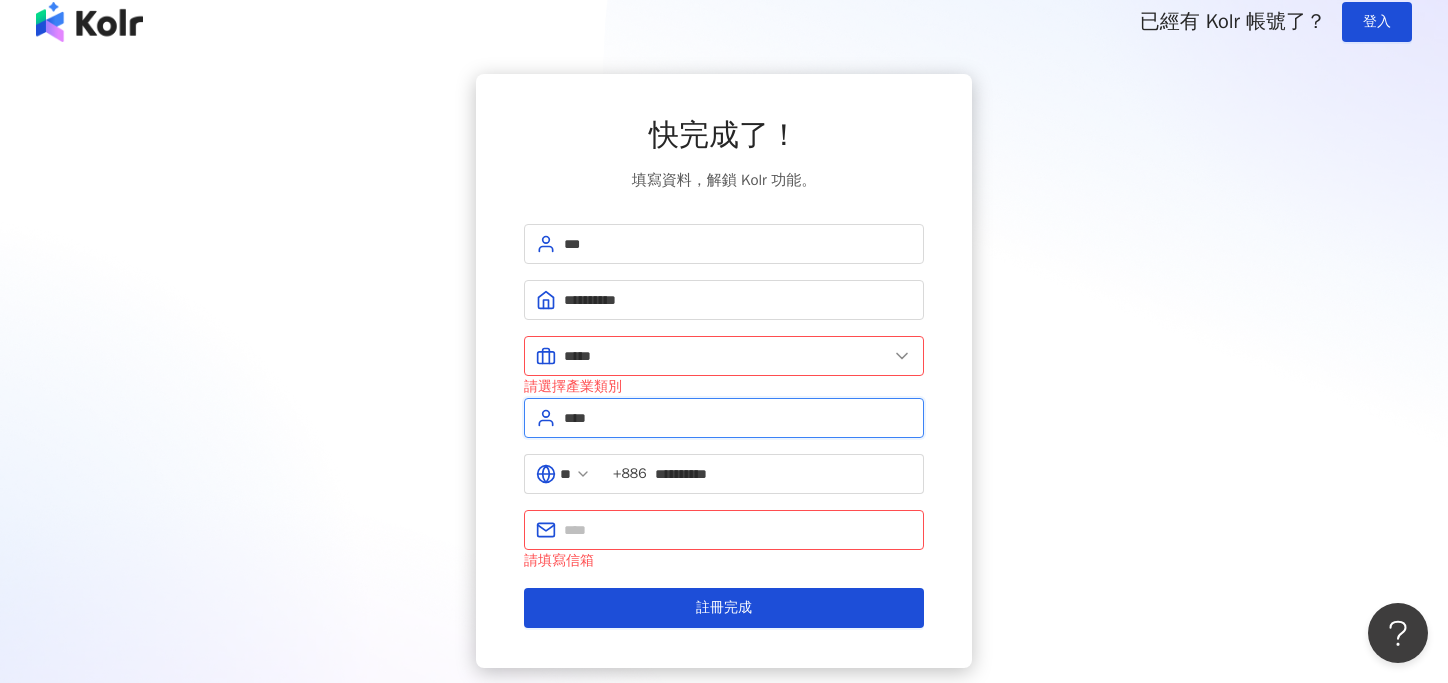 click on "****" at bounding box center [738, 418] 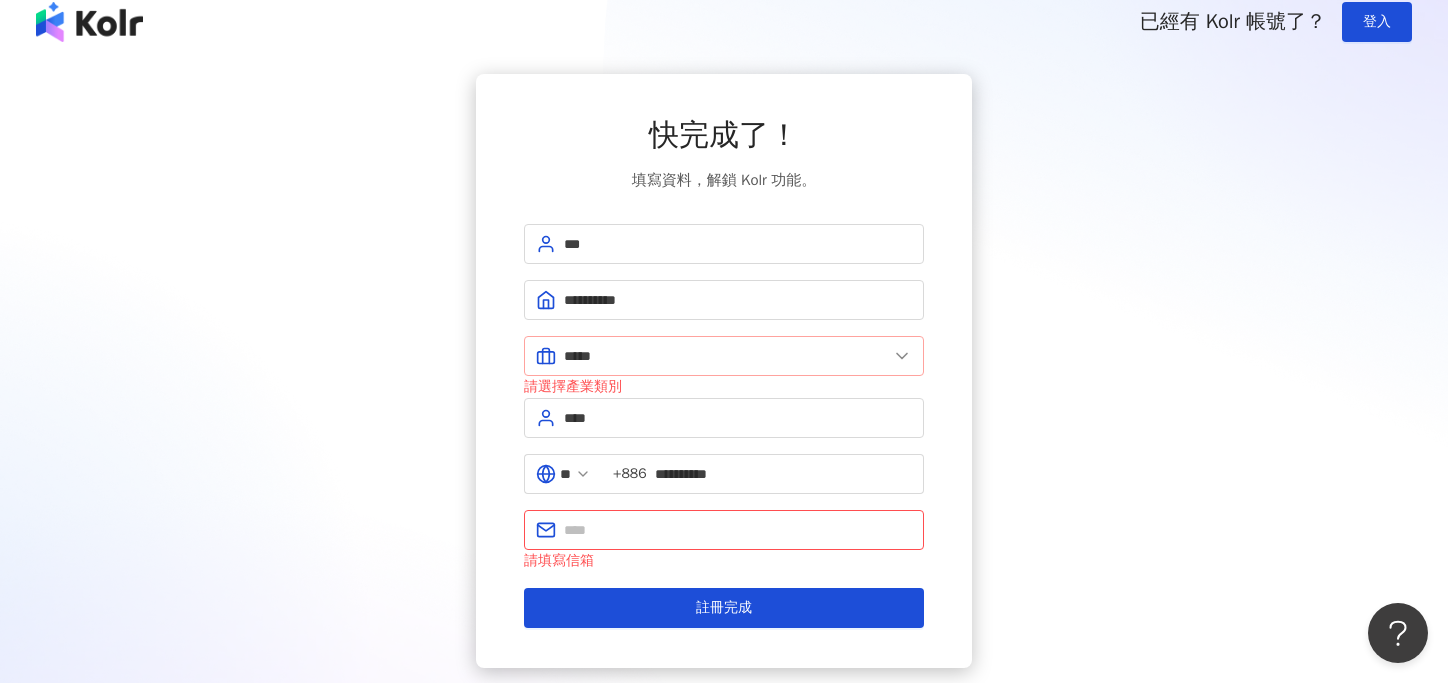 click on "*****" at bounding box center [724, 356] 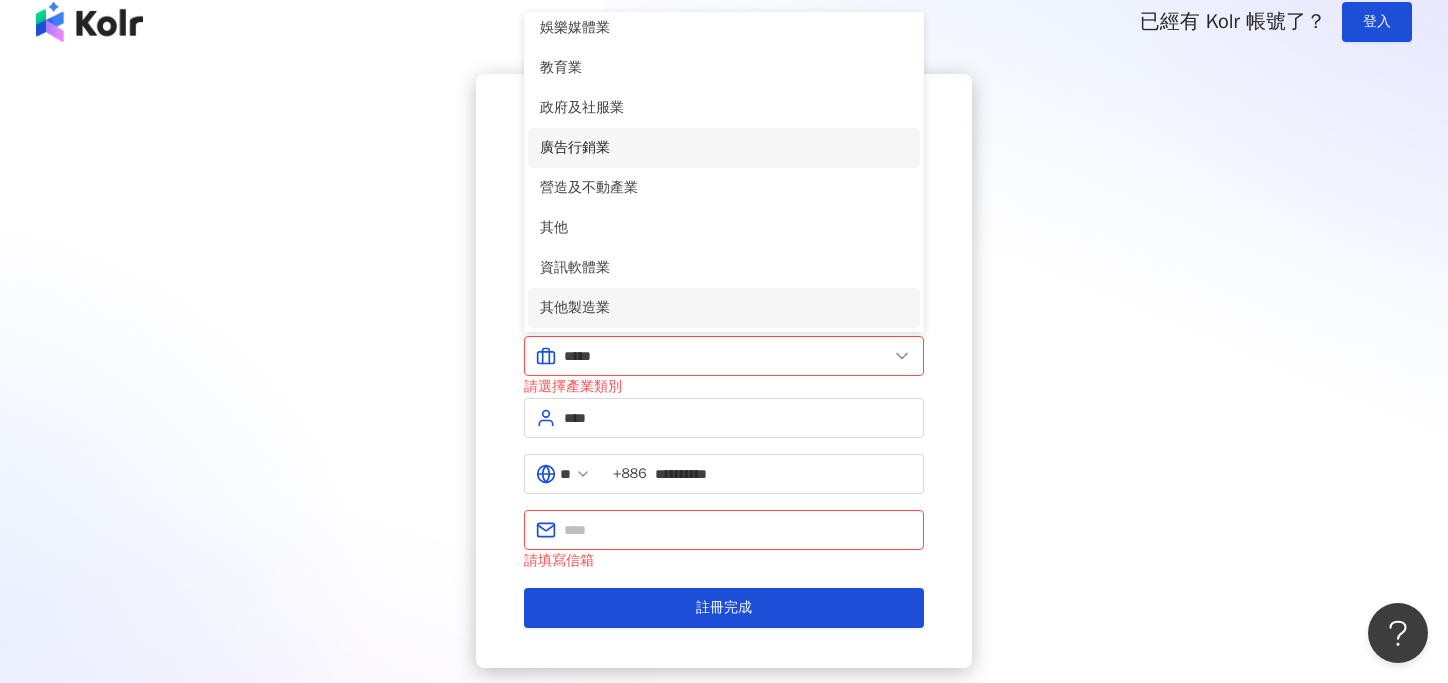 click on "其他製造業" at bounding box center (724, 308) 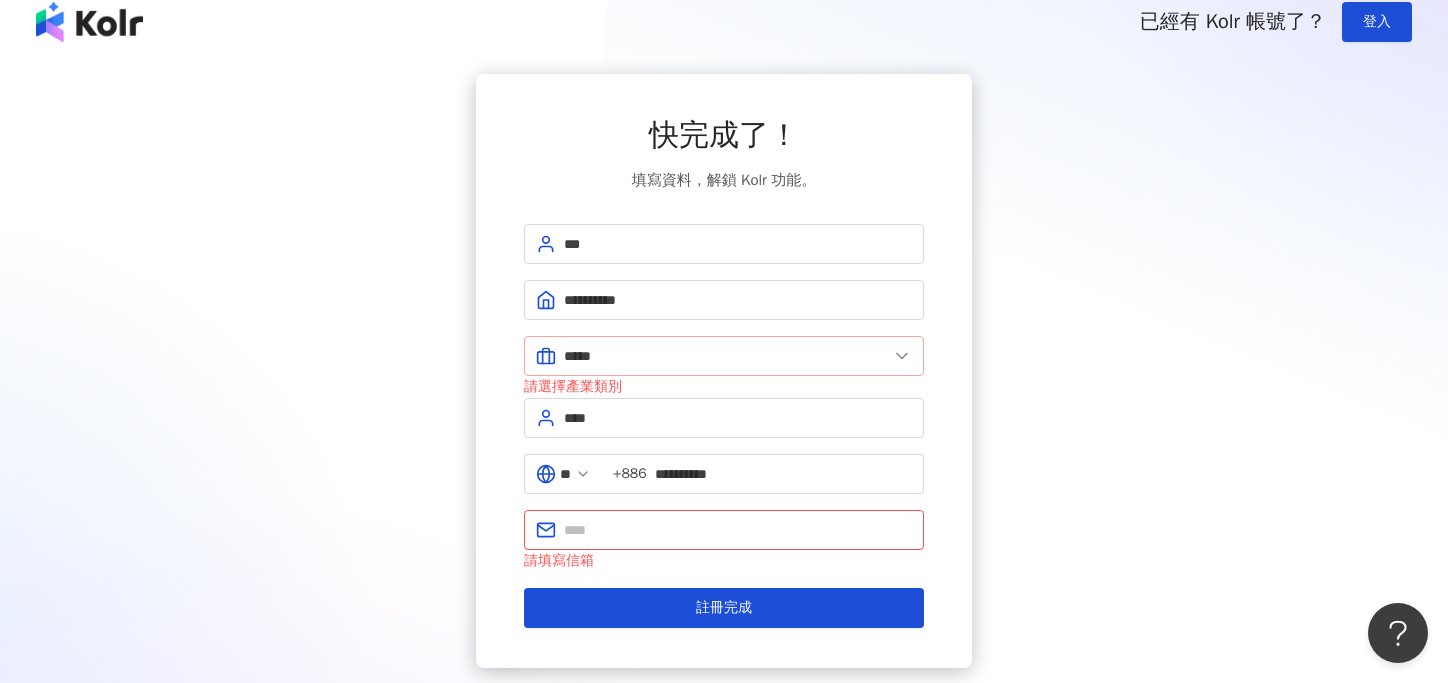 click on "*****" at bounding box center [724, 356] 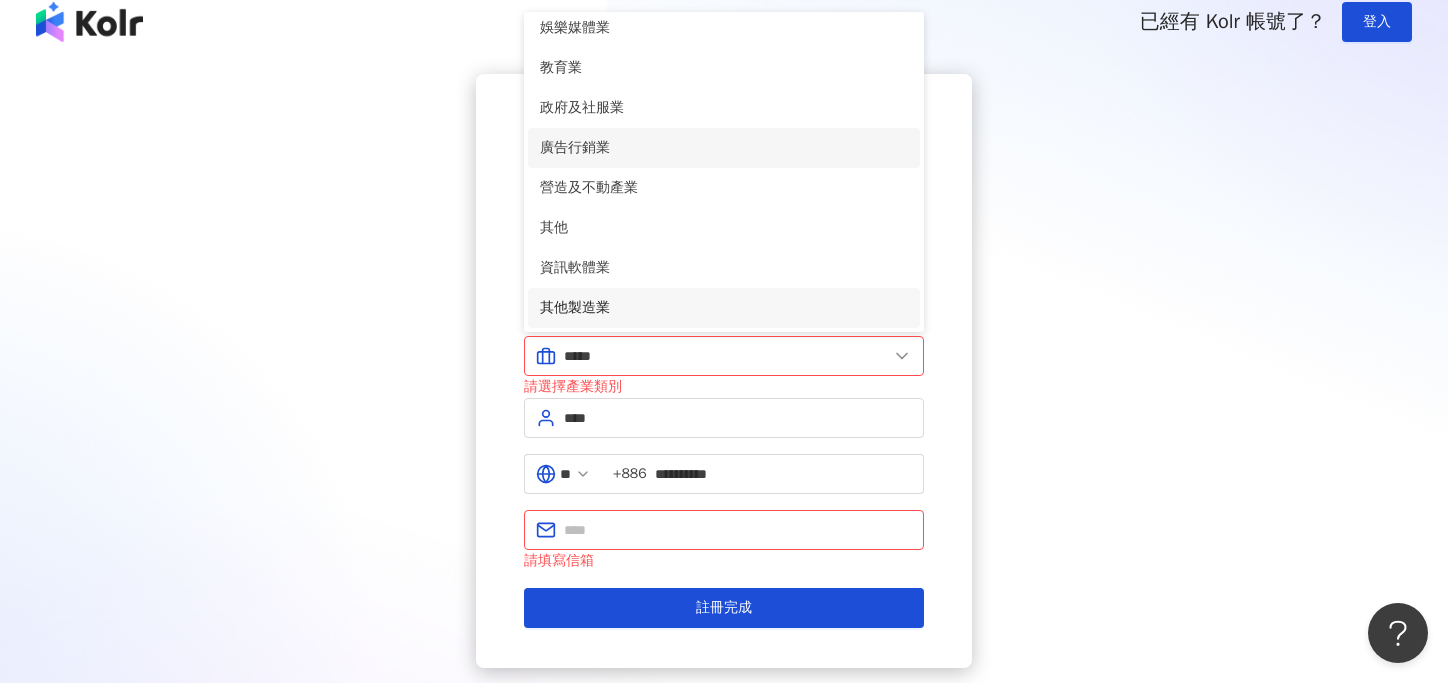 click on "廣告行銷業" at bounding box center (724, 148) 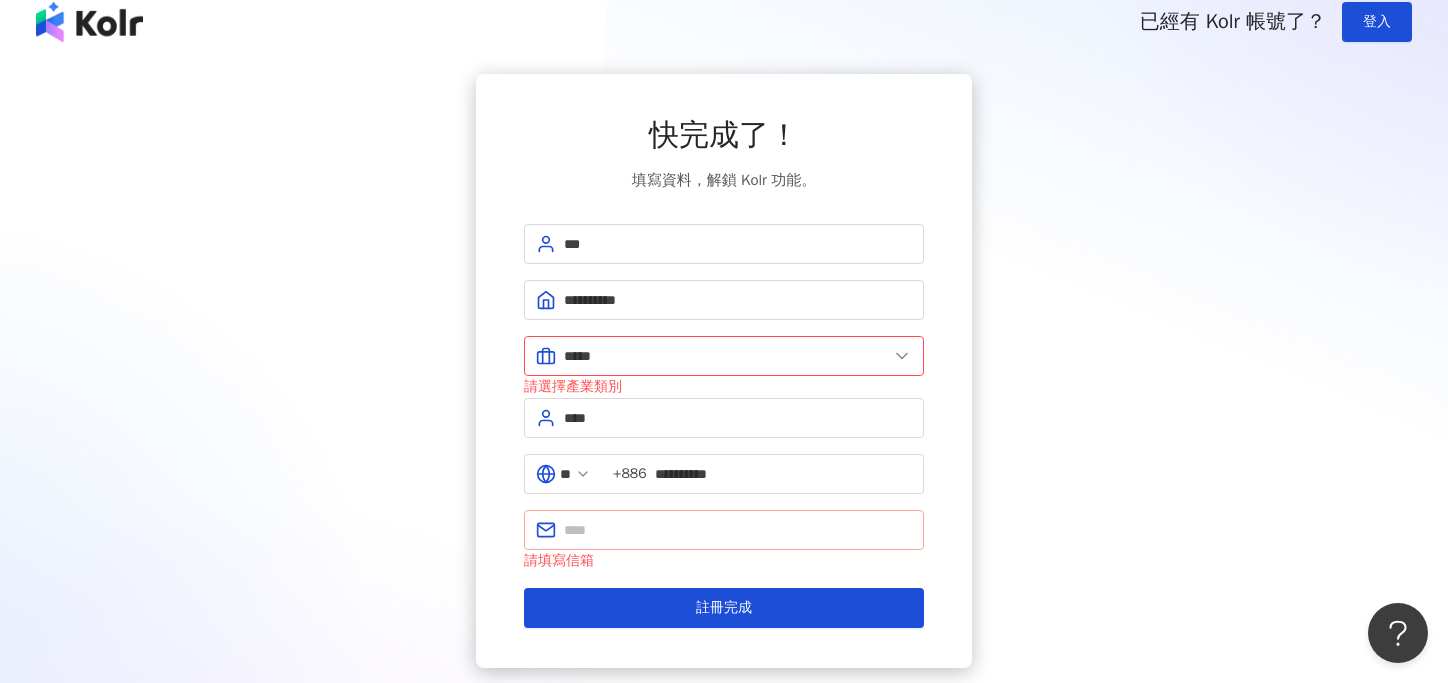 click at bounding box center [724, 530] 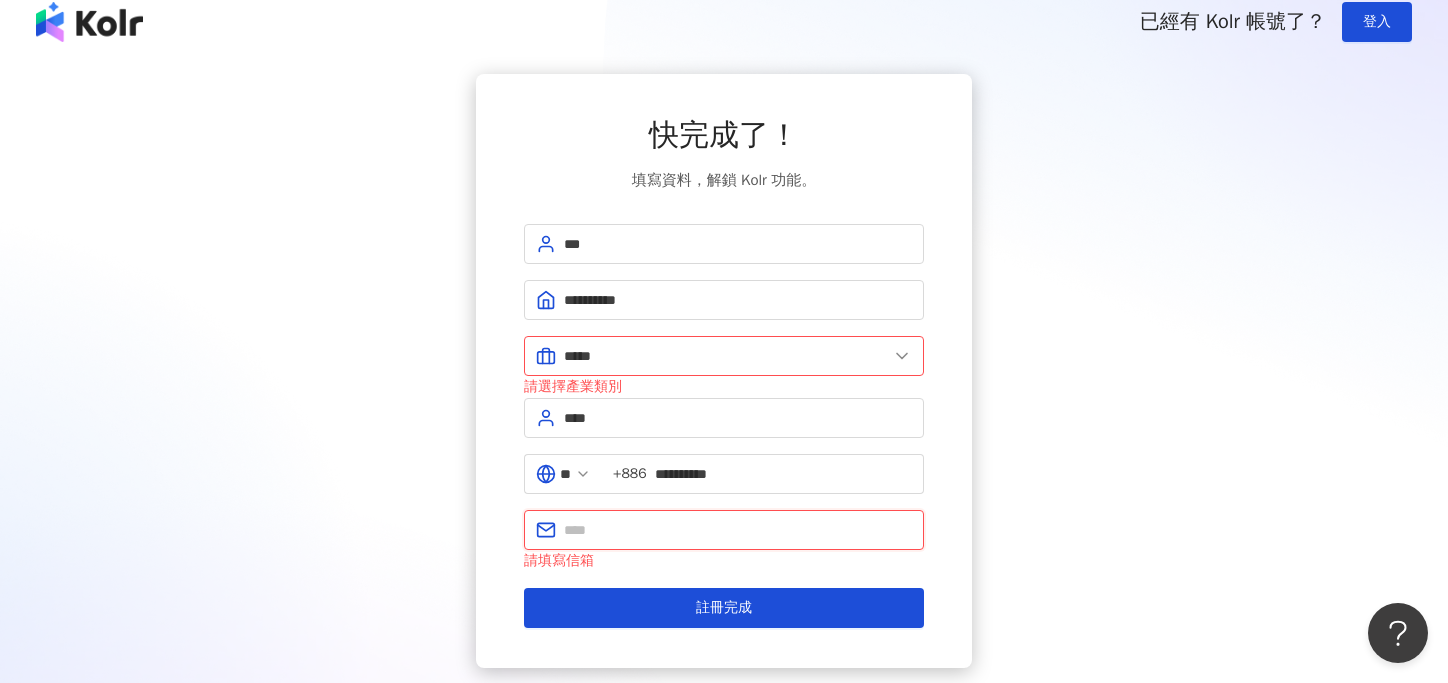 type on "*" 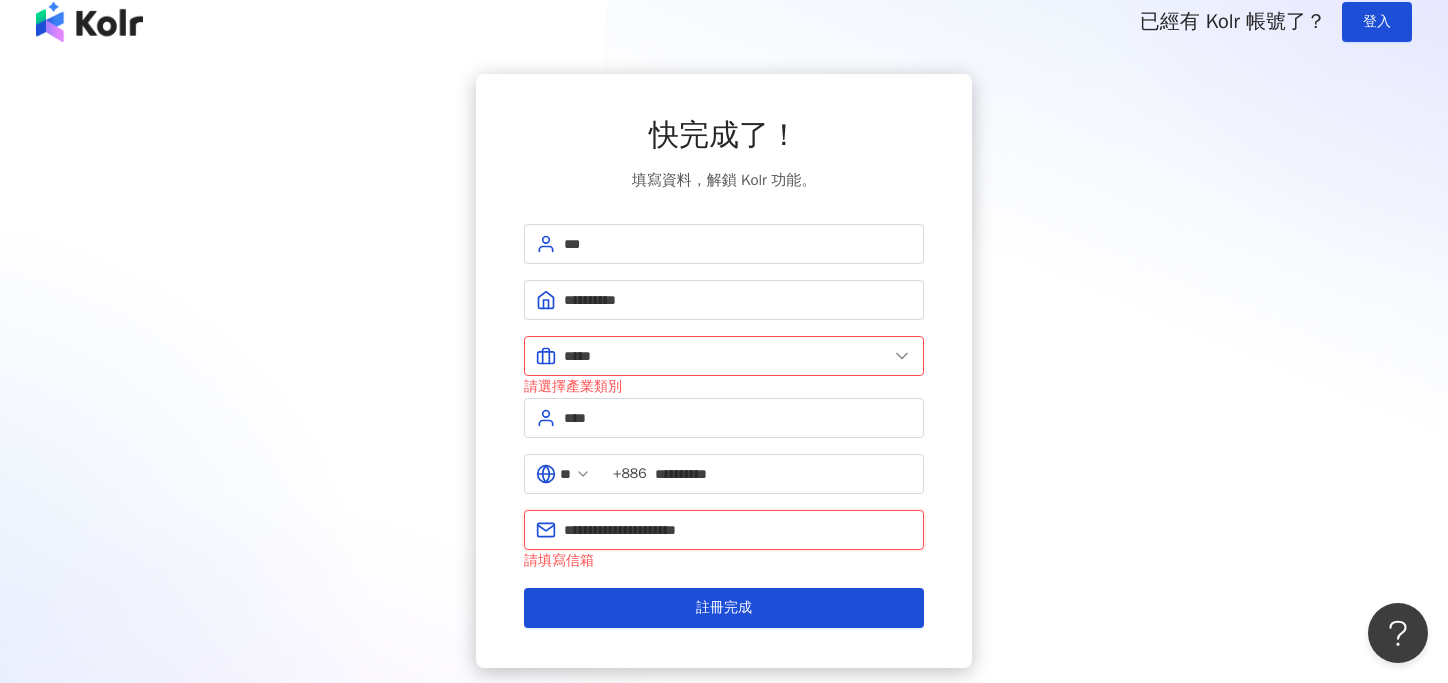 type on "**********" 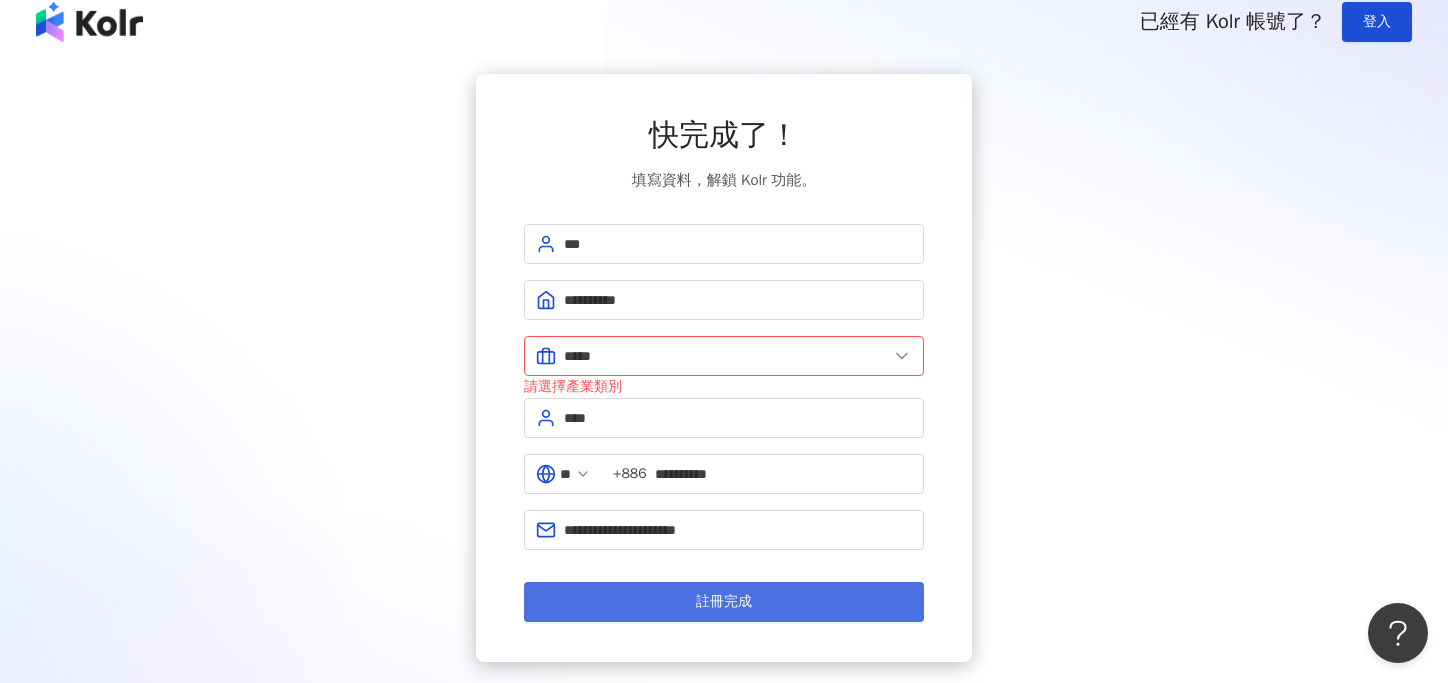 click on "註冊完成" at bounding box center [724, 602] 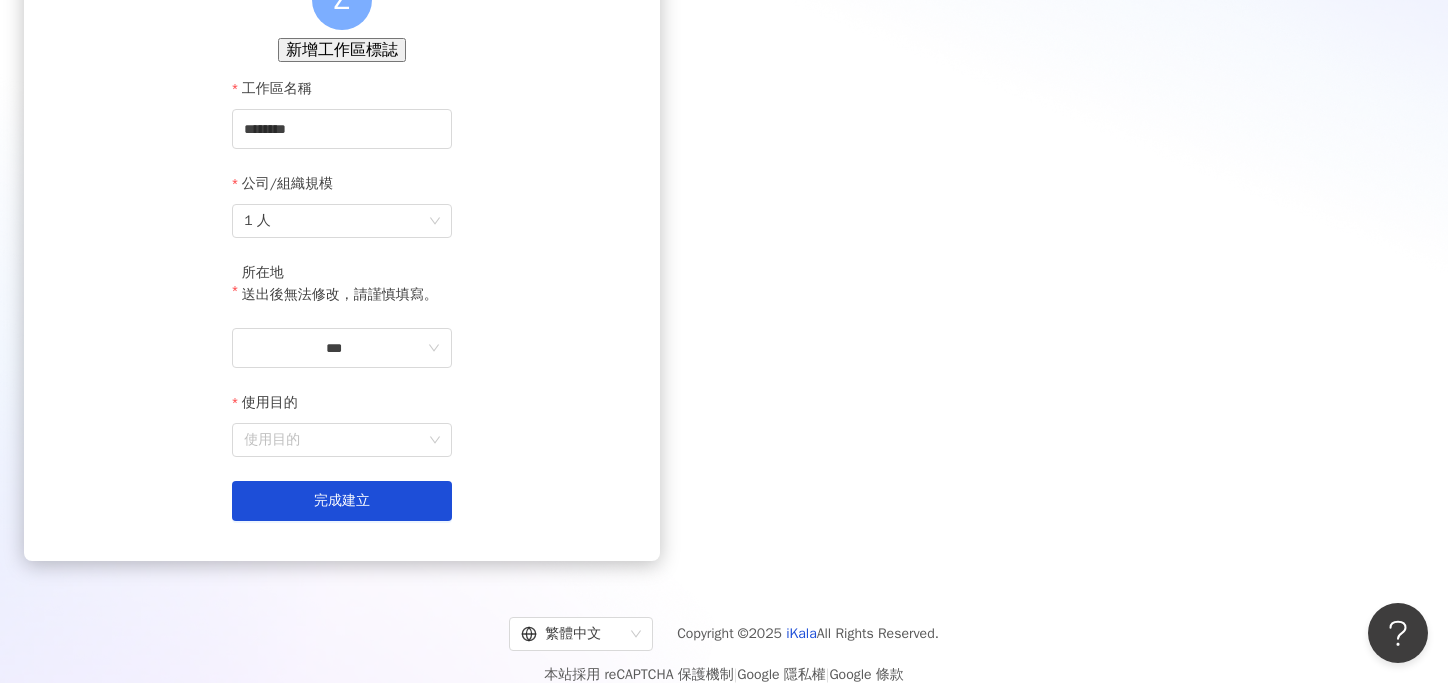 scroll, scrollTop: 201, scrollLeft: 0, axis: vertical 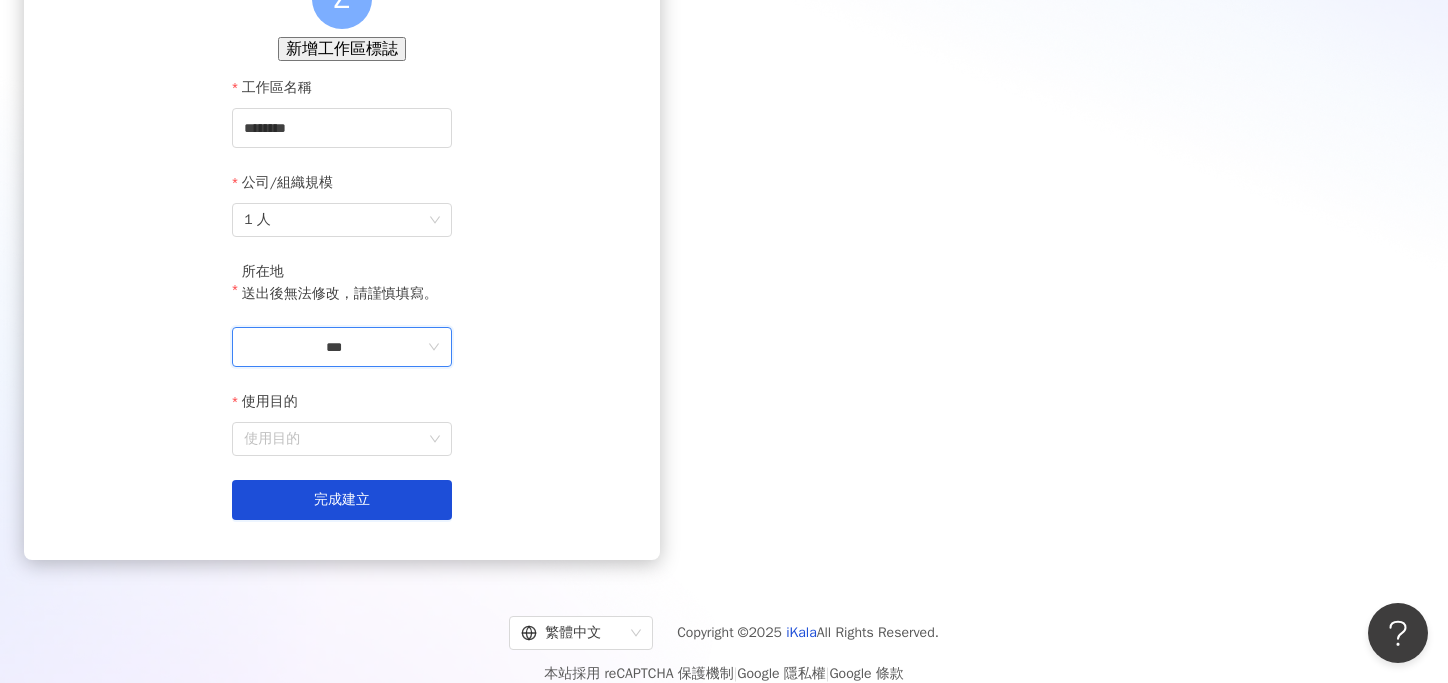 click on "***" at bounding box center [334, 347] 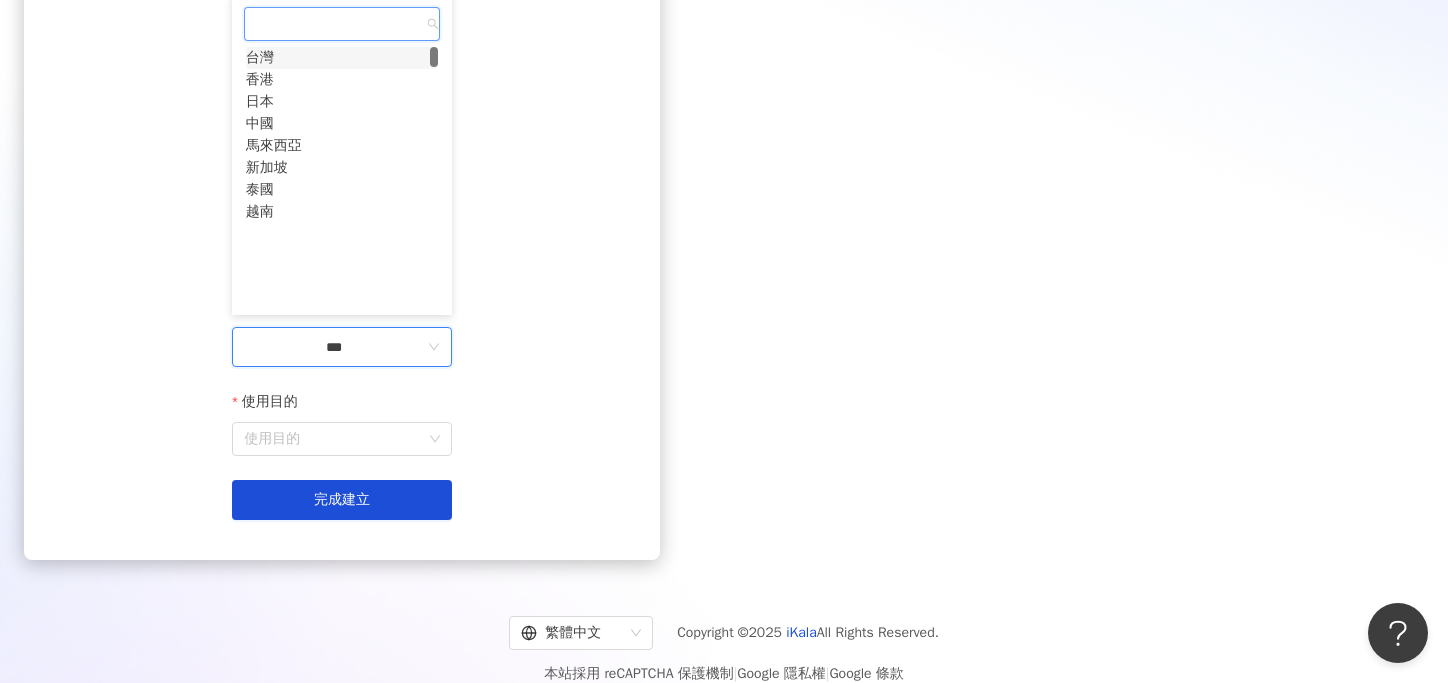 click on "台灣" at bounding box center (260, 58) 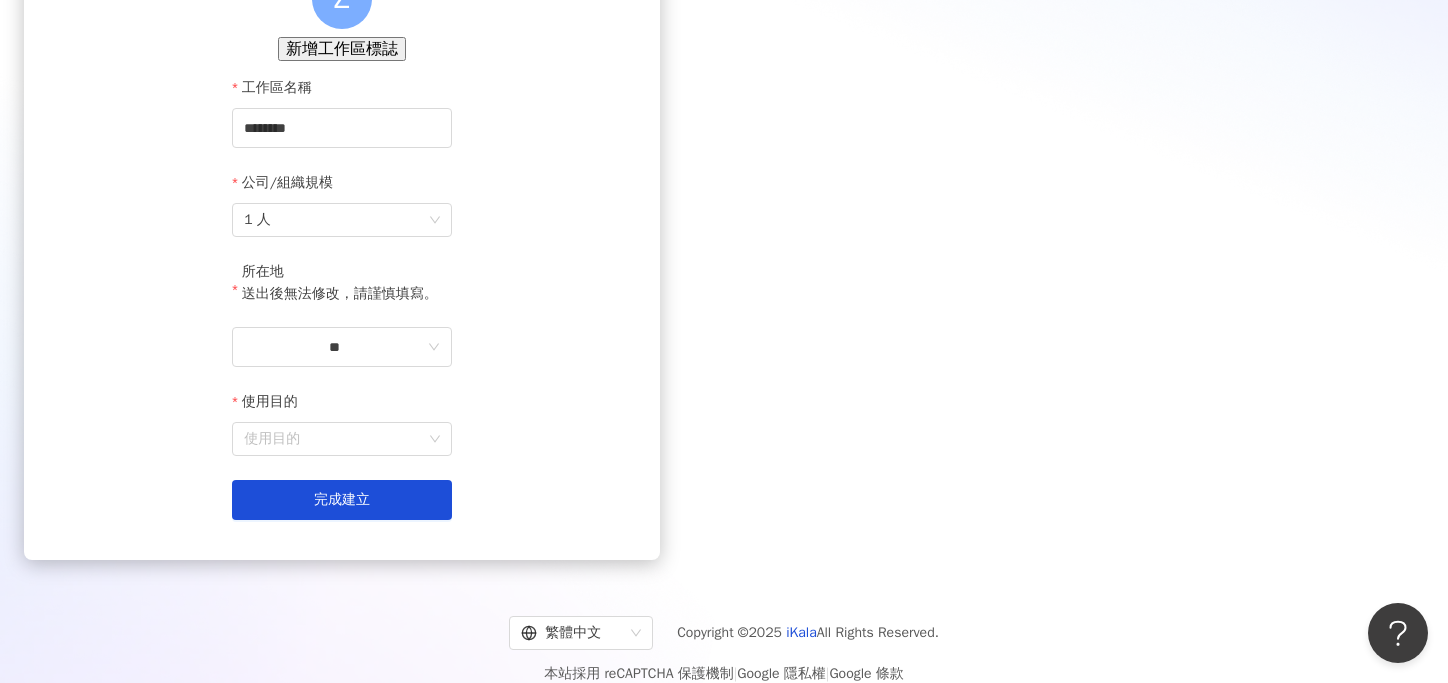 click on "使用目的" at bounding box center [342, 406] 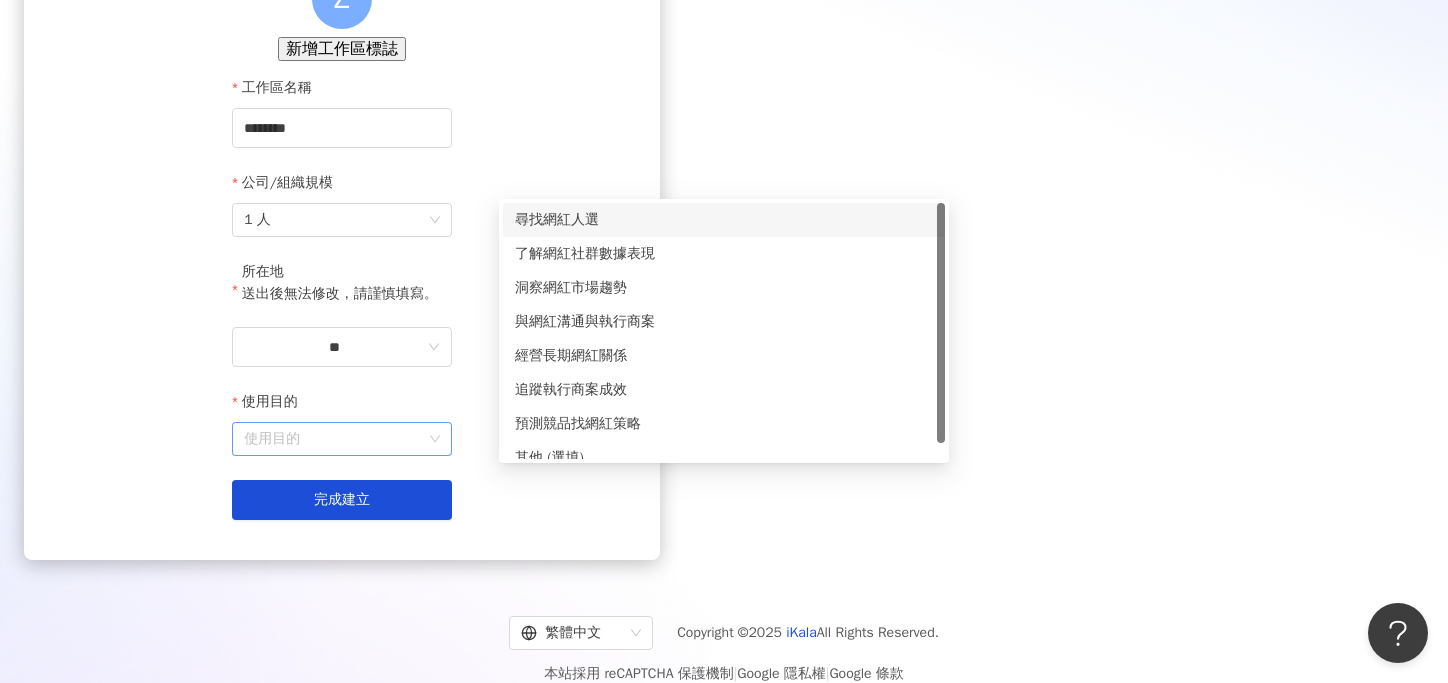 click on "使用目的" at bounding box center [342, 439] 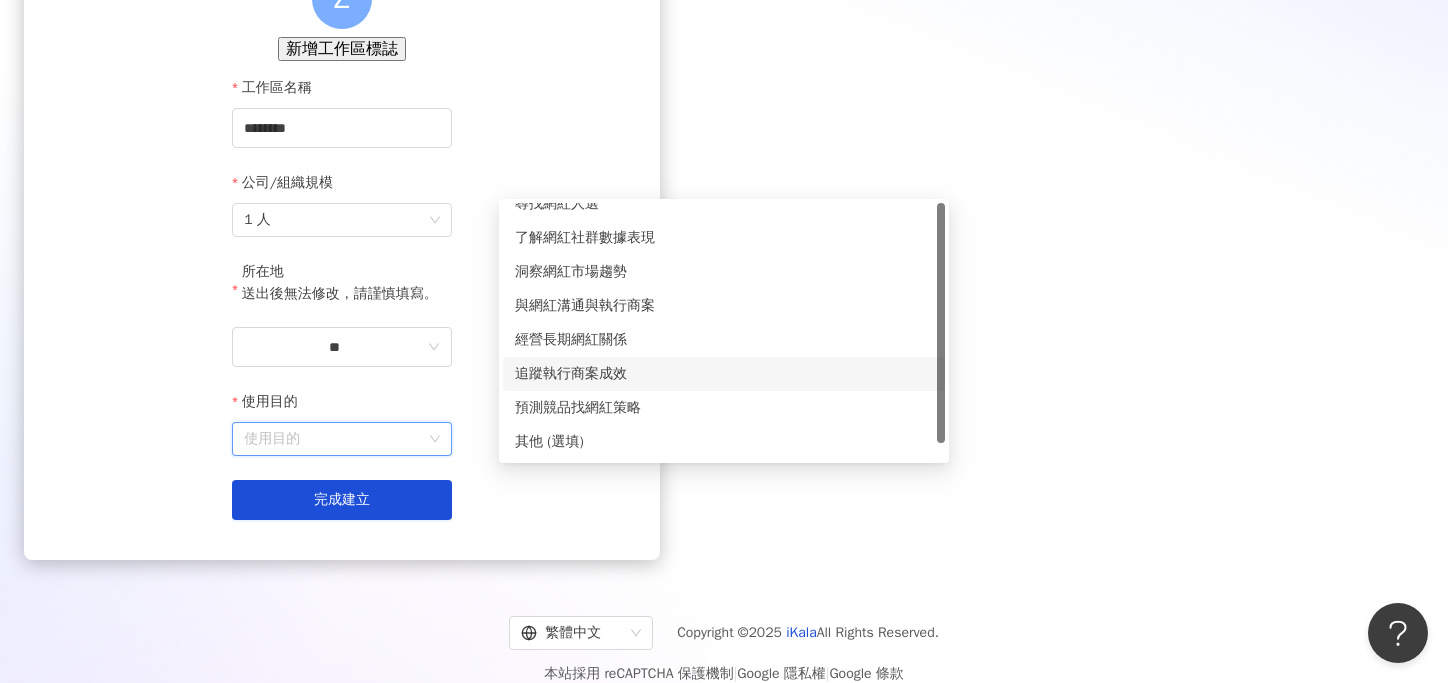 scroll, scrollTop: 0, scrollLeft: 0, axis: both 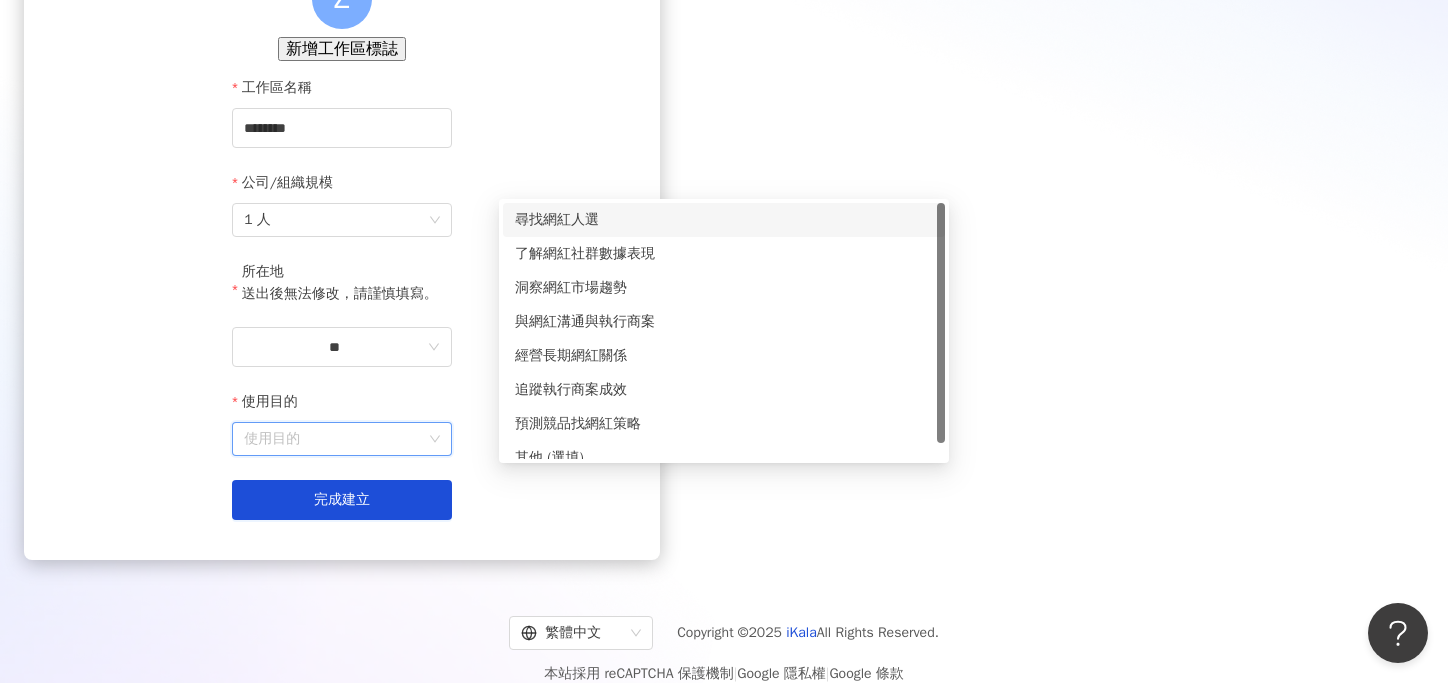 click on "尋找網紅人選" at bounding box center [724, 220] 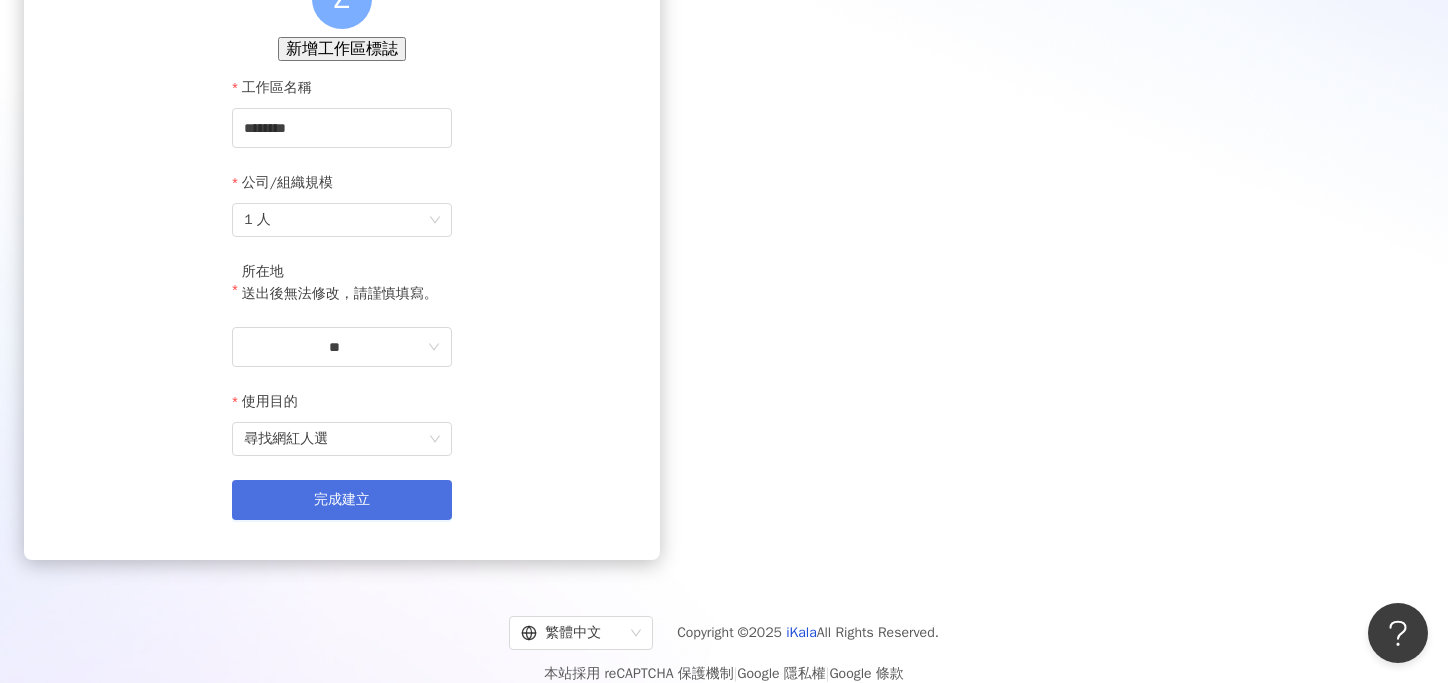 click on "完成建立" at bounding box center [342, 500] 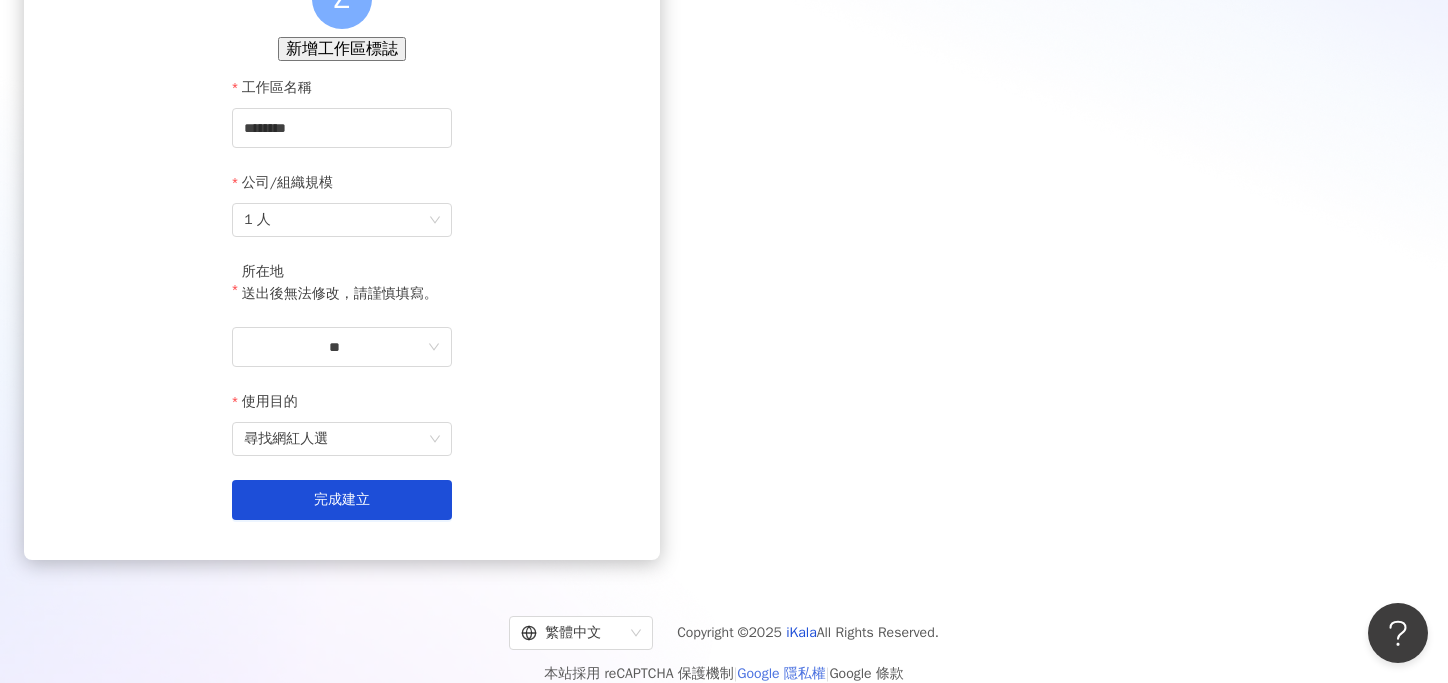 scroll, scrollTop: 92, scrollLeft: 0, axis: vertical 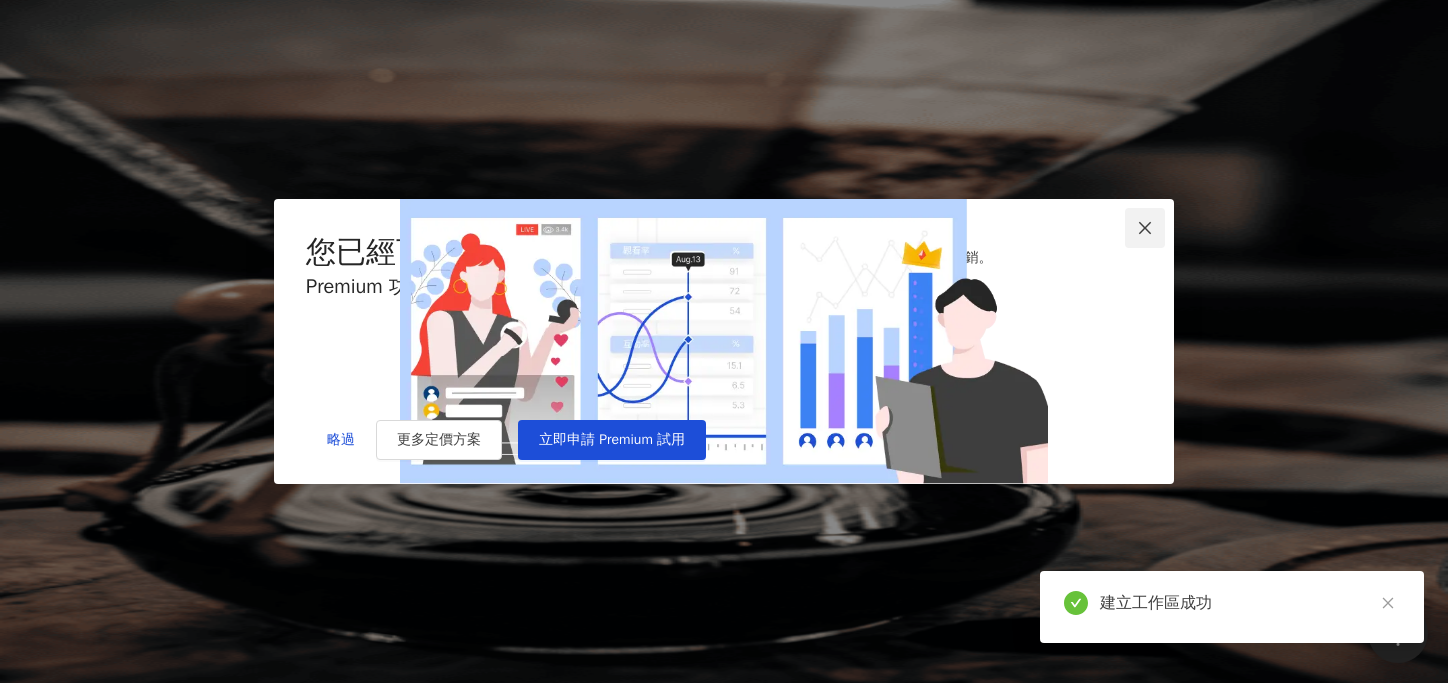 click 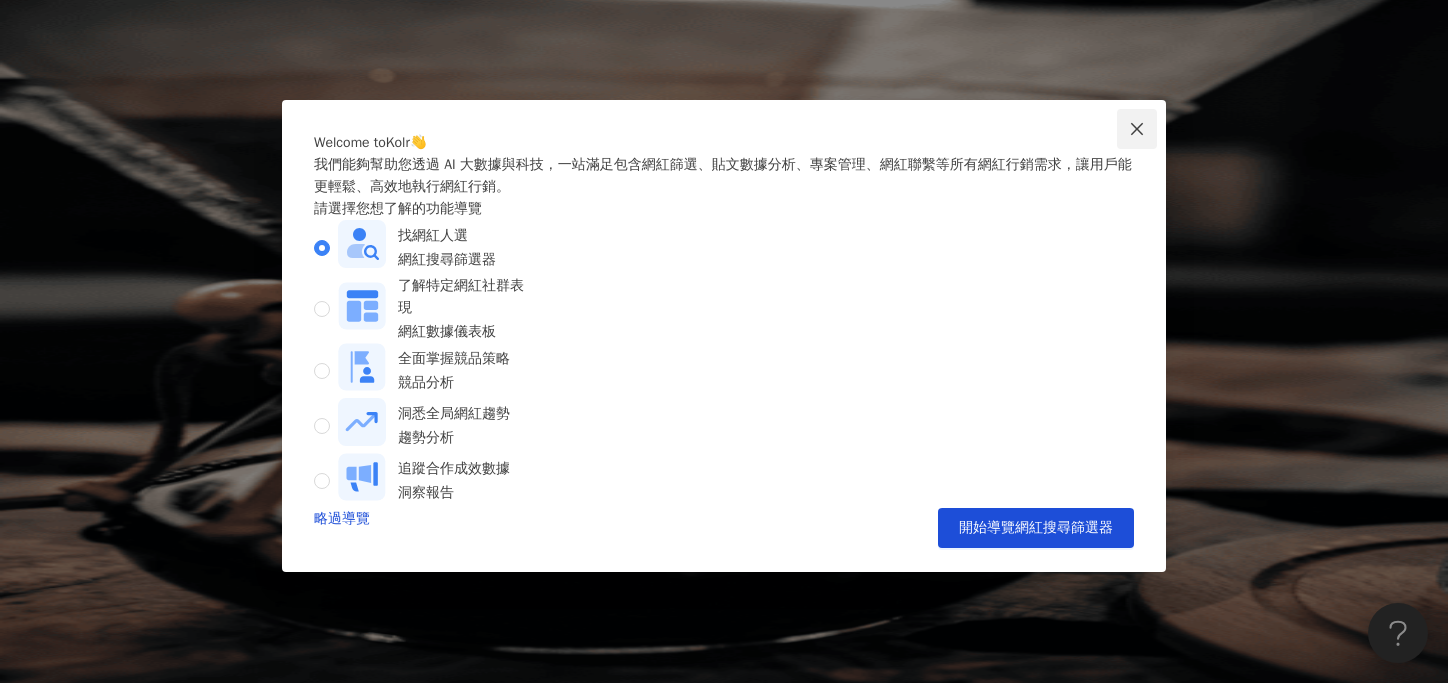 click at bounding box center (1137, 129) 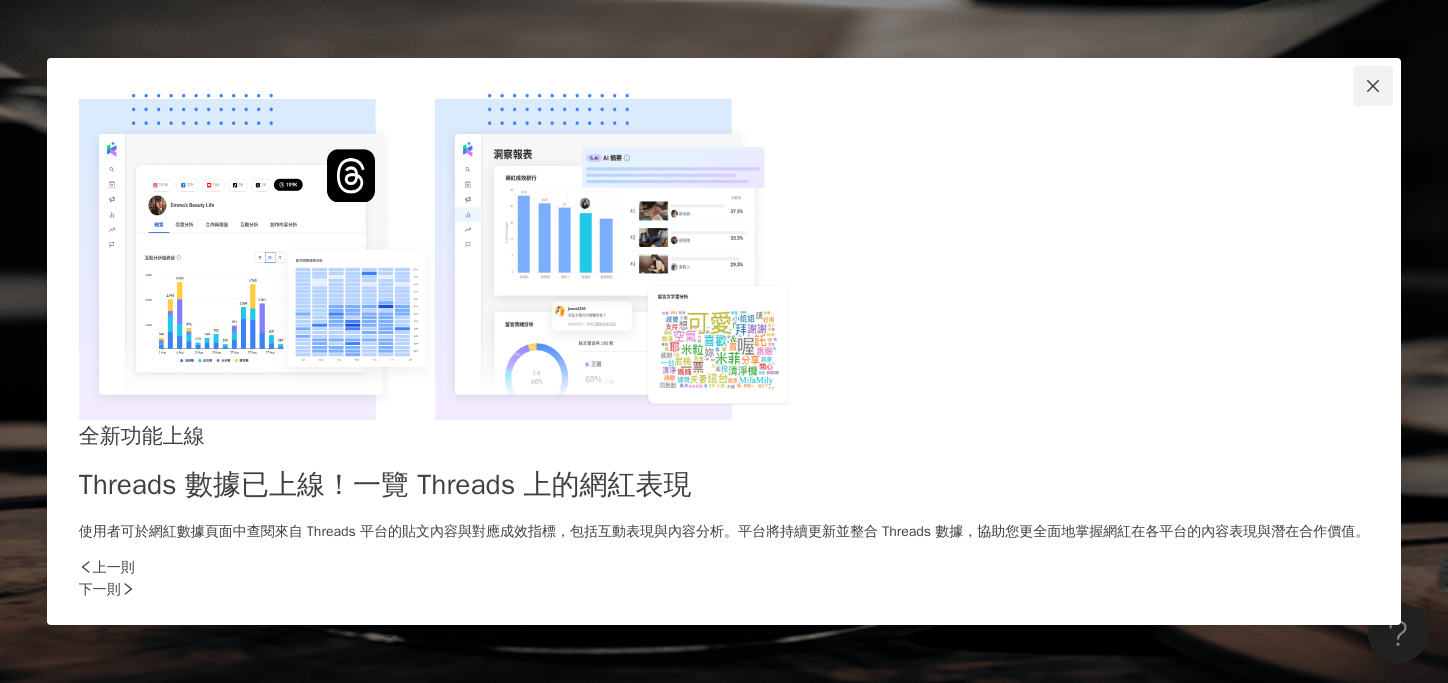 click 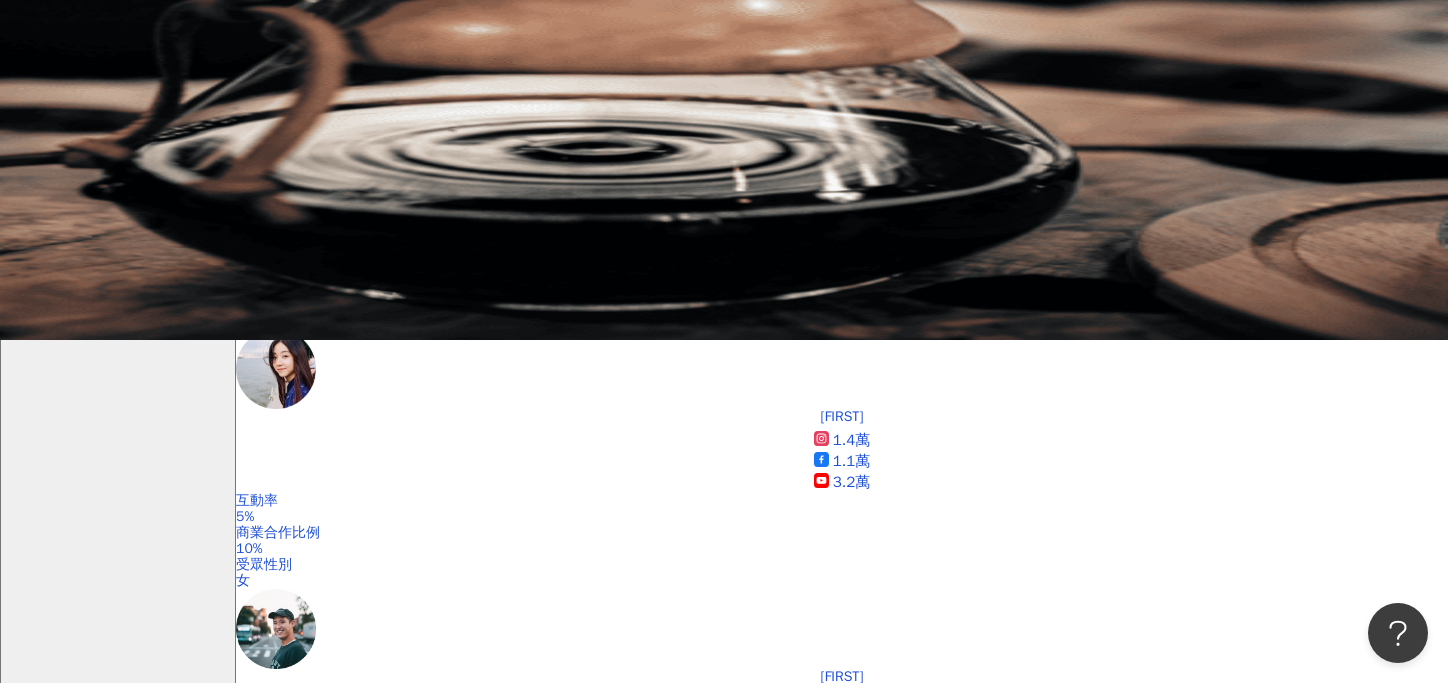 scroll, scrollTop: 0, scrollLeft: 0, axis: both 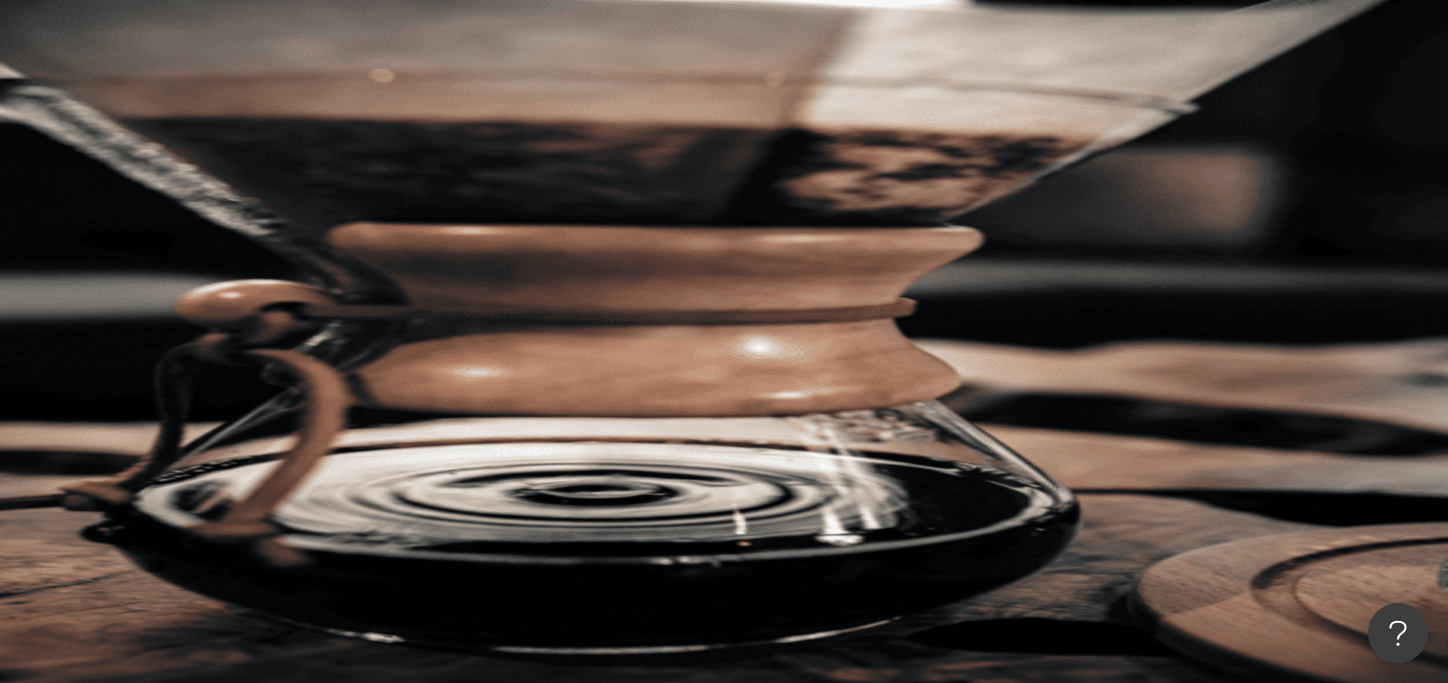 click 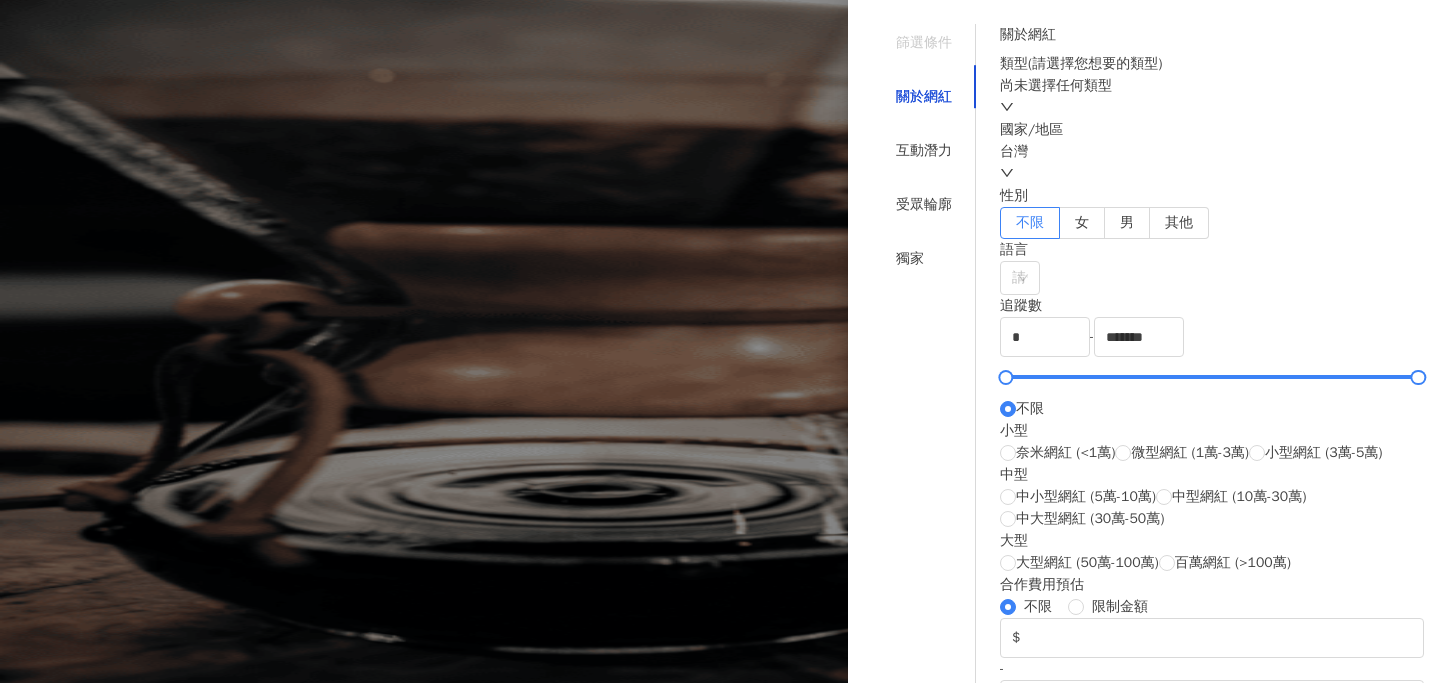 click on "關於網紅" at bounding box center [924, 97] 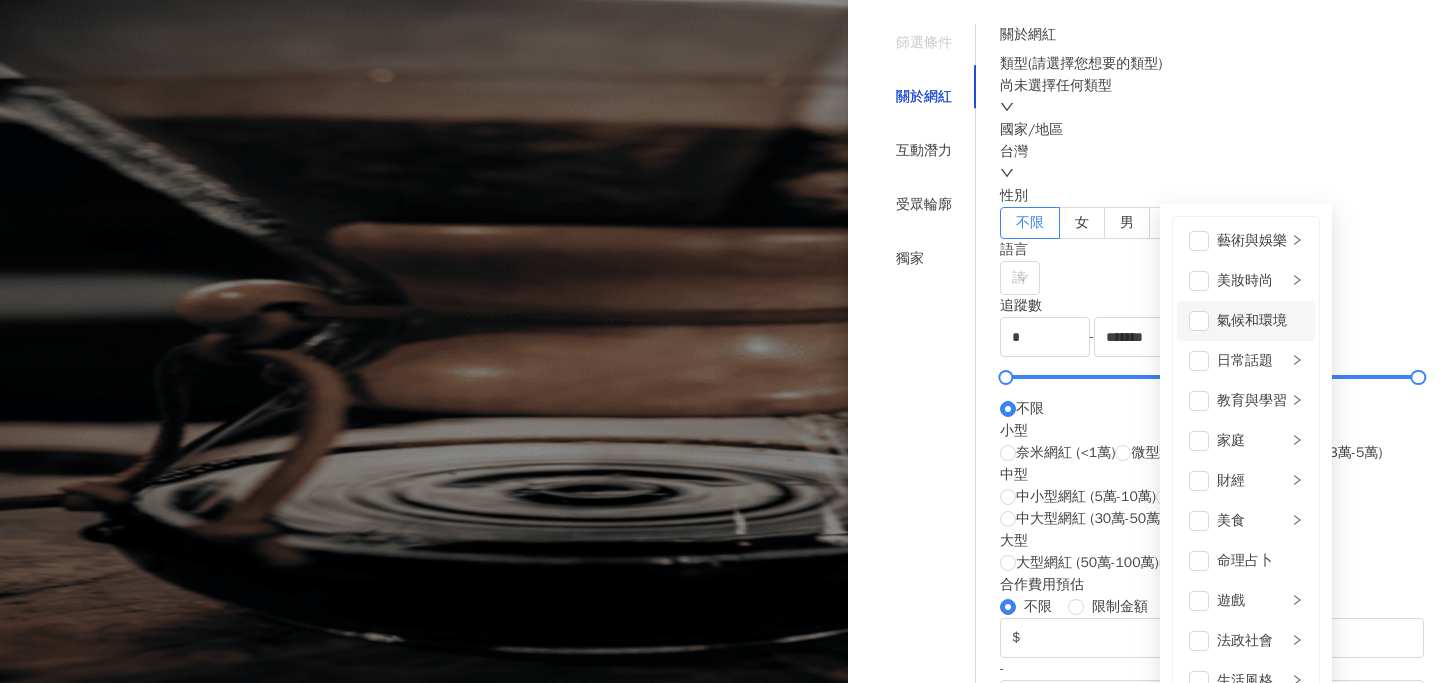 scroll, scrollTop: 438, scrollLeft: 0, axis: vertical 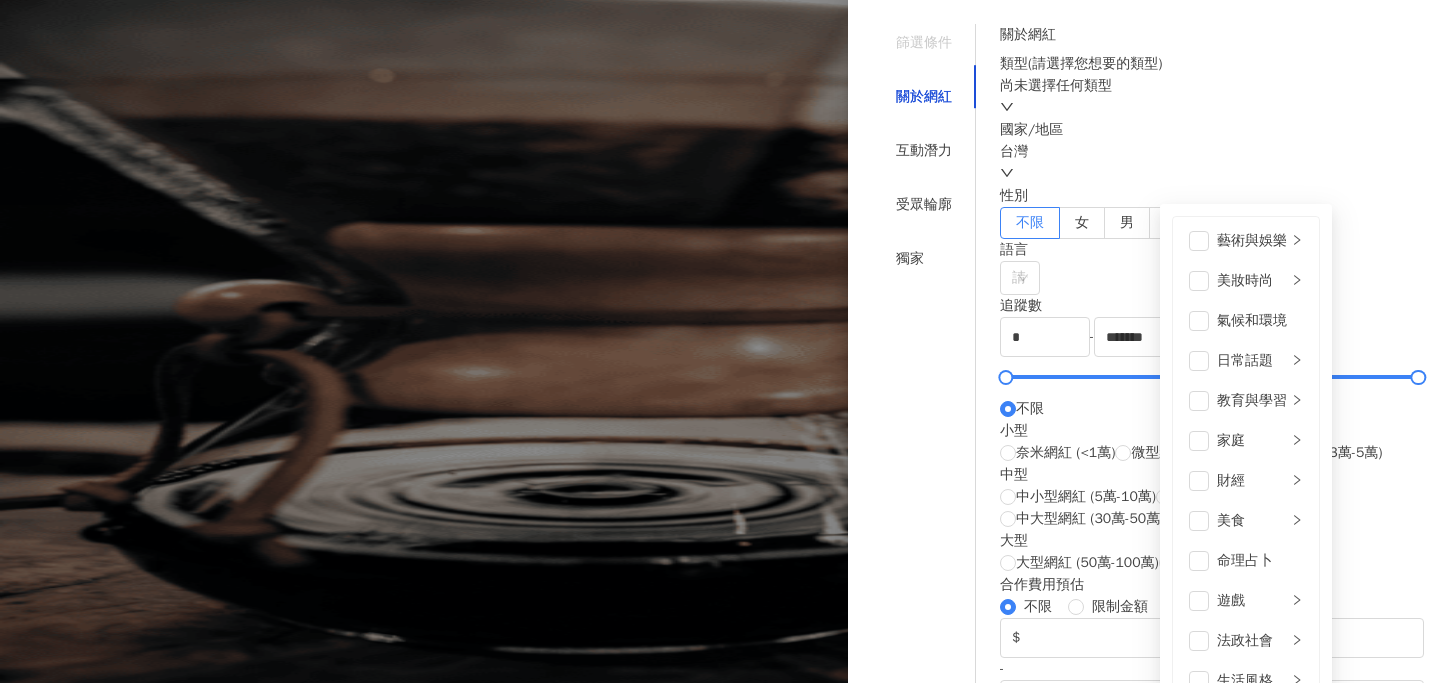 click on "影視娛樂" at bounding box center (1252, 721) 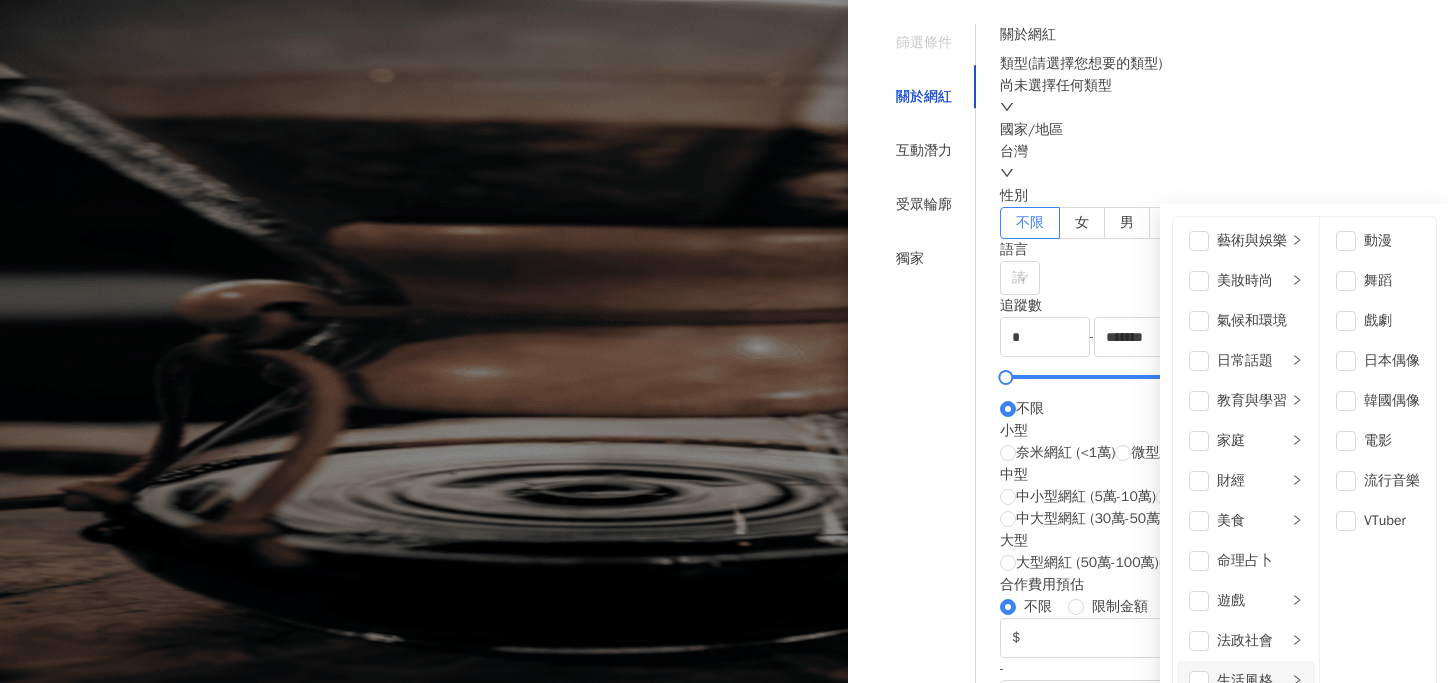 click on "生活風格" at bounding box center (1246, 681) 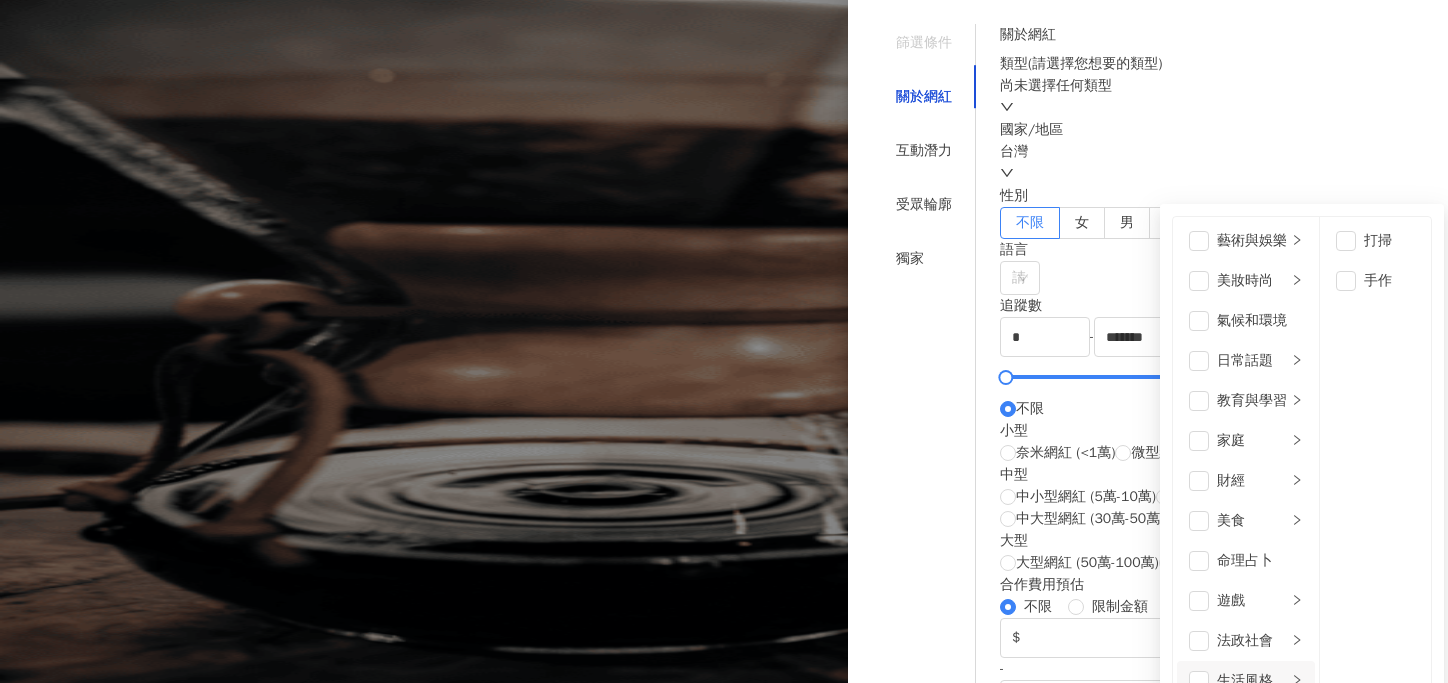 click at bounding box center (724, 341) 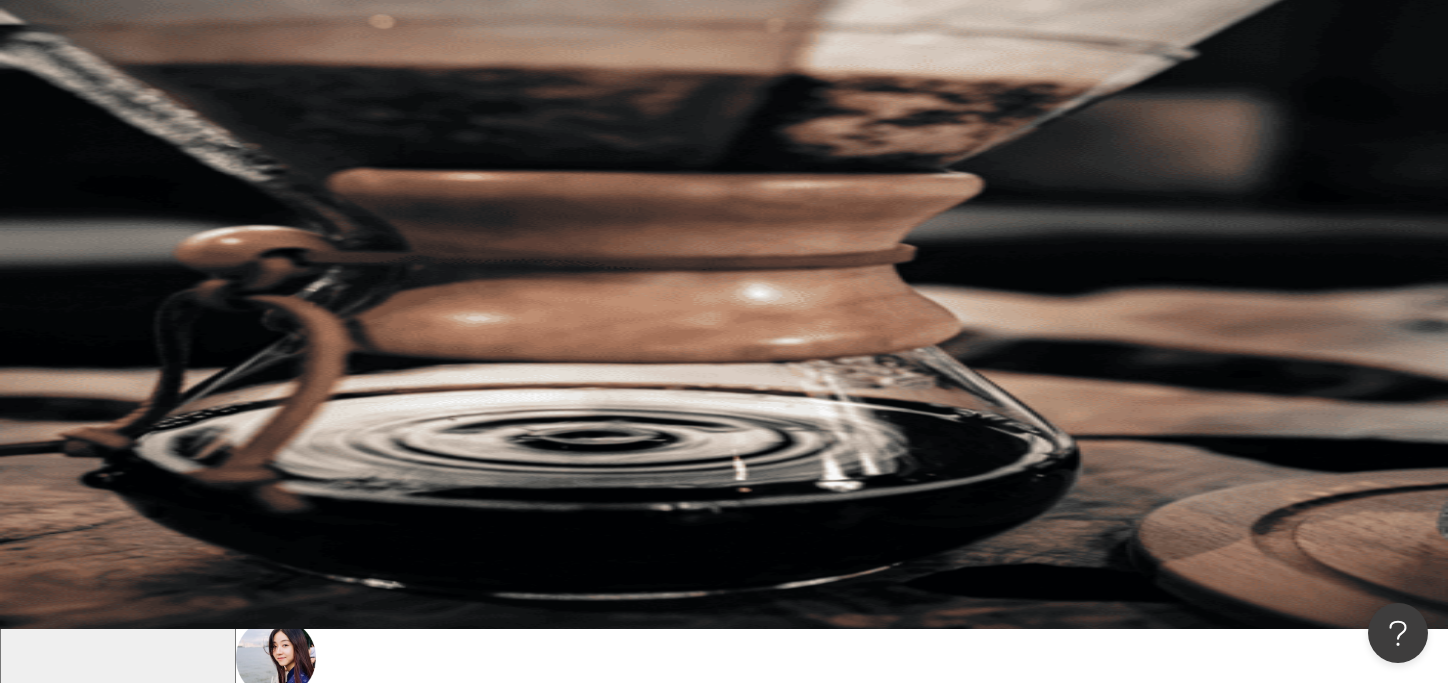 scroll, scrollTop: 0, scrollLeft: 0, axis: both 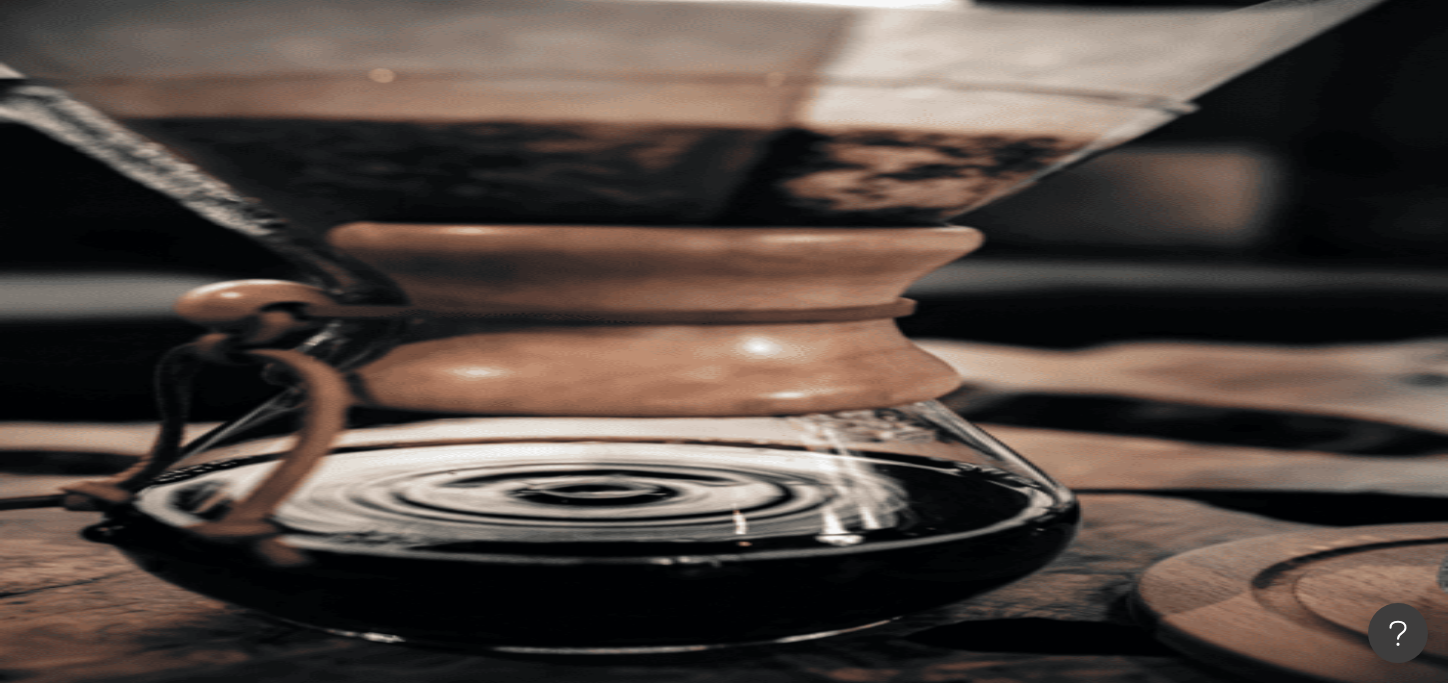 click on "不分平台" at bounding box center (283, 99) 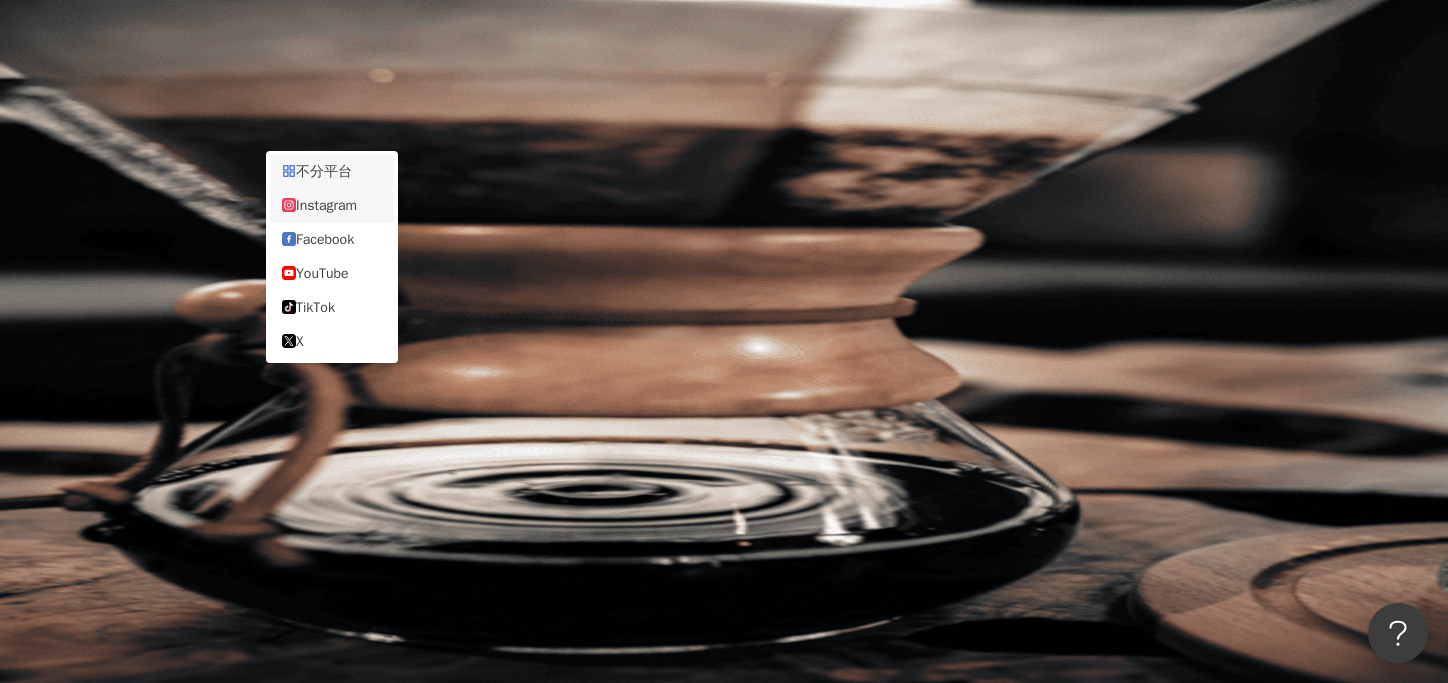 click on "Instagram" at bounding box center [332, 206] 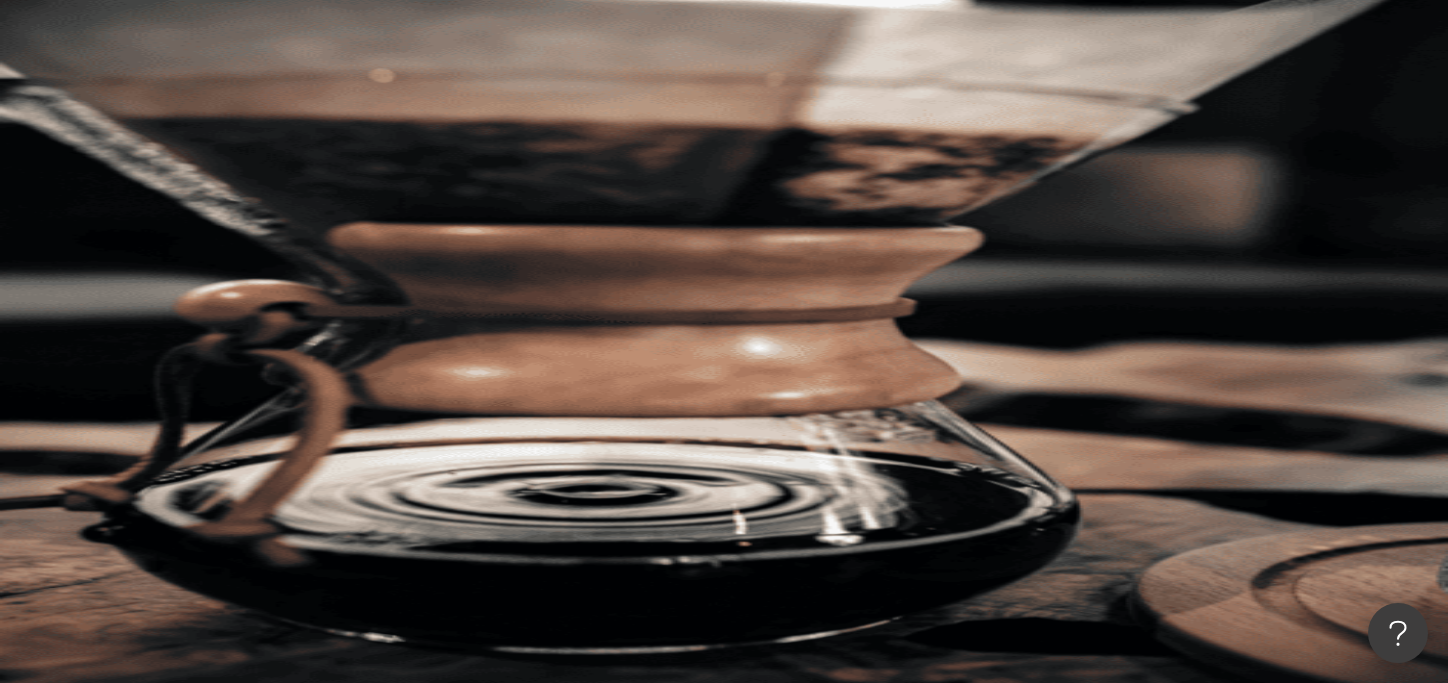 click at bounding box center [451, 99] 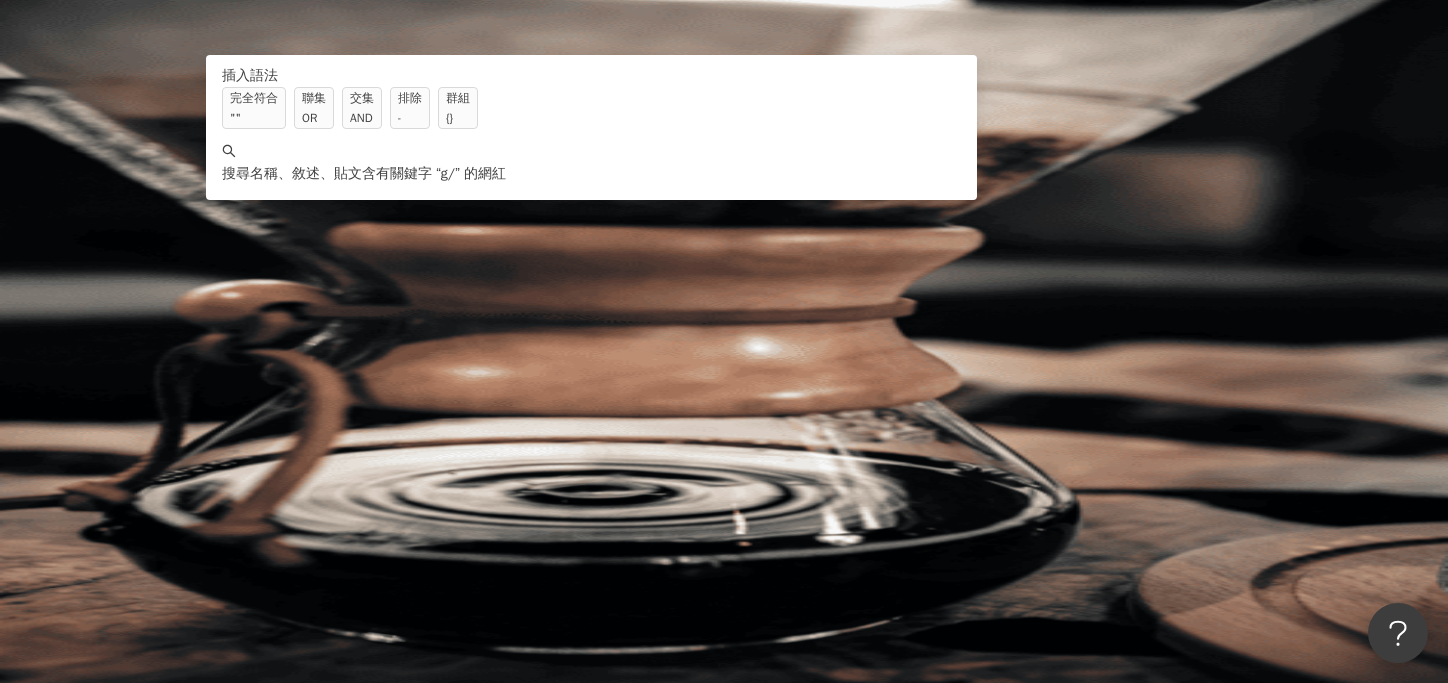 type on "*" 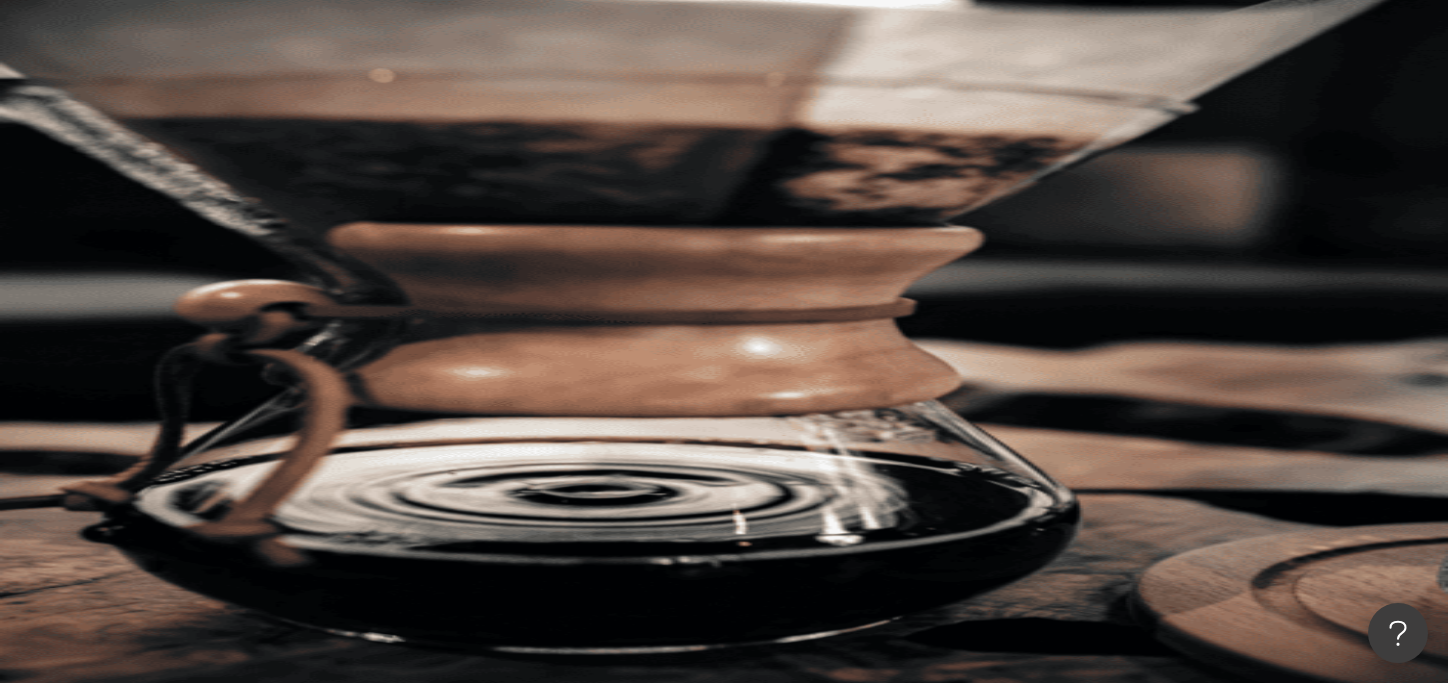 click on "搜尋" at bounding box center [293, 173] 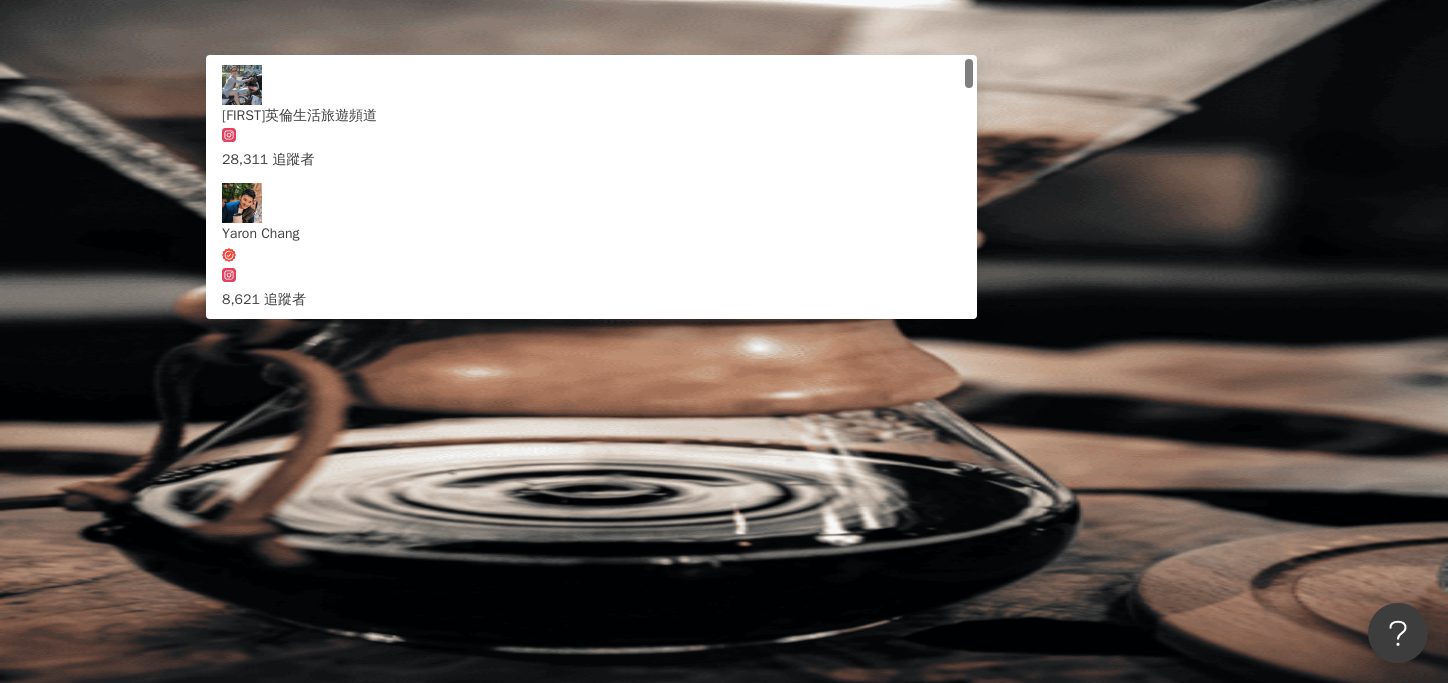 type on "*" 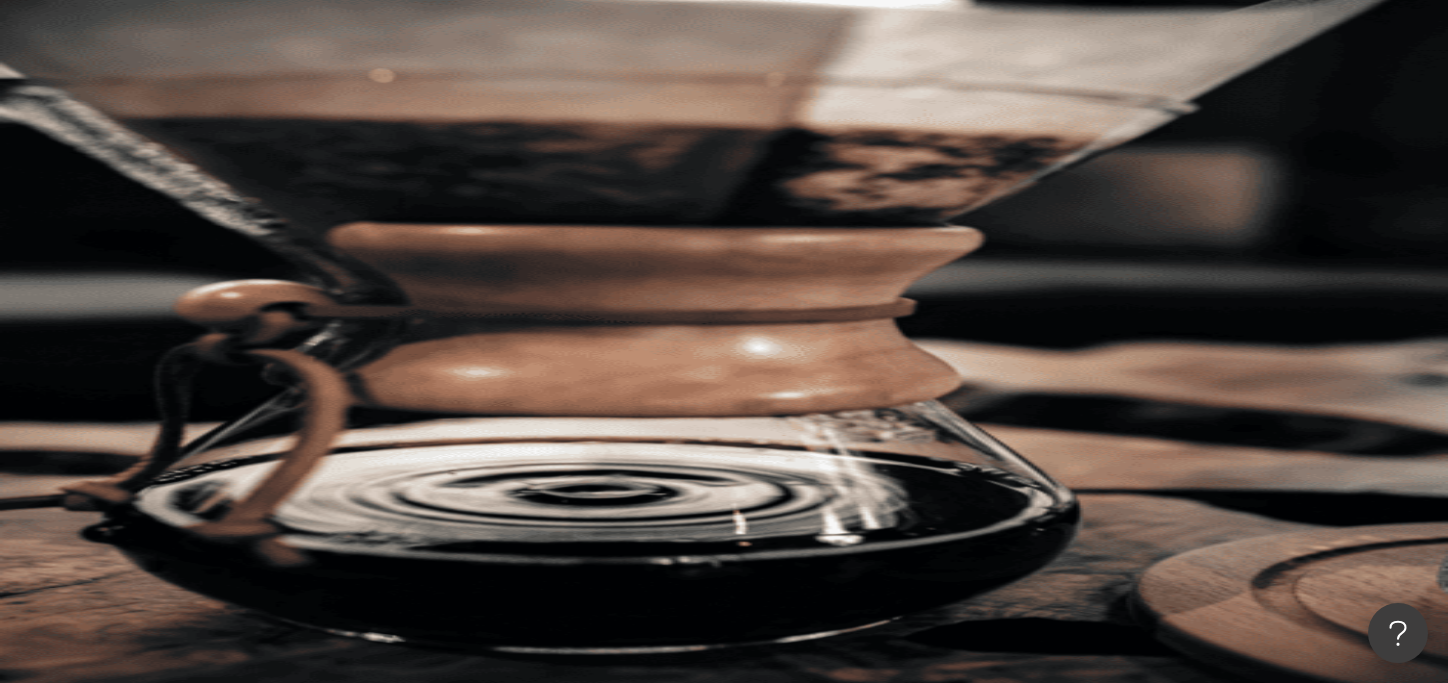 type 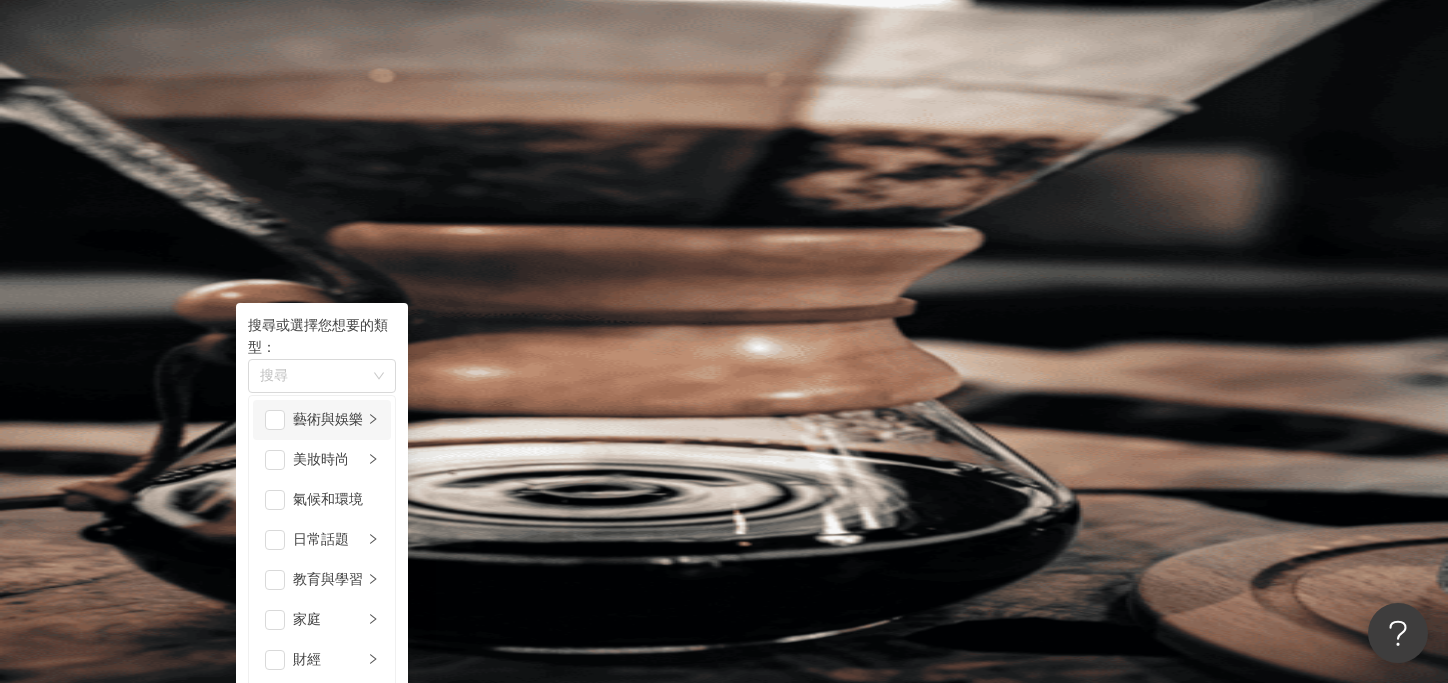 scroll, scrollTop: 289, scrollLeft: 0, axis: vertical 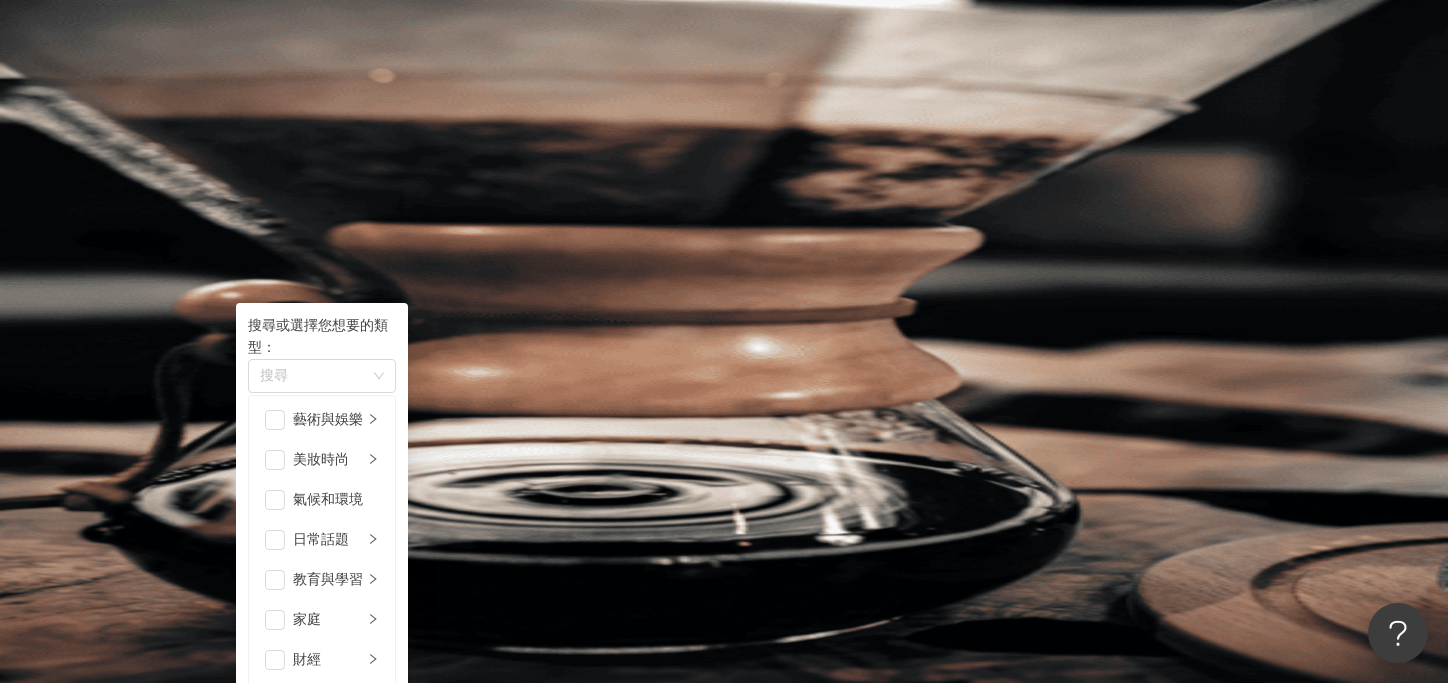 click on "生活風格" at bounding box center [328, 860] 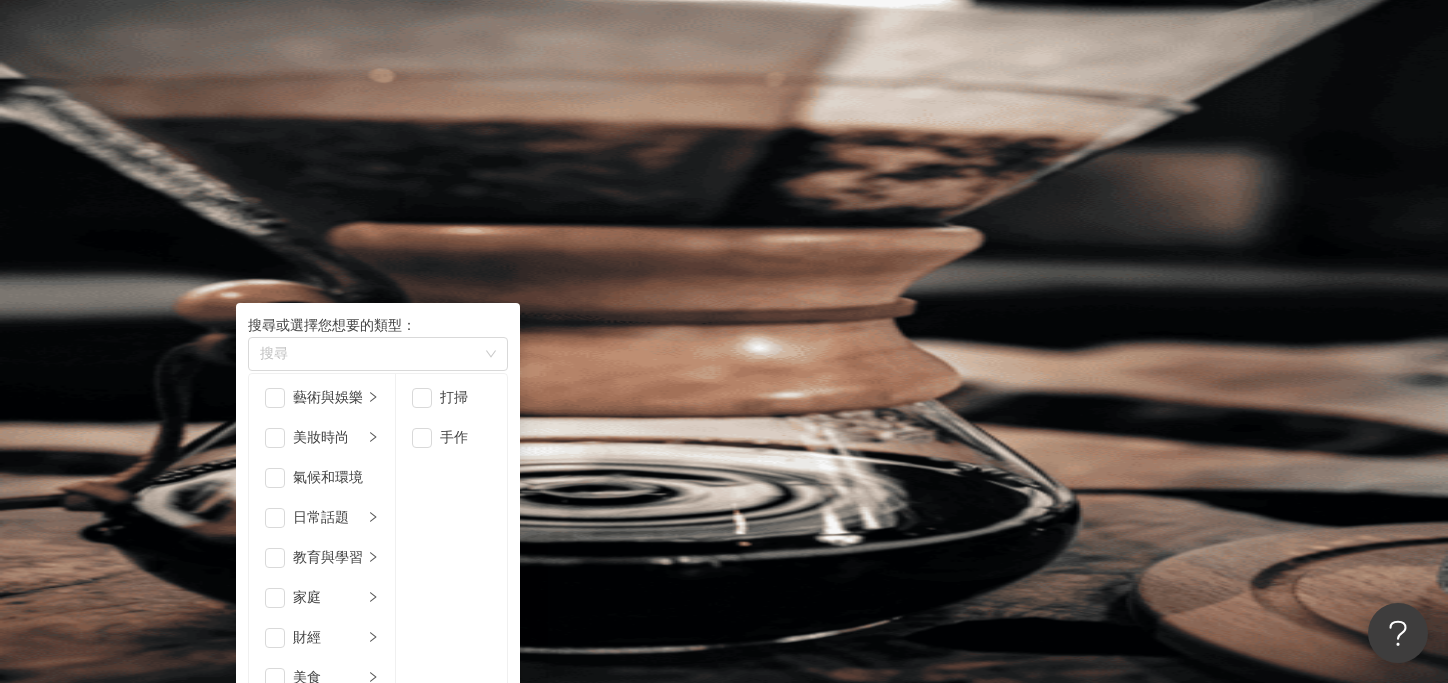 scroll, scrollTop: 693, scrollLeft: 0, axis: vertical 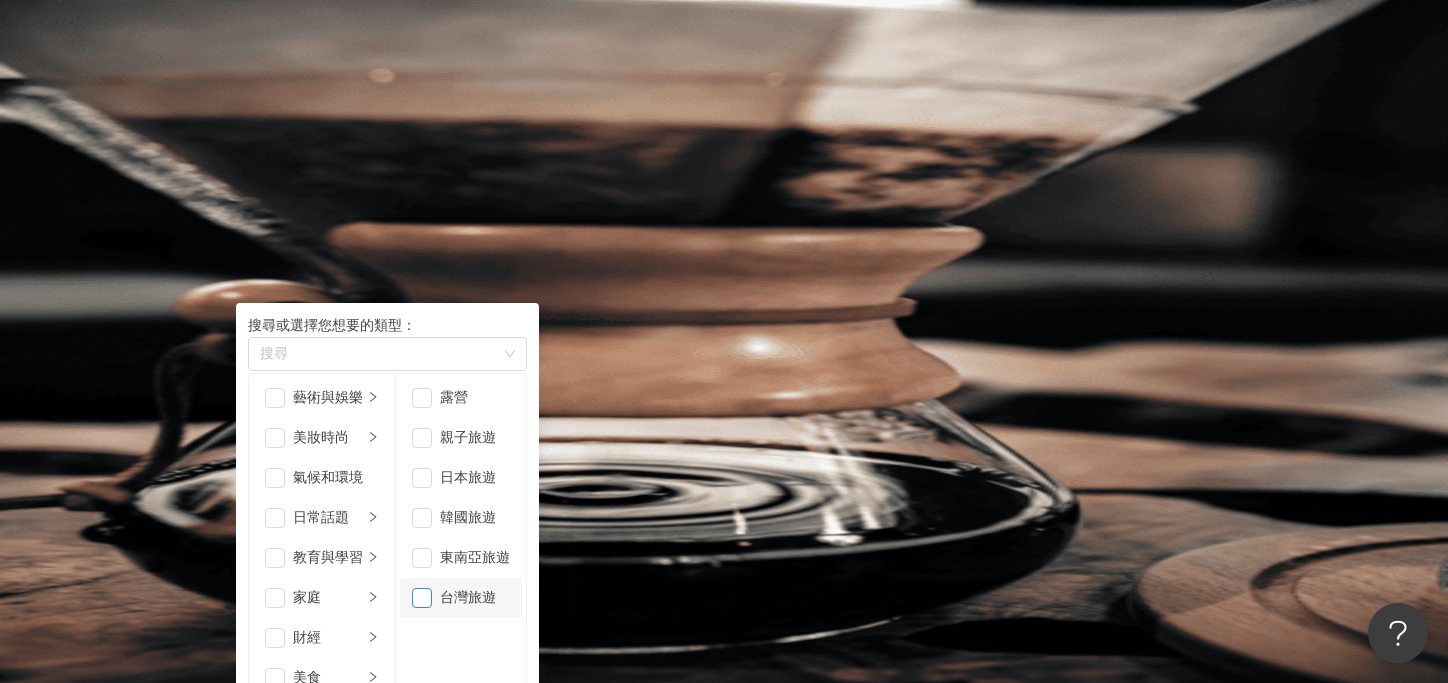 click at bounding box center (422, 598) 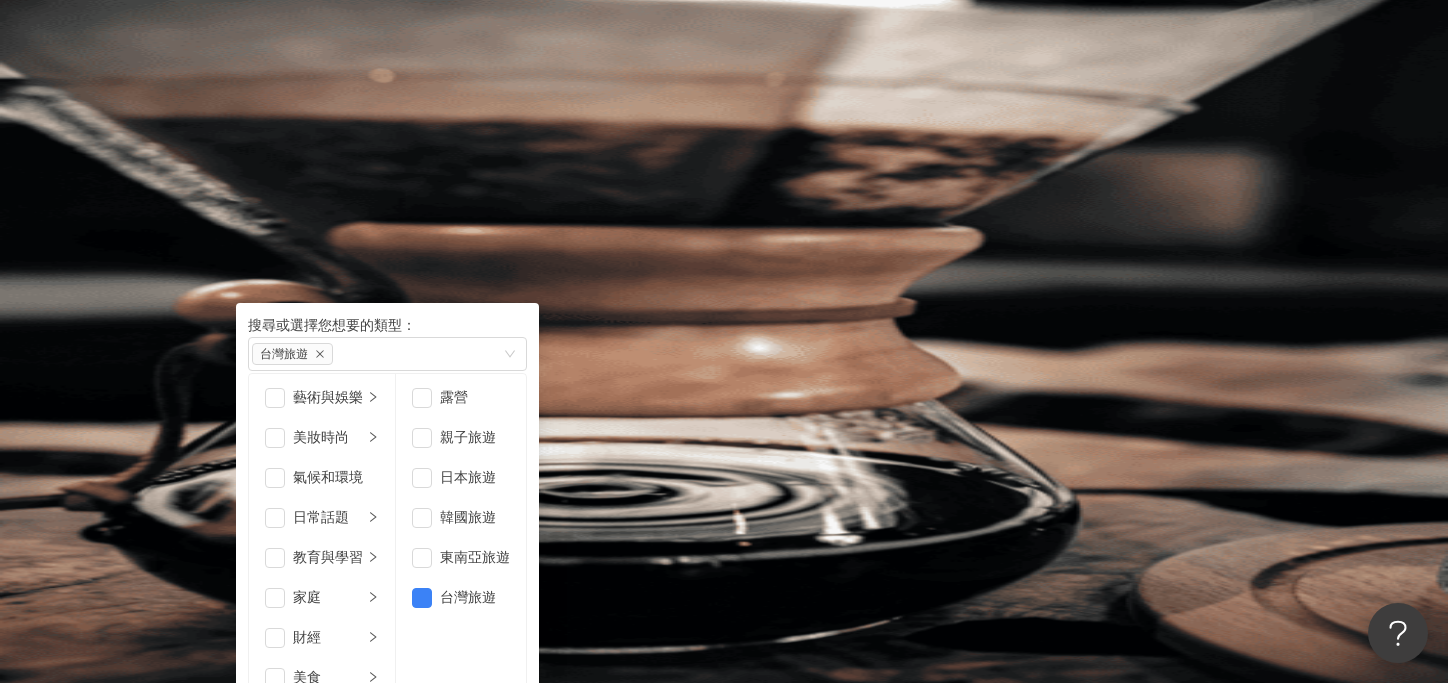 scroll, scrollTop: 60, scrollLeft: 0, axis: vertical 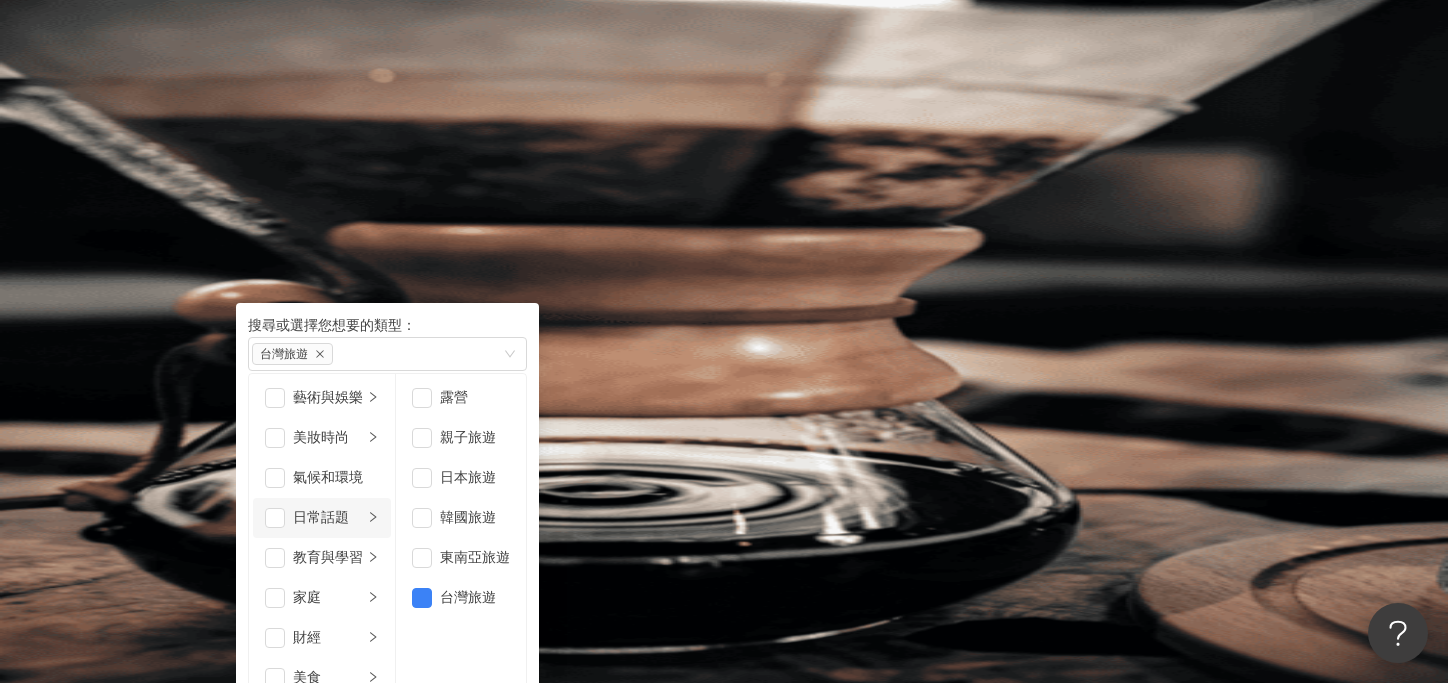 click on "日常話題" at bounding box center (328, 518) 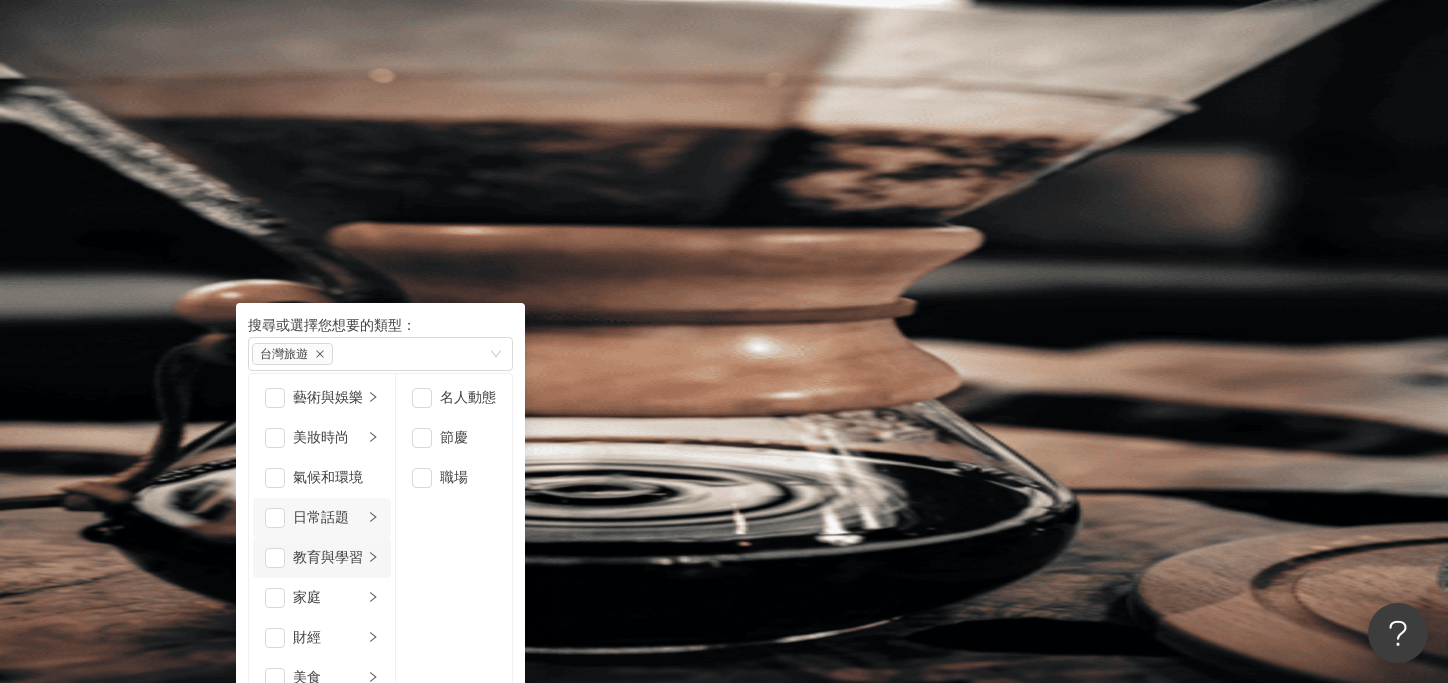 click on "教育與學習" at bounding box center (328, 558) 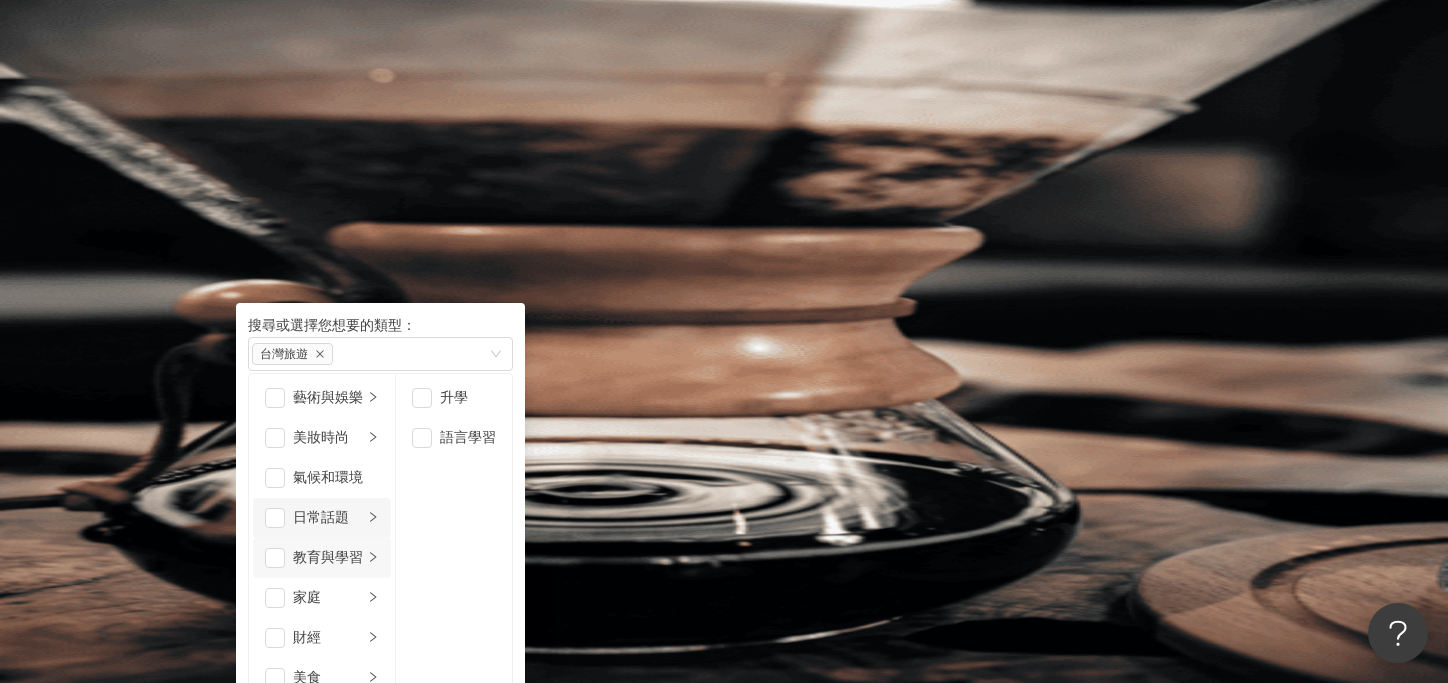 scroll, scrollTop: 0, scrollLeft: 0, axis: both 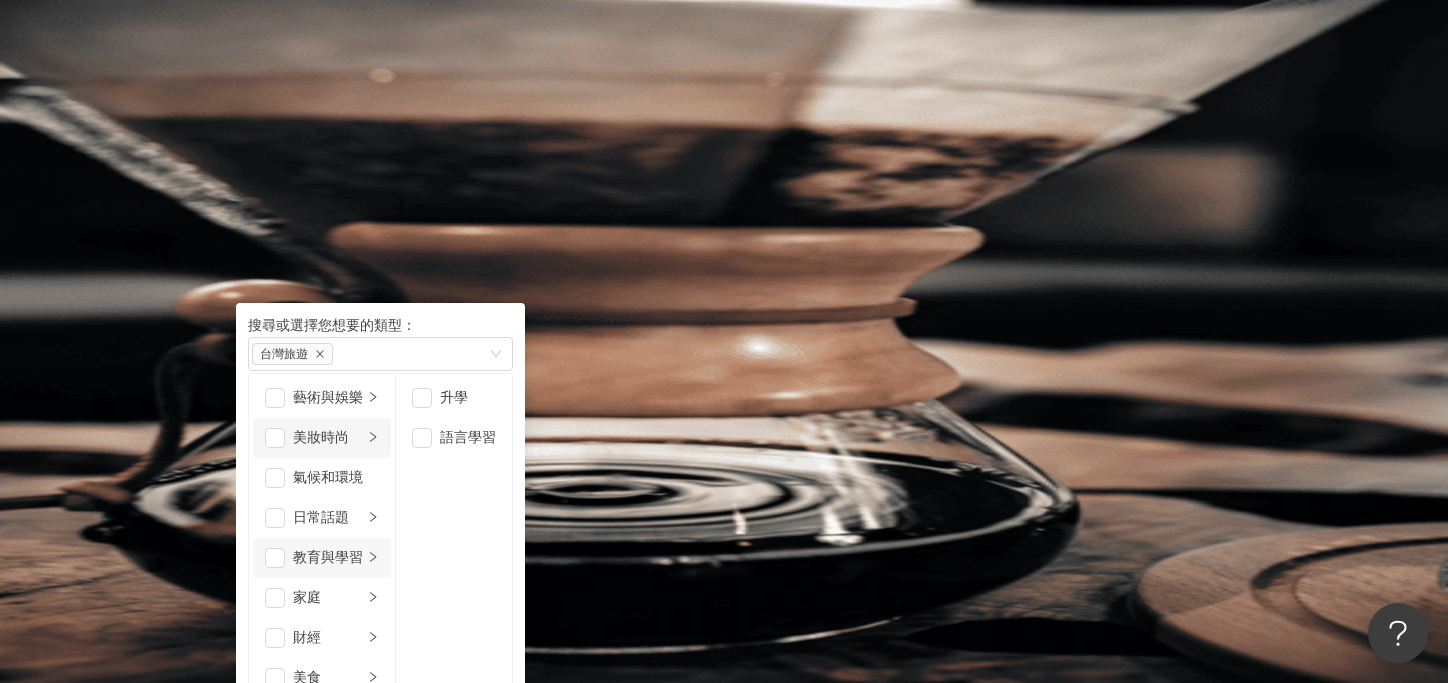 click on "美妝時尚" at bounding box center (328, 438) 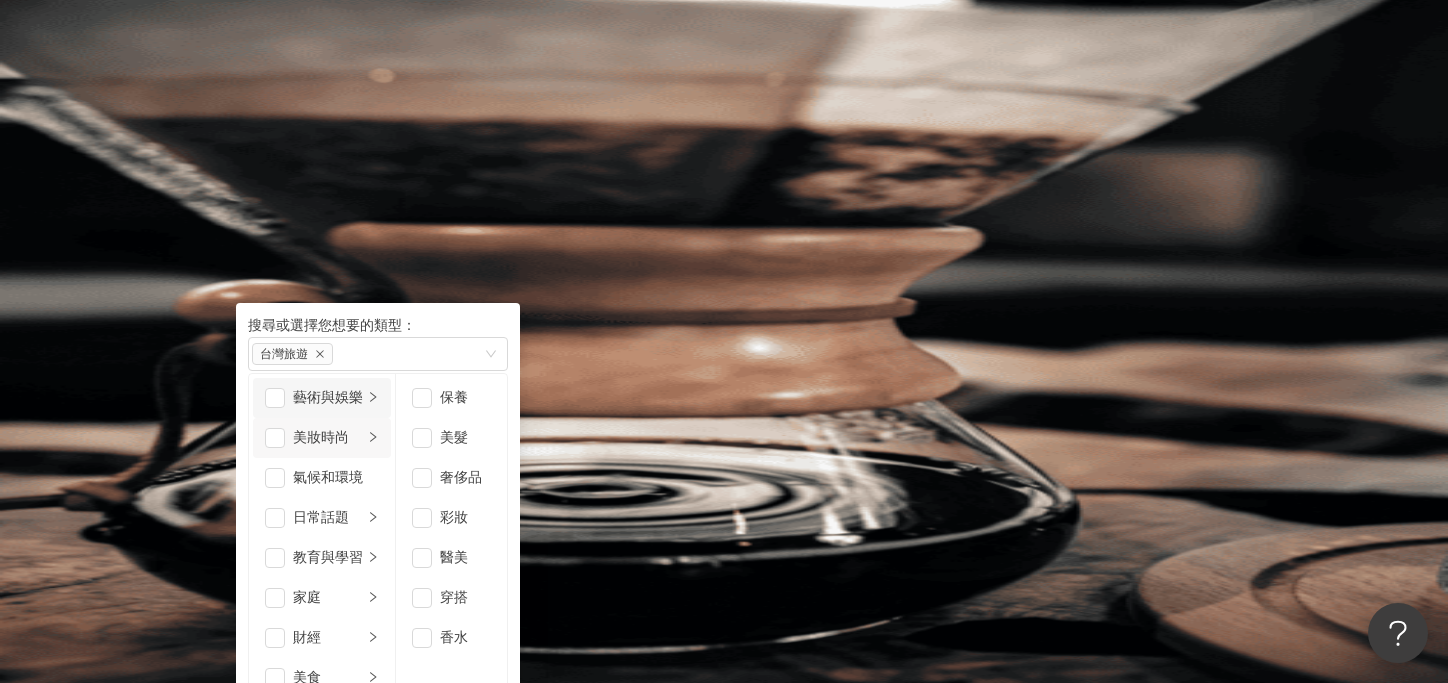 click on "藝術與娛樂" at bounding box center [322, 398] 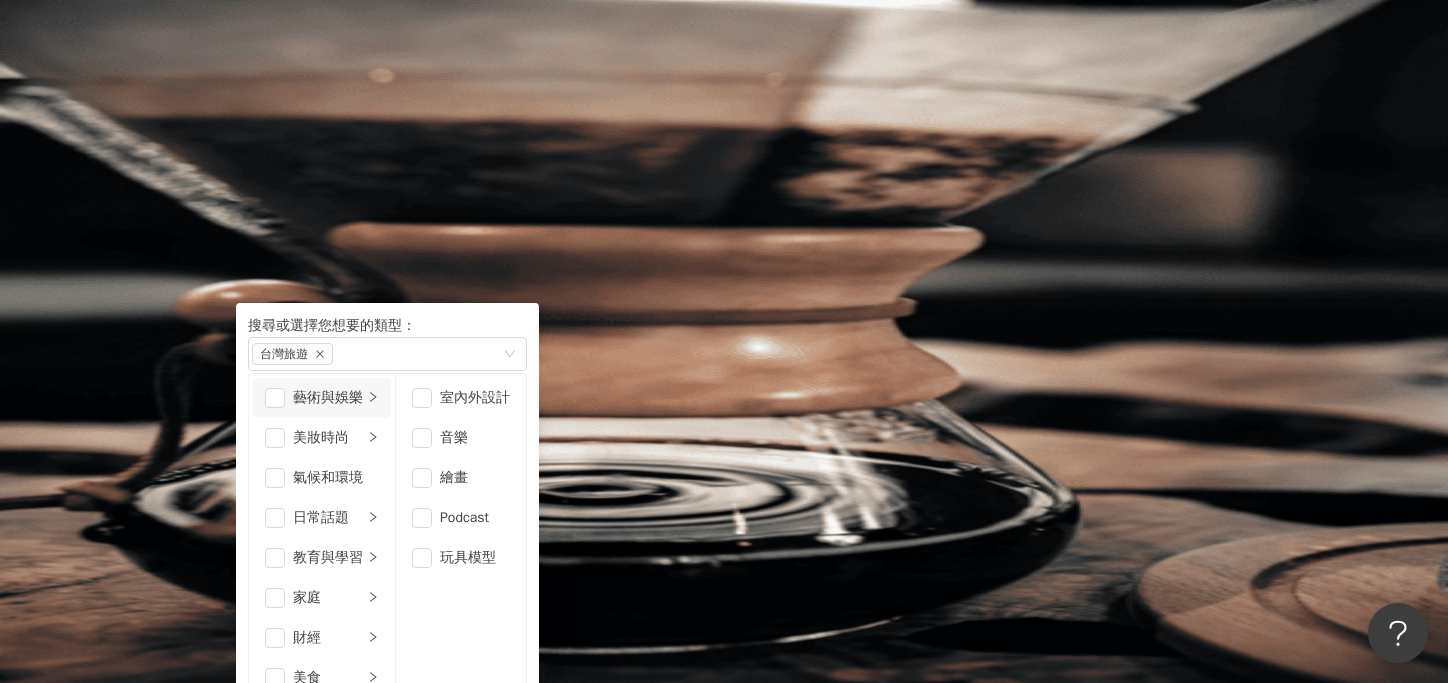 click on "追蹤數" at bounding box center (278, 353) 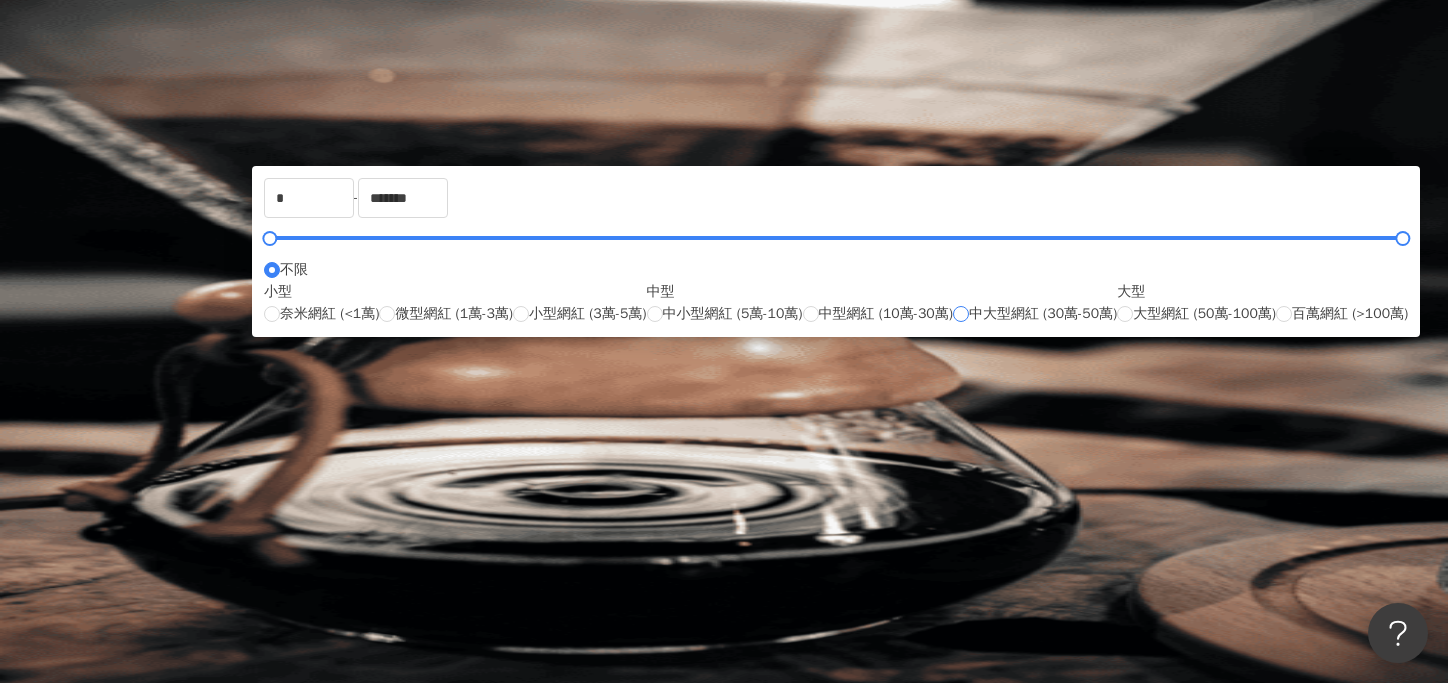 type on "******" 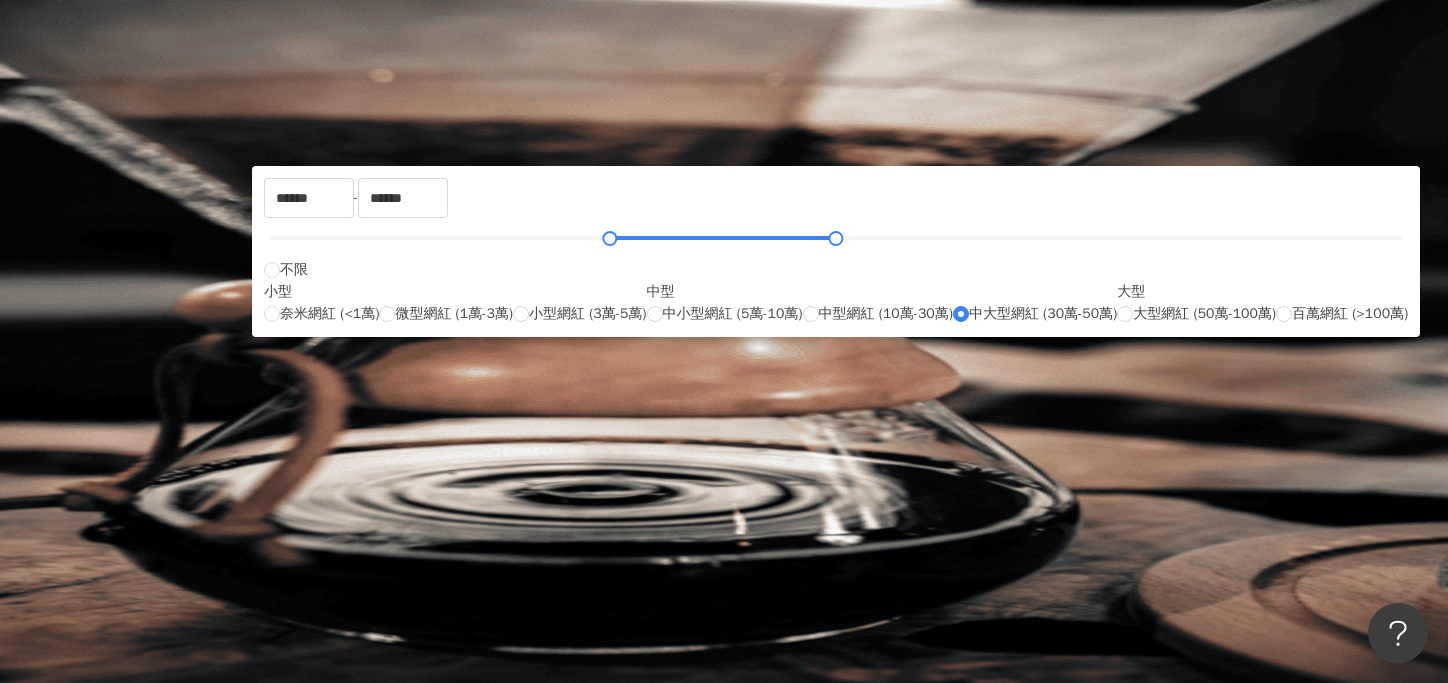 click on "AI 推薦 ： 升級方案，使用超強大 AI 推薦搜尋 申請試用 • Cindy  :  以旅遊、美食和生活風格的內容而受歡迎，最近發布了超商隱藏調酒喝法，單支影片瀏覽量更突破 40 萬。 • Johnny  :  樂於分享超商、連鎖速食店創意吃法等等影片，以幽默搞笑的短片和生活日常分享而受歡迎。 • 強強生活  :  樂於分享超商、連鎖速食店創意吃法等等影片，以幽默搞笑的短片和生活日常分享而受歡迎。 對您有幫助嗎？ Cindy 1.4萬 1.1萬 3.2萬 互動率 5% 商業合作比例 10% 受眾性別 女 Johnny 2.4萬 999 4.2萬 互動率 6.96% 商業合作比例 0.12% 受眾性別 男 強強生活 3.4萬 1萬 4.2萬 互動率 6.96% 商業合作比例 3% 受眾性別 女" at bounding box center [842, 1039] 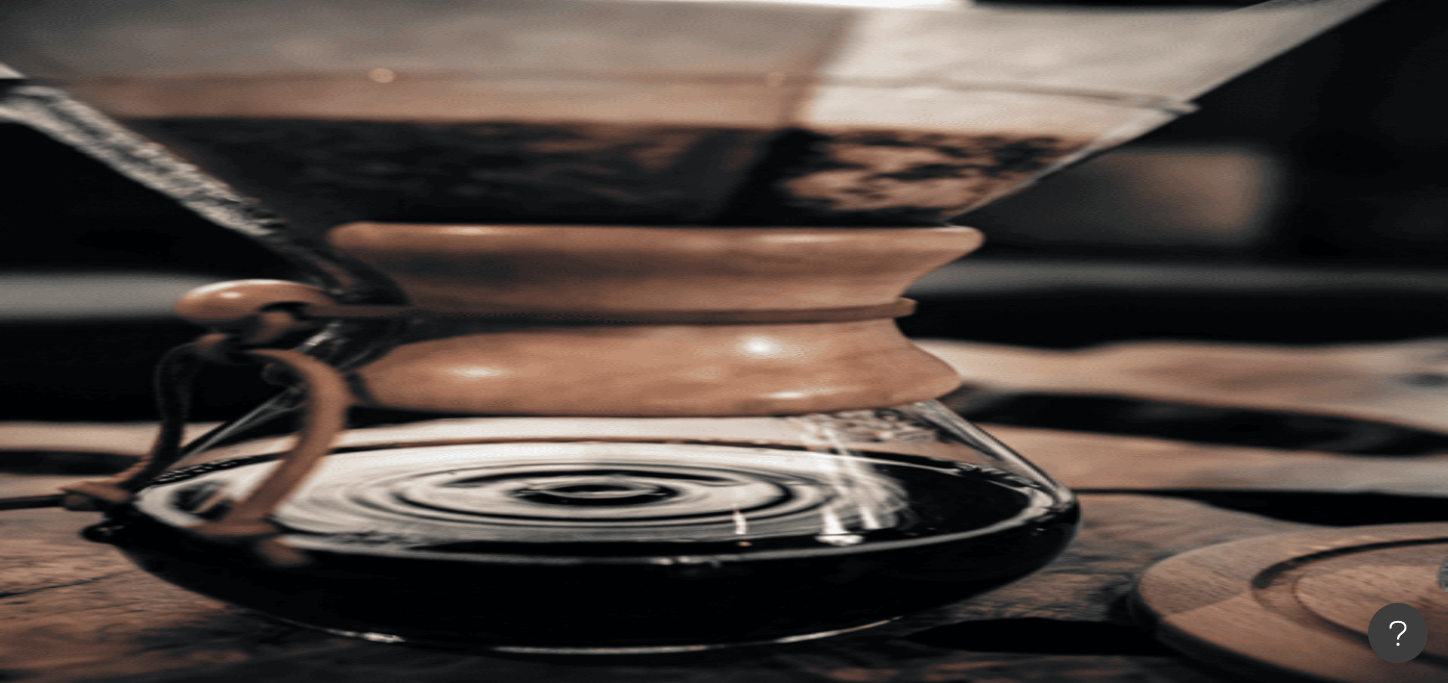 click on "搜尋" at bounding box center [282, 171] 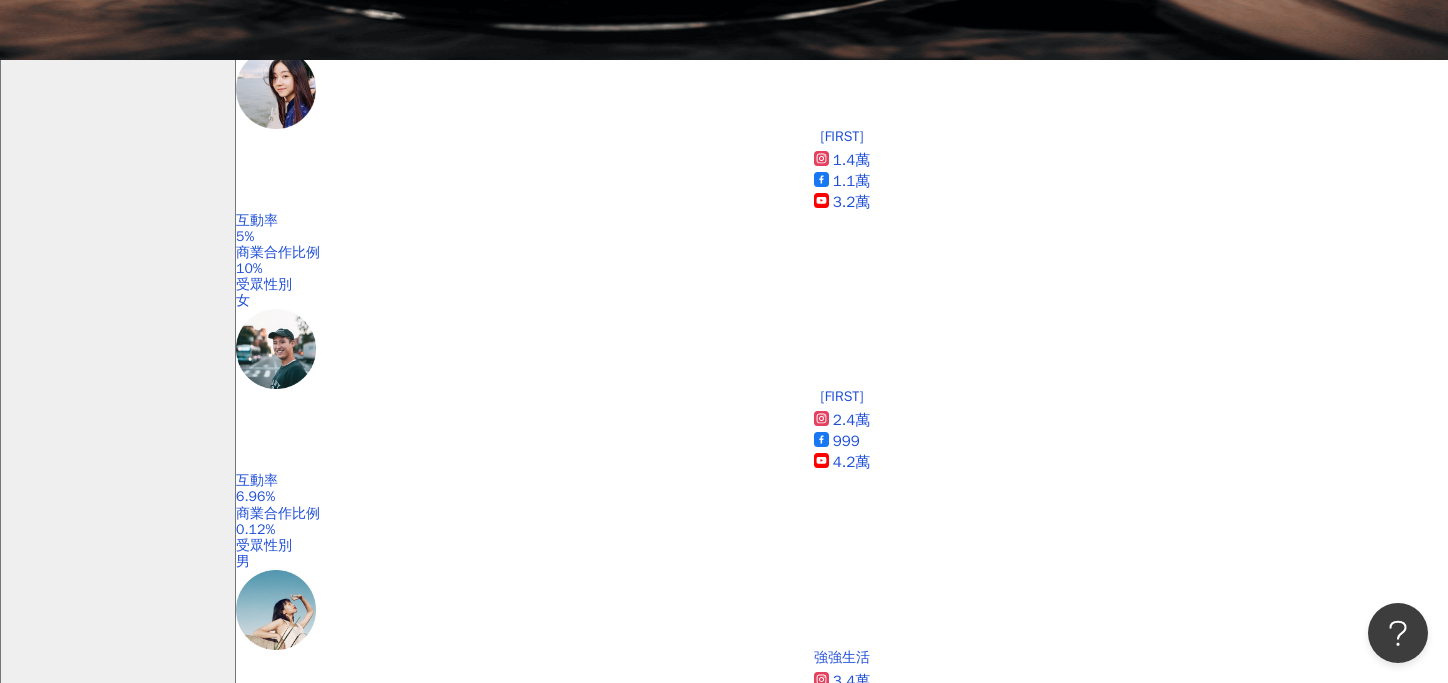 scroll, scrollTop: 627, scrollLeft: 0, axis: vertical 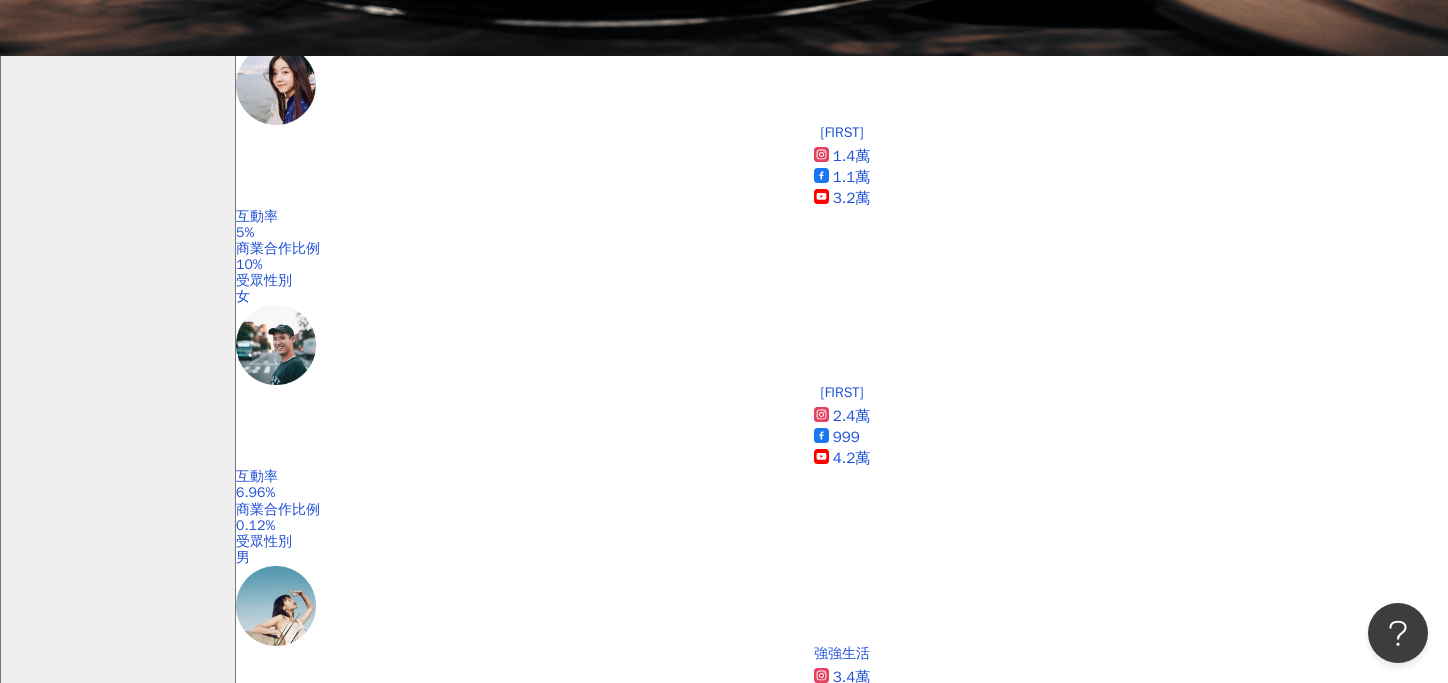click 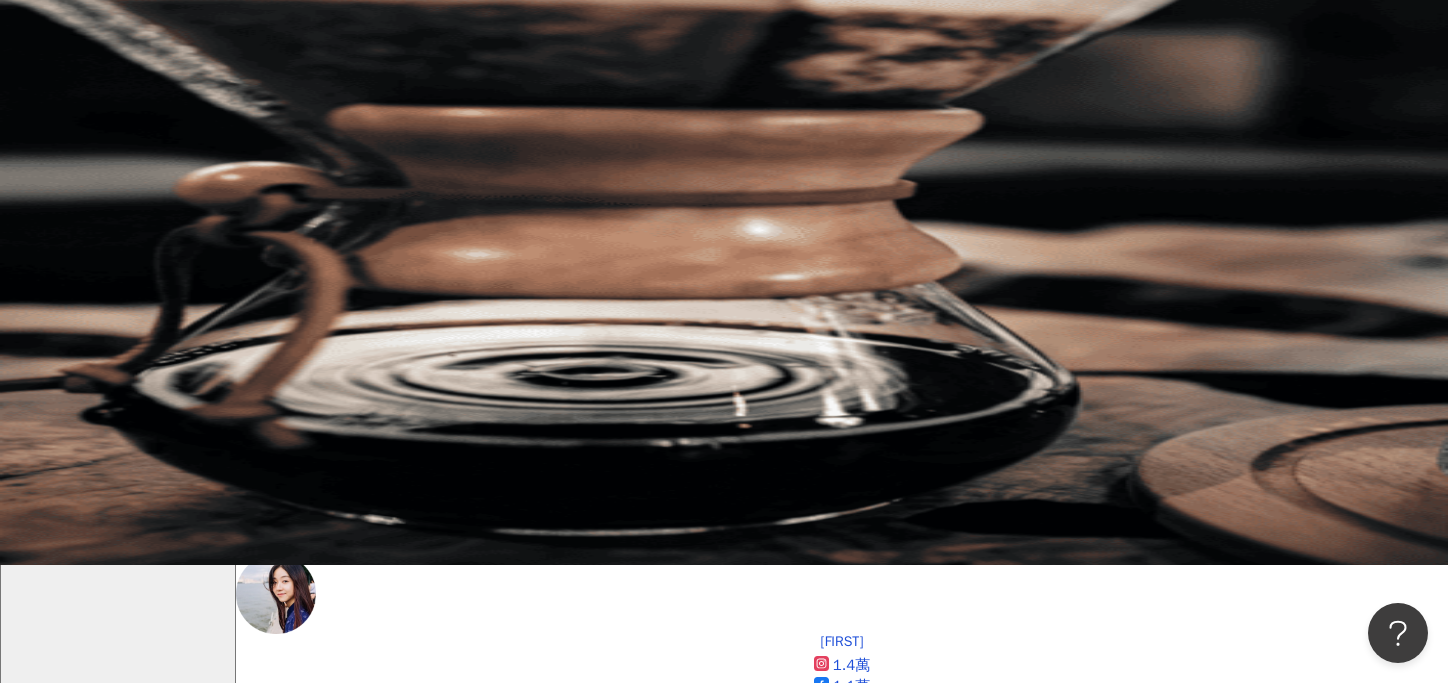 scroll, scrollTop: 0, scrollLeft: 0, axis: both 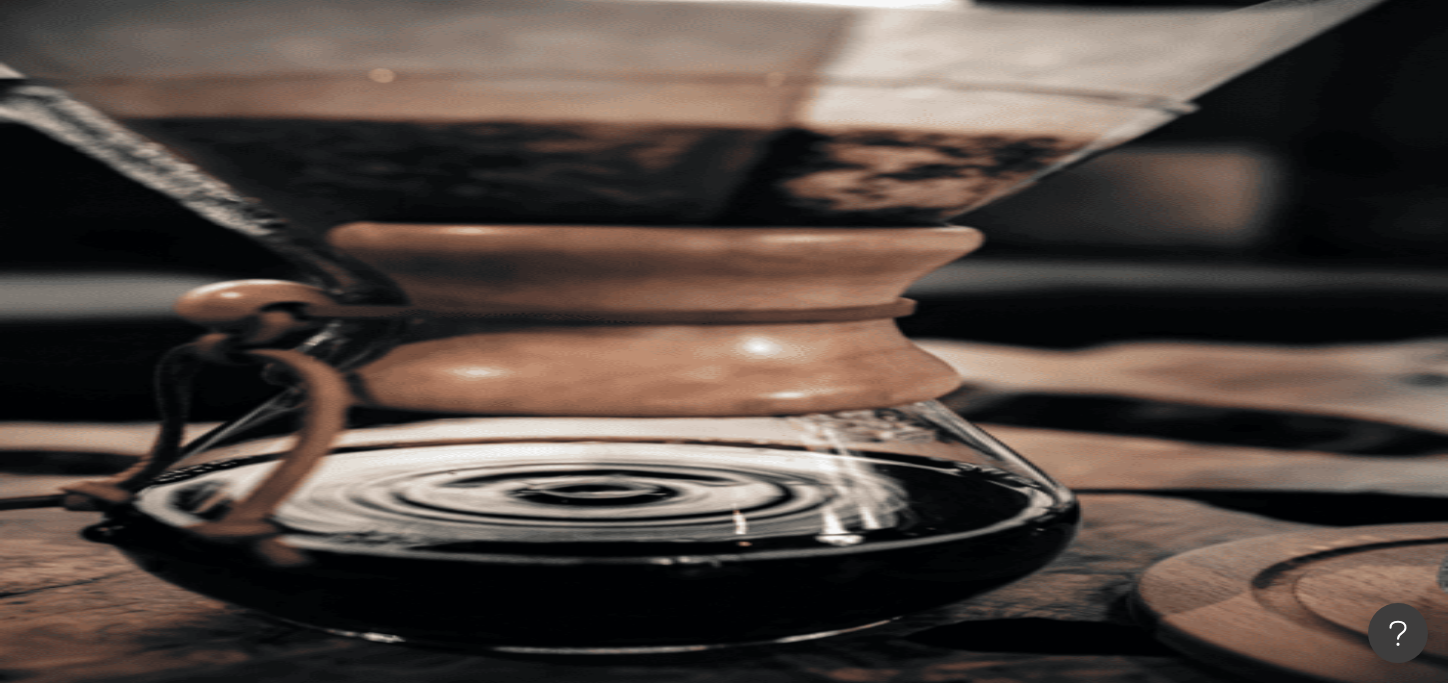 click on "追蹤數" at bounding box center [278, 353] 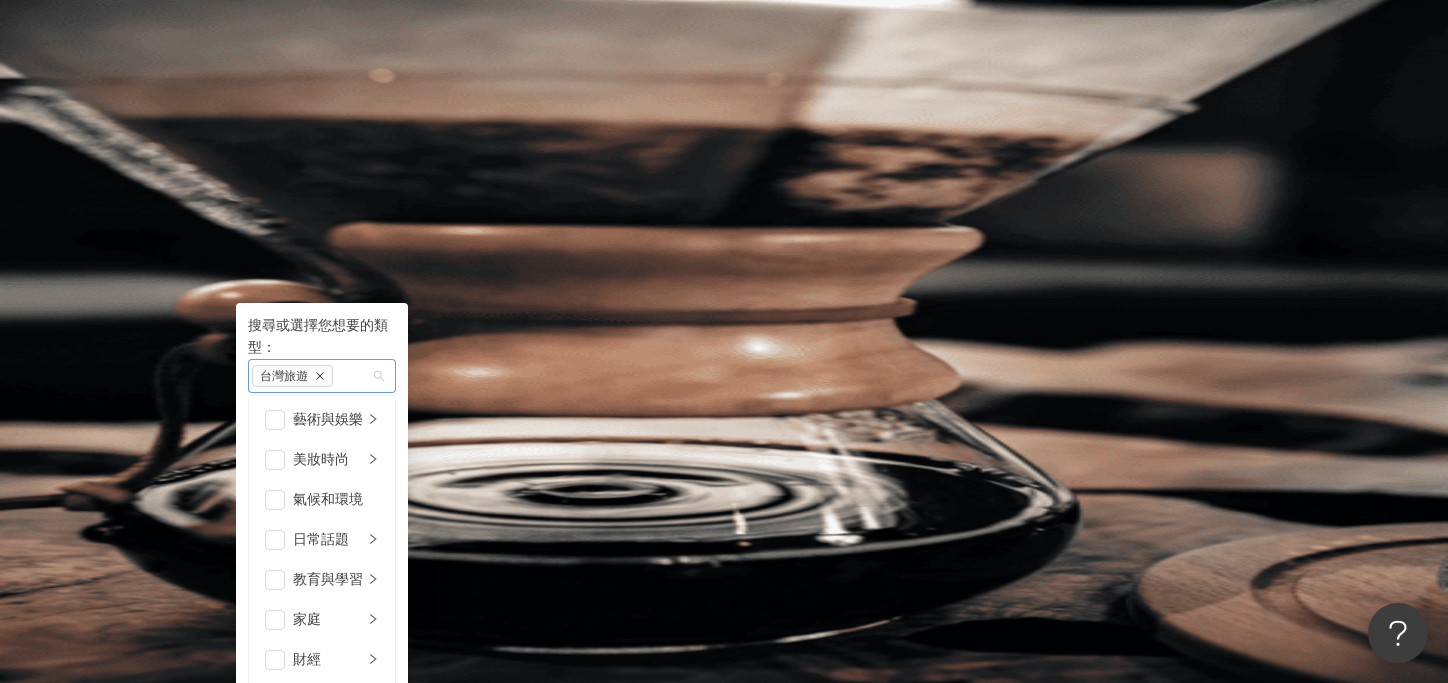 click 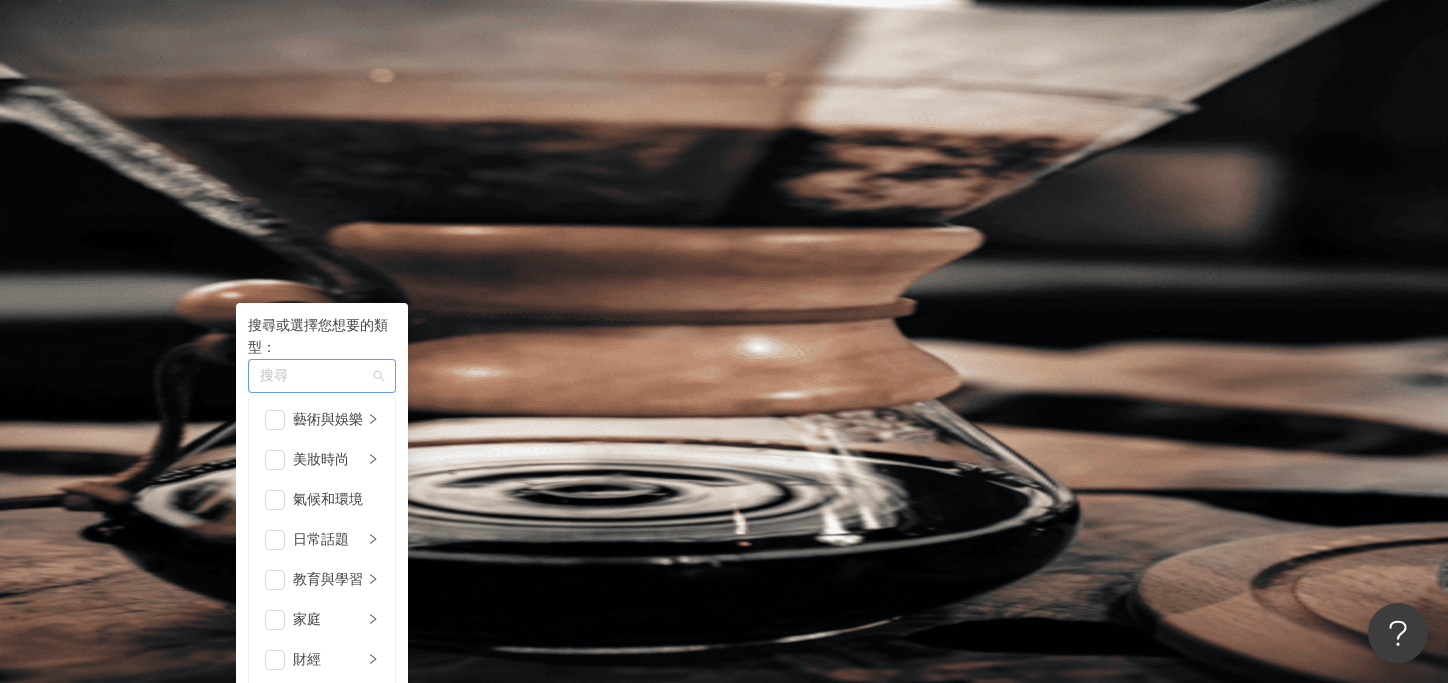 click on "搜尋或選擇您想要的類型：   搜尋 藝術與娛樂 美妝時尚 氣候和環境 日常話題 教育與學習 家庭 財經 美食 命理占卜 遊戲 法政社會 生活風格 影視娛樂 醫療與健康 寵物 攝影 感情 宗教 促購導購 運動 科技 交通工具 旅遊 成人" at bounding box center (322, 840) 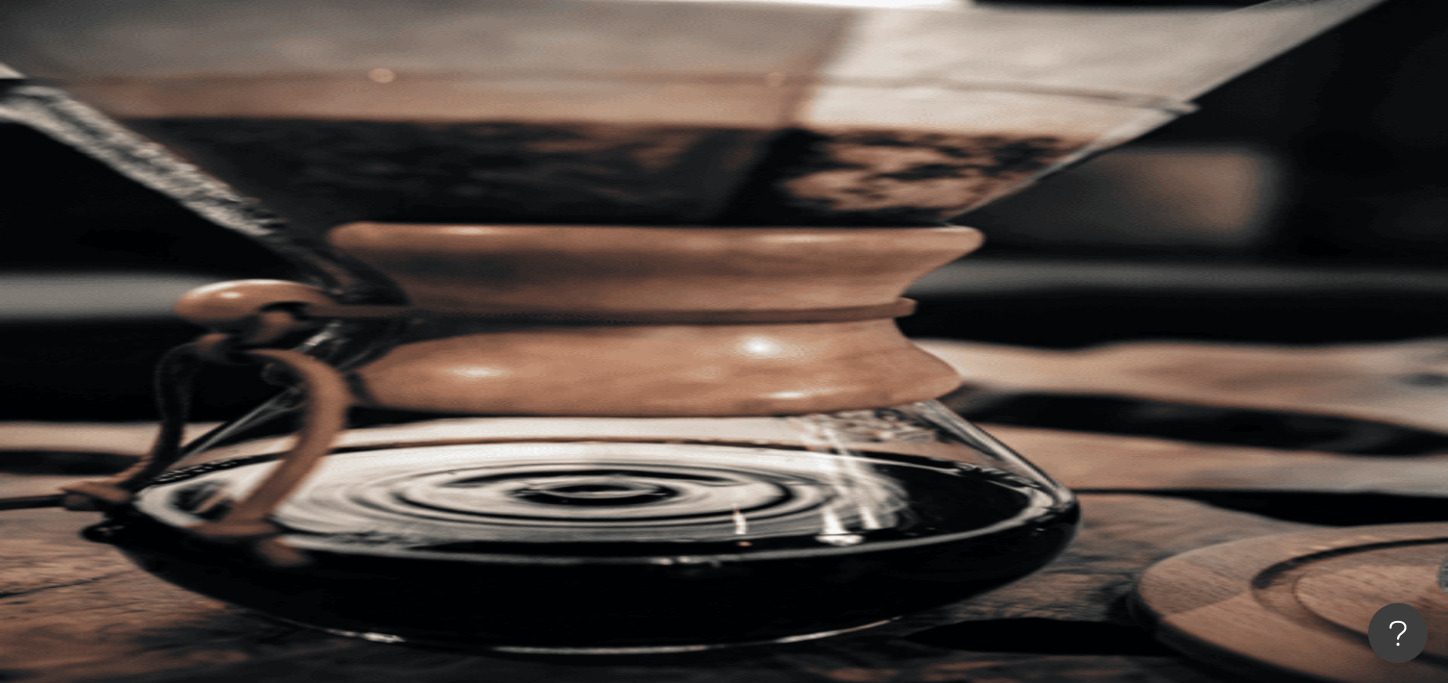 click on "搜尋" at bounding box center [282, 171] 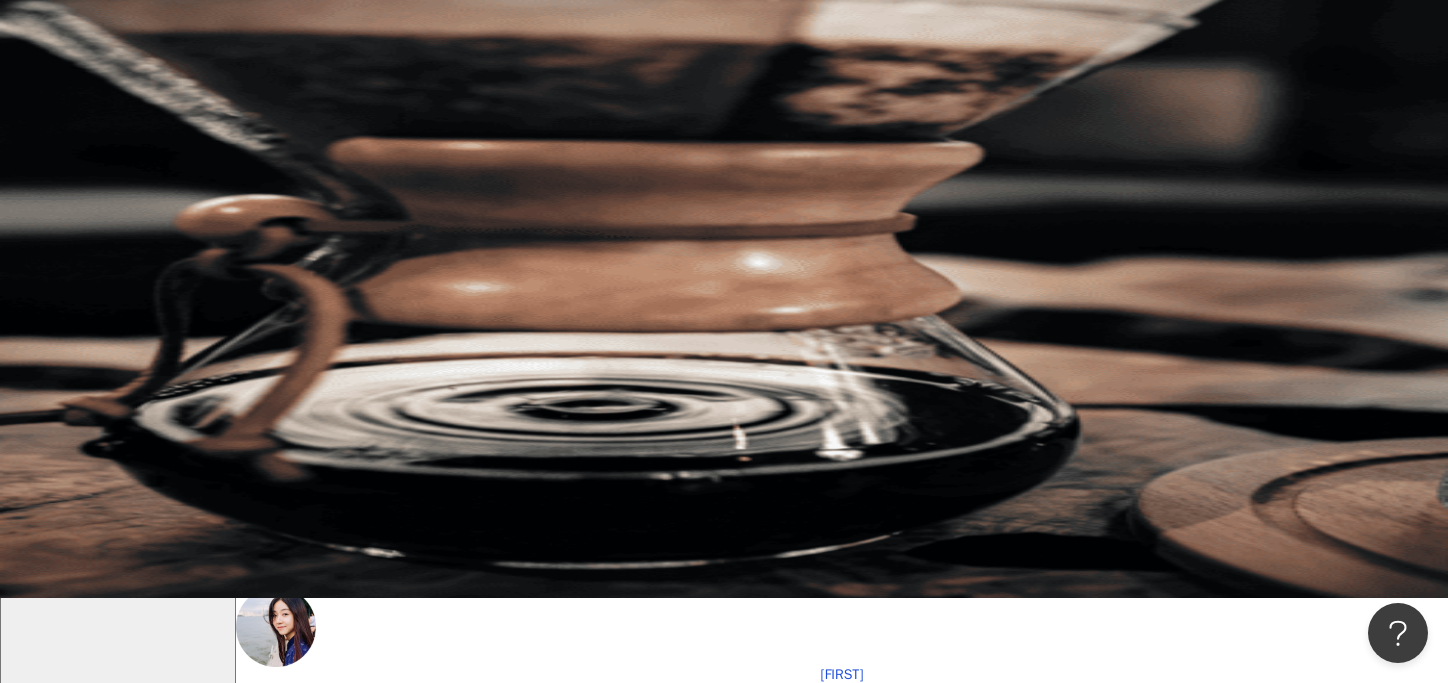 scroll, scrollTop: 0, scrollLeft: 0, axis: both 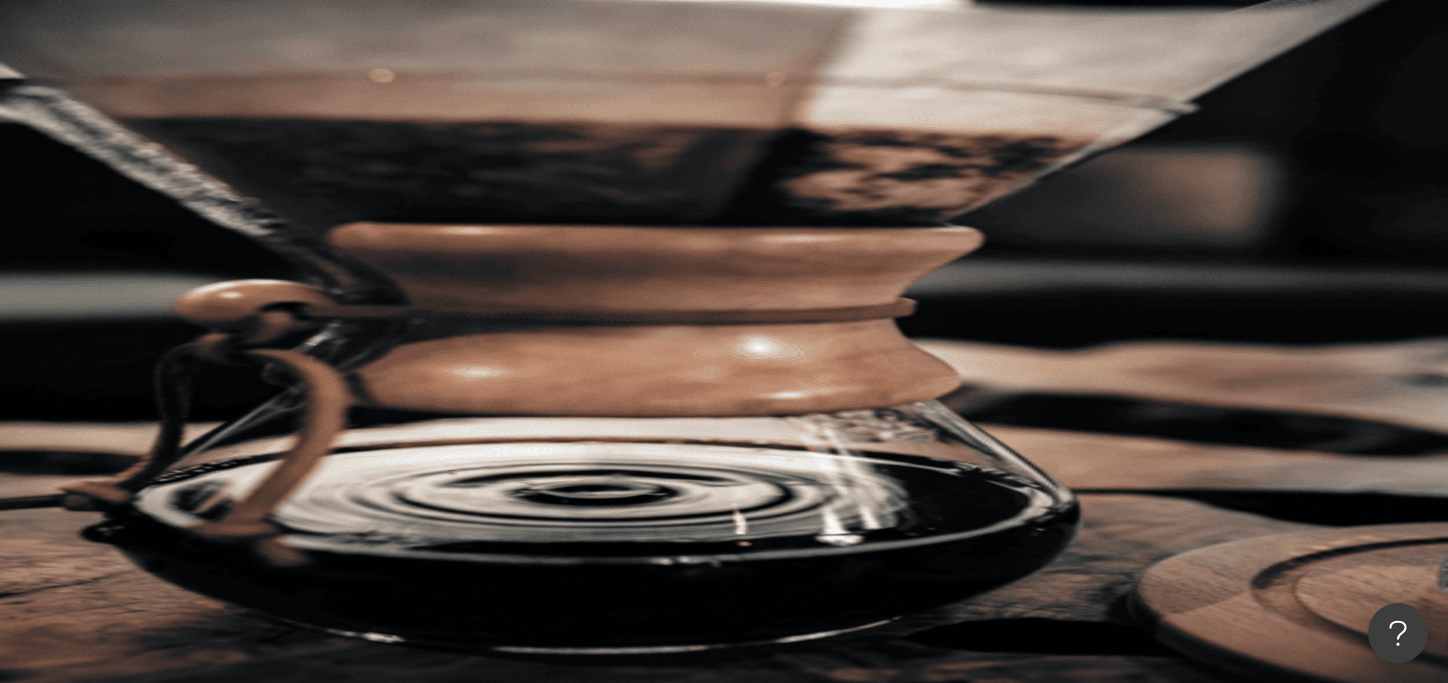 click on "類型" at bounding box center (271, 273) 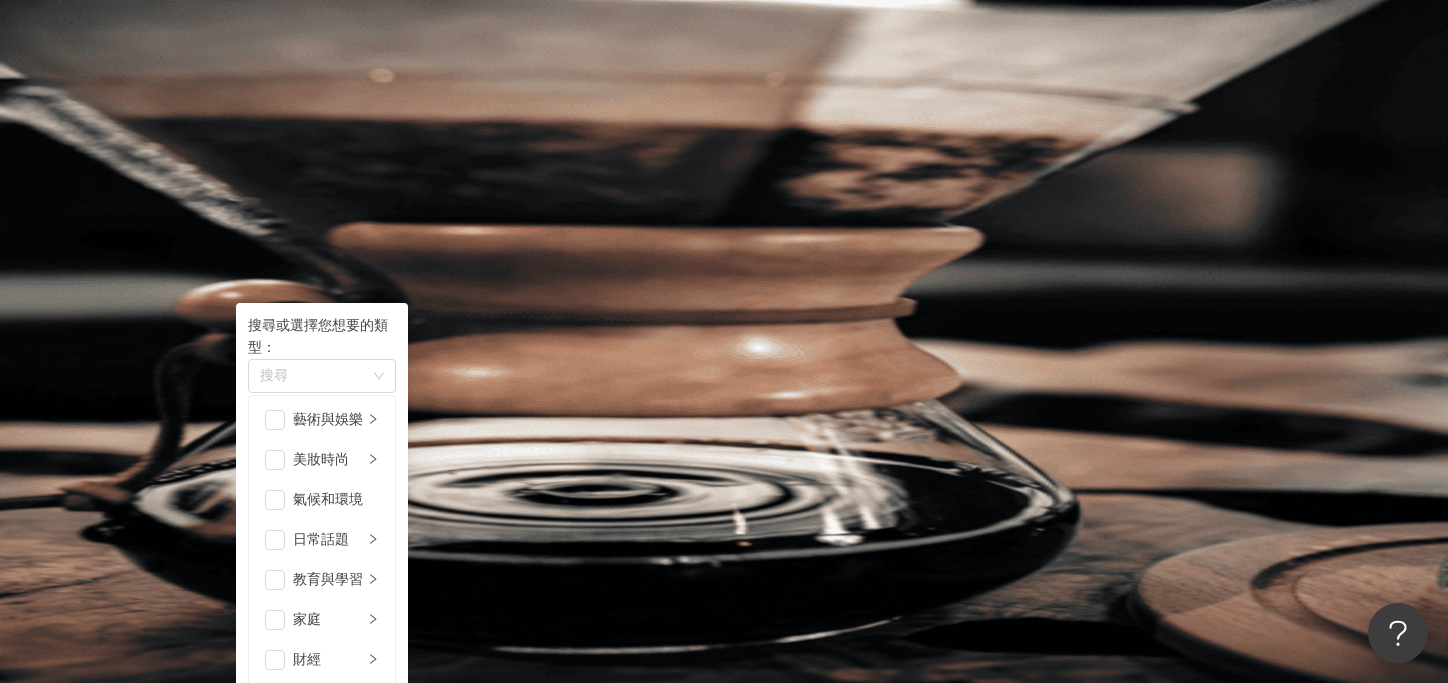 scroll, scrollTop: 0, scrollLeft: 0, axis: both 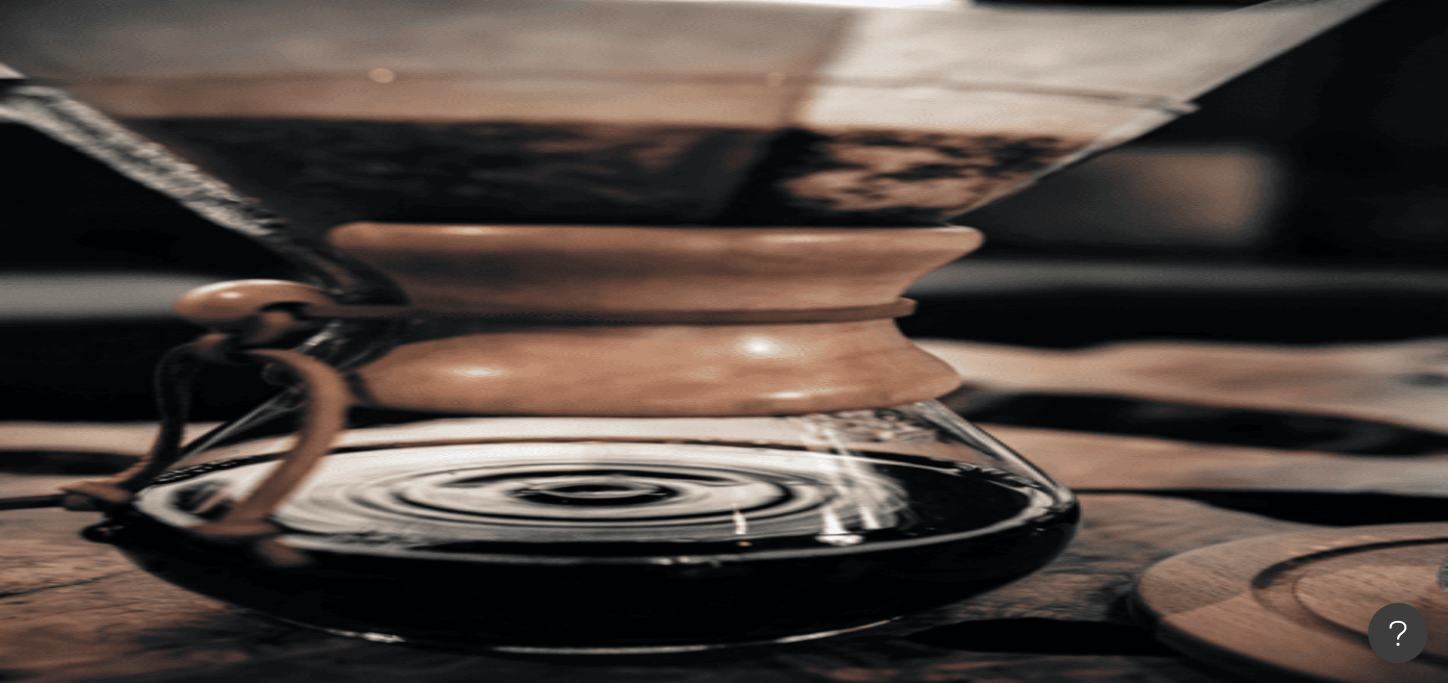 click on "AI 推薦 ： 精選優質網紅 升級方案，使用超強大 AI 推薦搜尋 申請試用 Cindy 1.4萬 1.1萬 3.2萬 互動率 5% 商業合作比例 10% 受眾性別 女 Johnny 2.4萬 999 4.2萬 互動率 6.96% 商業合作比例 0.12% 受眾性別 男 強強生活 3.4萬 1萬 4.2萬 互動率 6.96% 商業合作比例 3% 受眾性別 女 I’m Candy 1.4萬 1.1萬 3.2萬 互動率 5% 商業合作比例 10% 受眾性別 女 Mindy 2.4萬 999 4.2萬 互動率 6.96% 商業合作比例 0.12% 受眾性別 男 美食探險家 3.4萬 1萬 4.2萬 互動率 6.96% 商業合作比例 3% 受眾性別 女 雨天窩在窗邊 1.4萬 1.1萬 3.2萬 互動率 5% 商業合作比例 10% 受眾性別 女 甜點地圖 2.4萬 999 4.2萬 互動率 6.96% 商業合作比例 0.12% 受眾性別 男 味蕾旅行家 3.4萬 1萬 4.2萬 互動率 6.96% 商業合作比例 3% 受眾性別 女 甜甜ㄉ每一天 1.4萬 1.1萬 3.2萬 互動率 5% 商業合作比例 10% 受眾性別 女 品牌 A 2.4萬 999 4.2萬 互動率 6.96% 0.12% 男 1萬" at bounding box center [842, 2188] 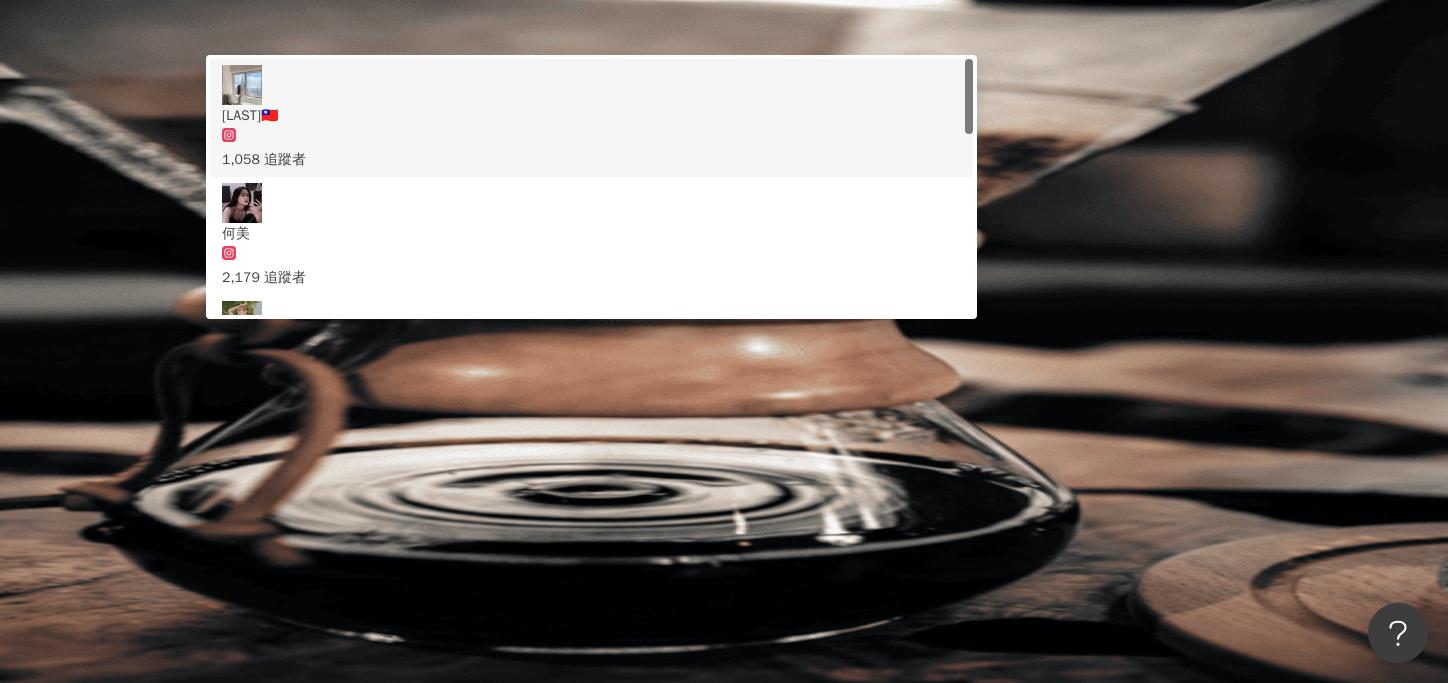 click on "搜尋" at bounding box center (282, 171) 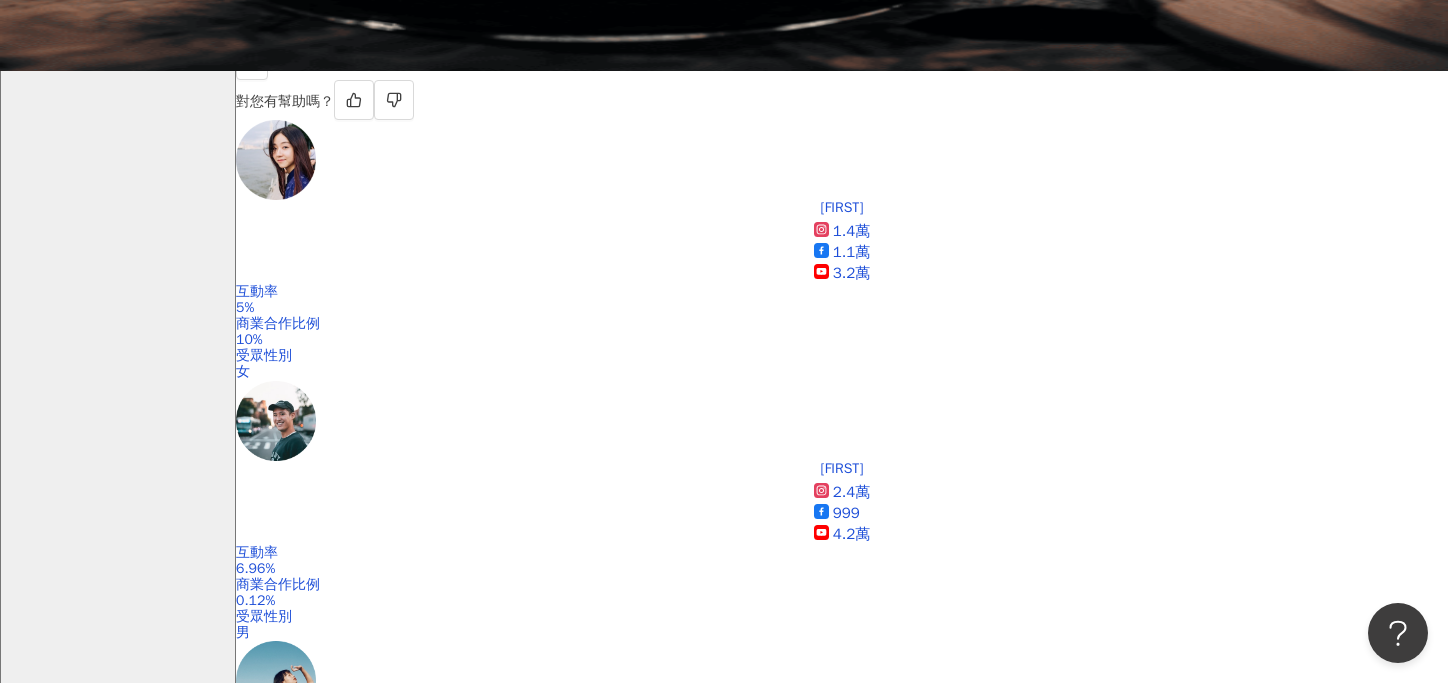 scroll, scrollTop: 611, scrollLeft: 0, axis: vertical 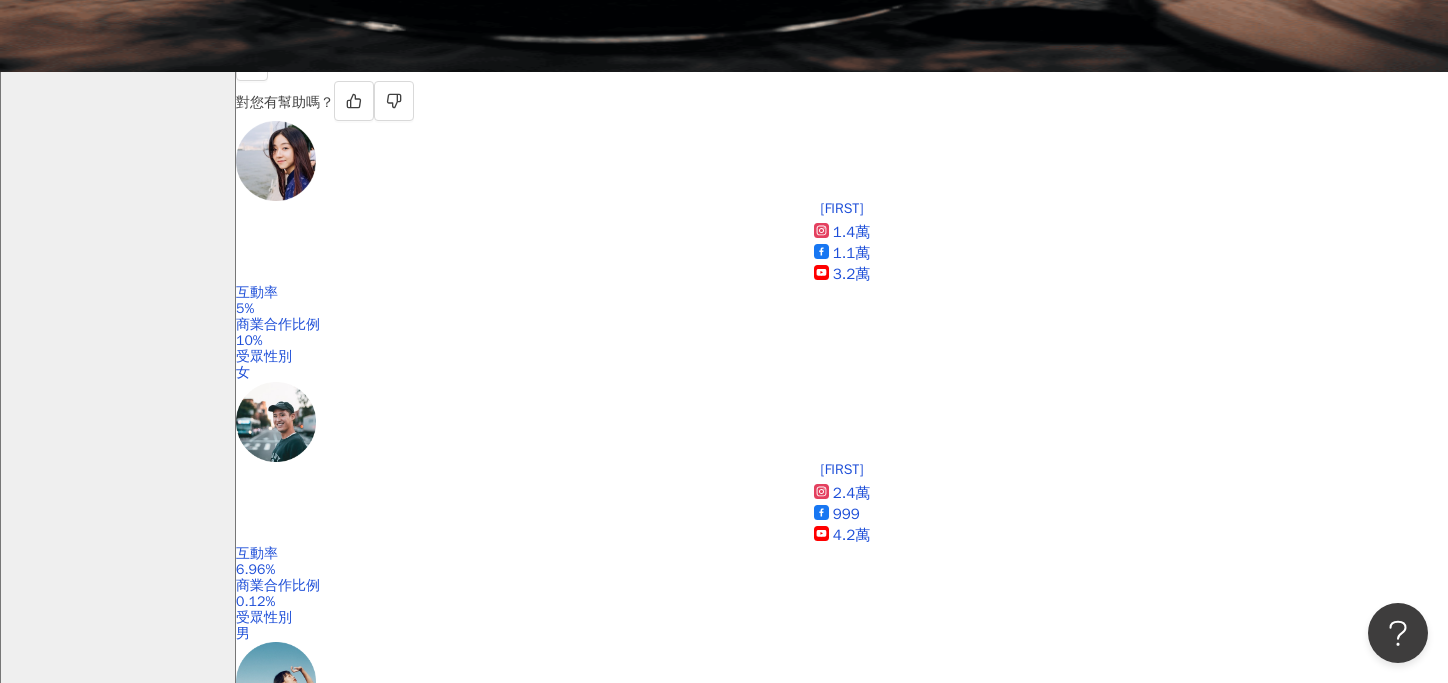 click at bounding box center (842, 1055) 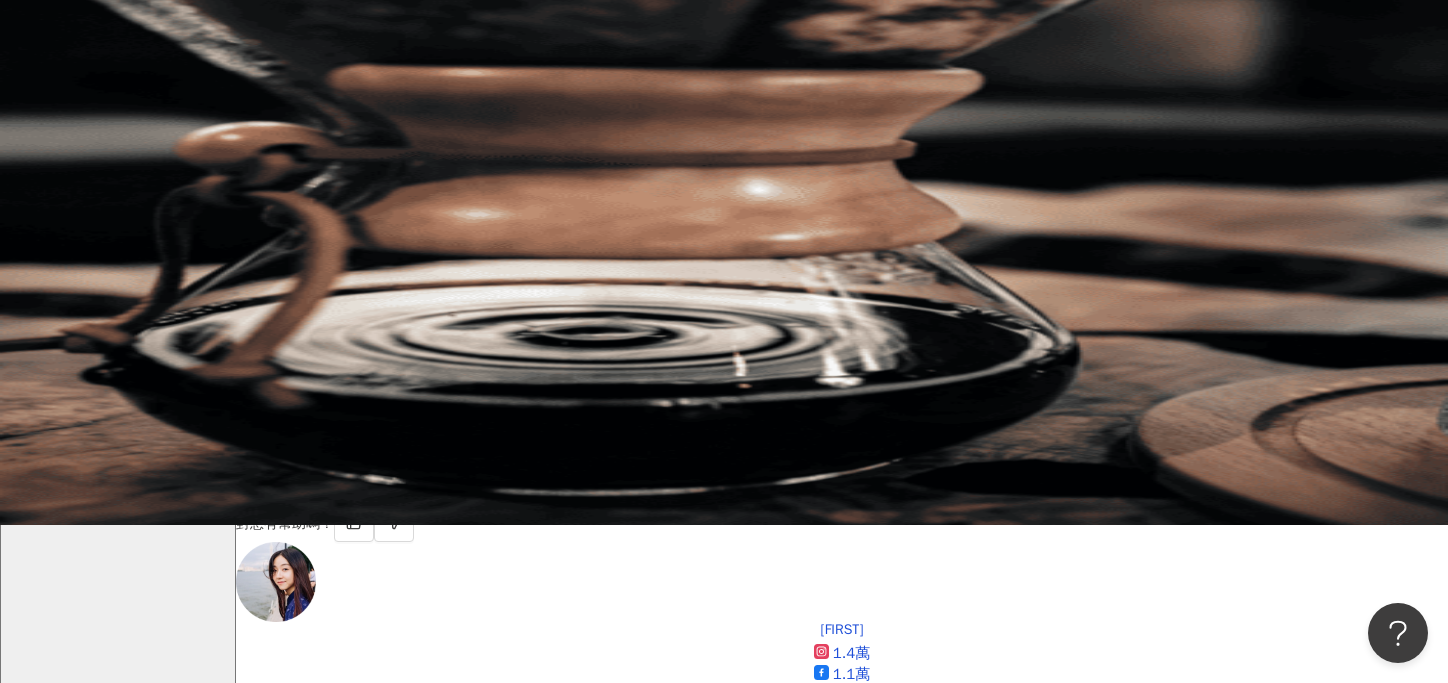 scroll, scrollTop: 0, scrollLeft: 0, axis: both 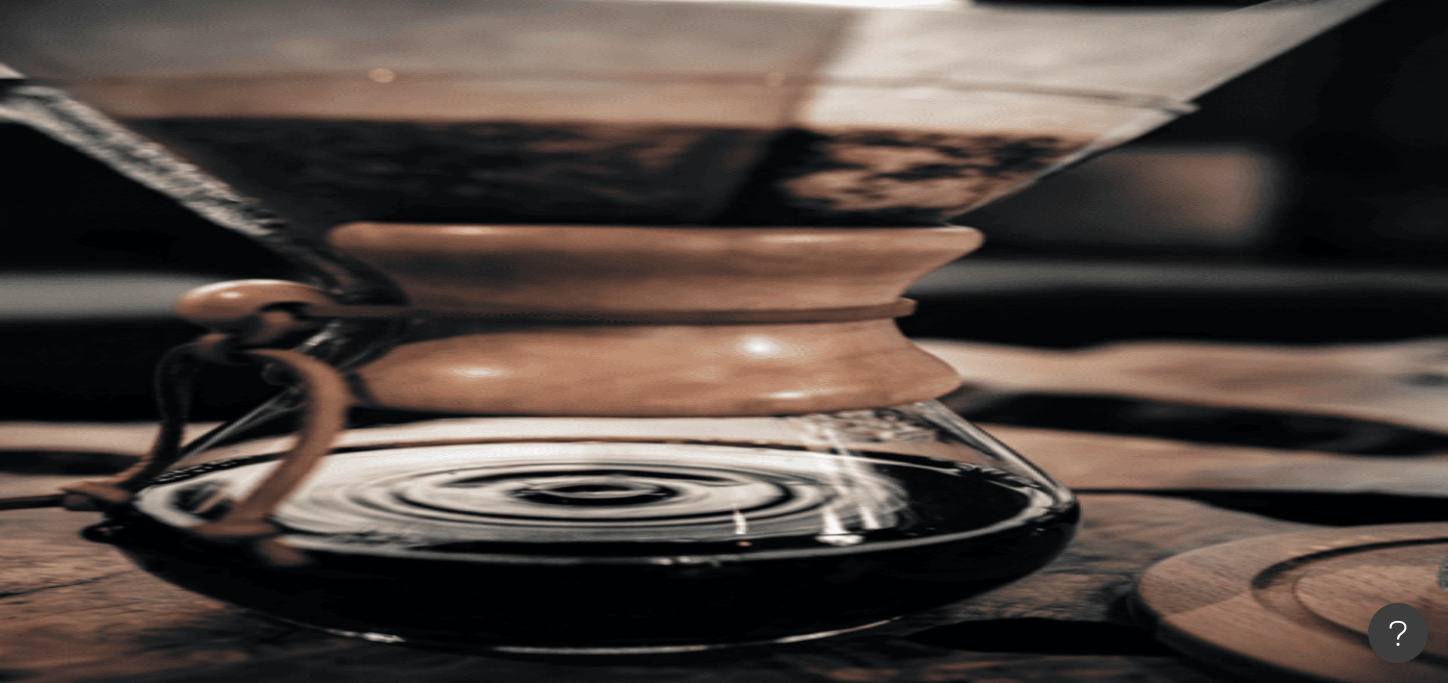 click on "**" at bounding box center [451, 99] 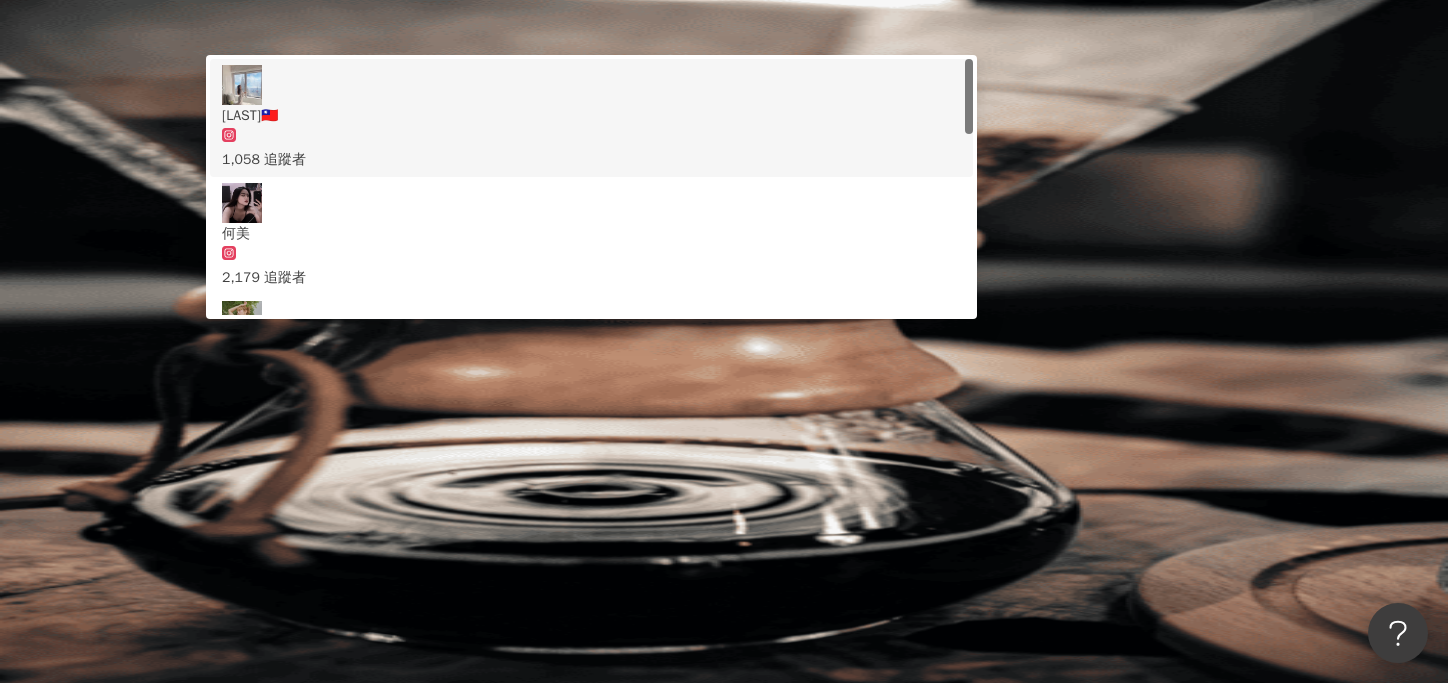 type on "*" 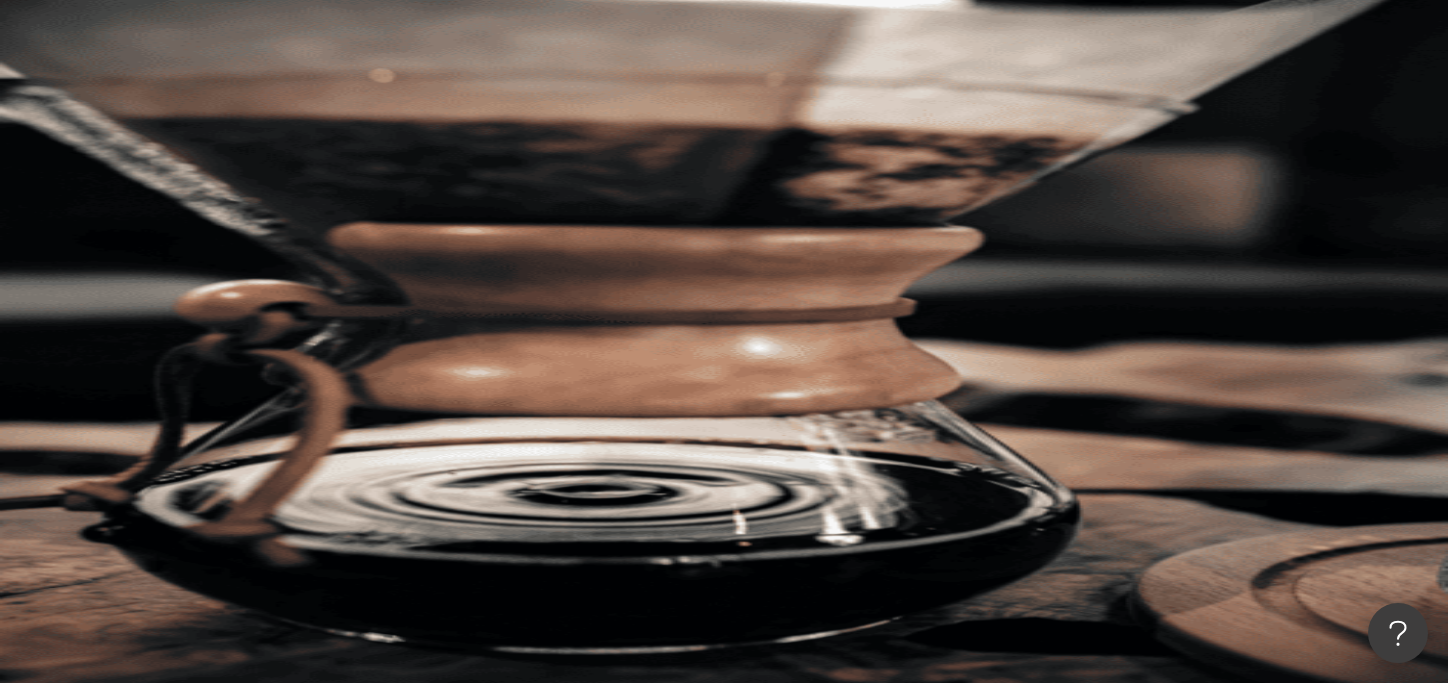 type on "**" 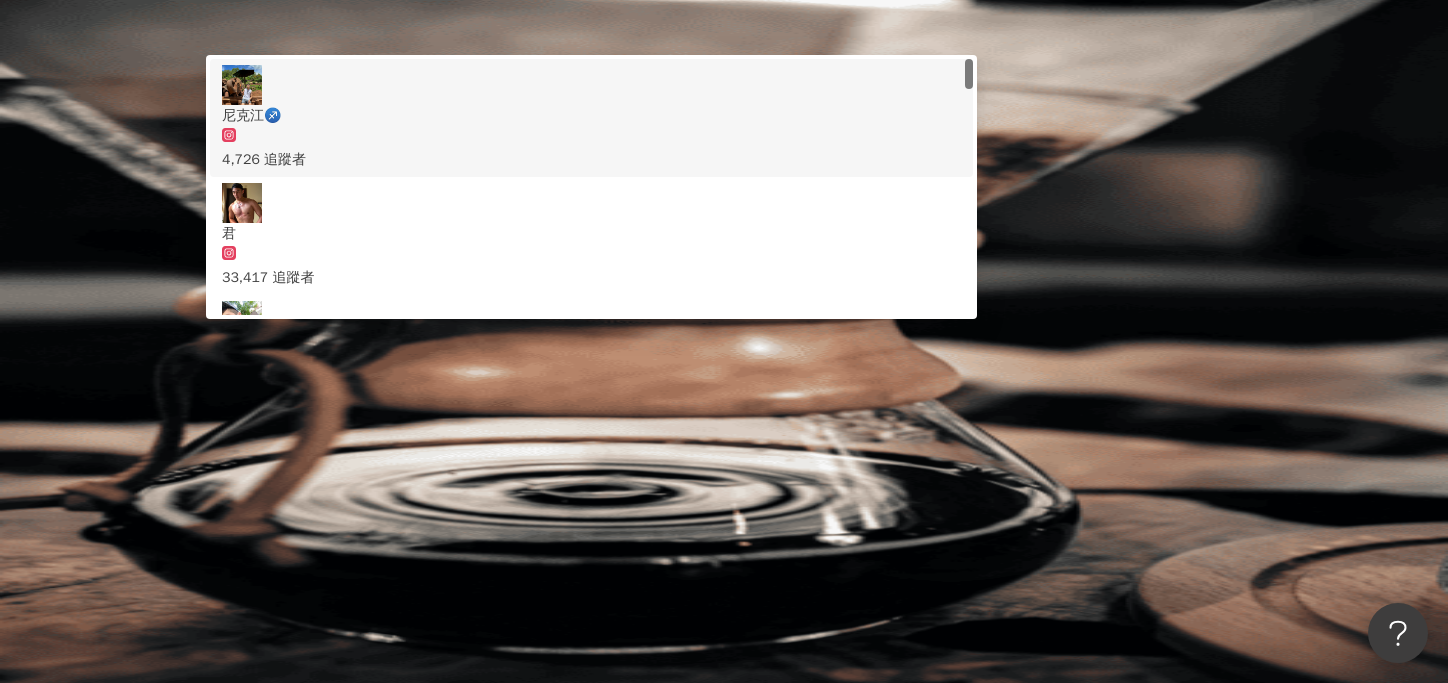 click on "搜尋" at bounding box center [282, 171] 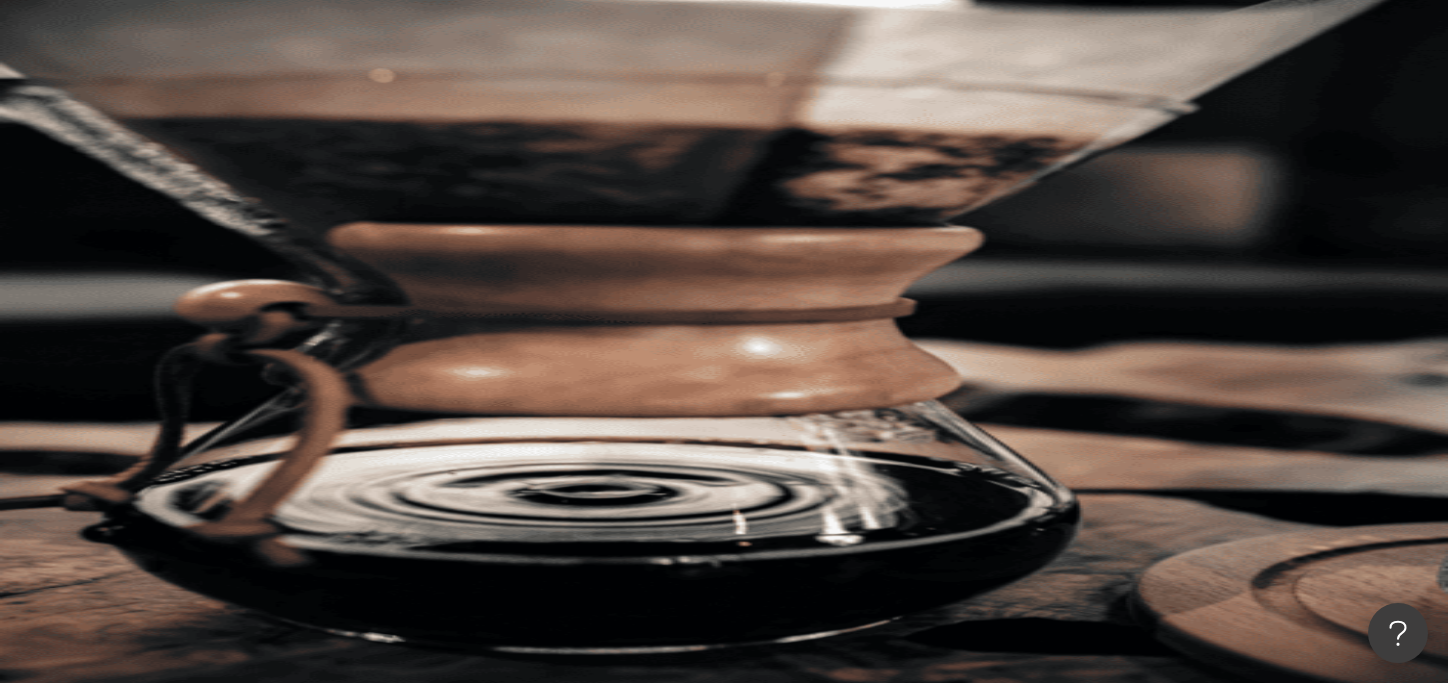 click on "搜尋" at bounding box center (293, 173) 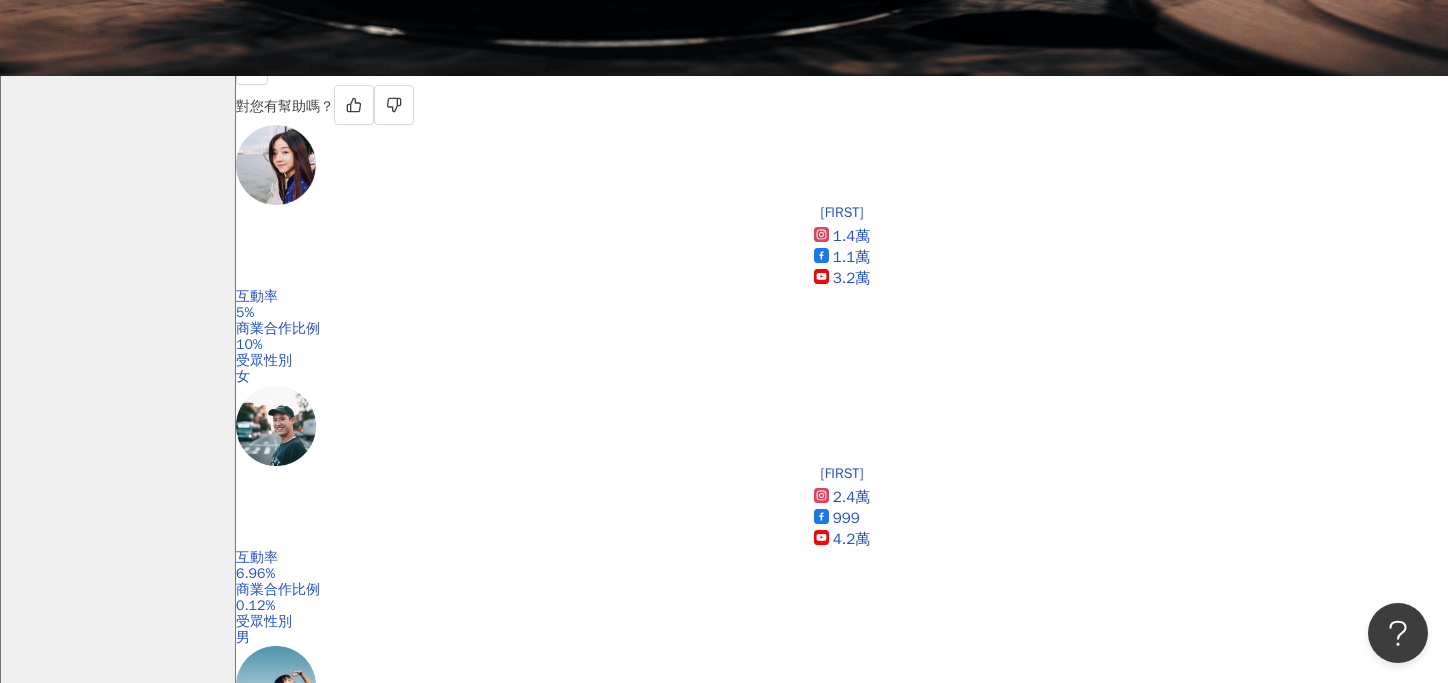 scroll, scrollTop: 606, scrollLeft: 0, axis: vertical 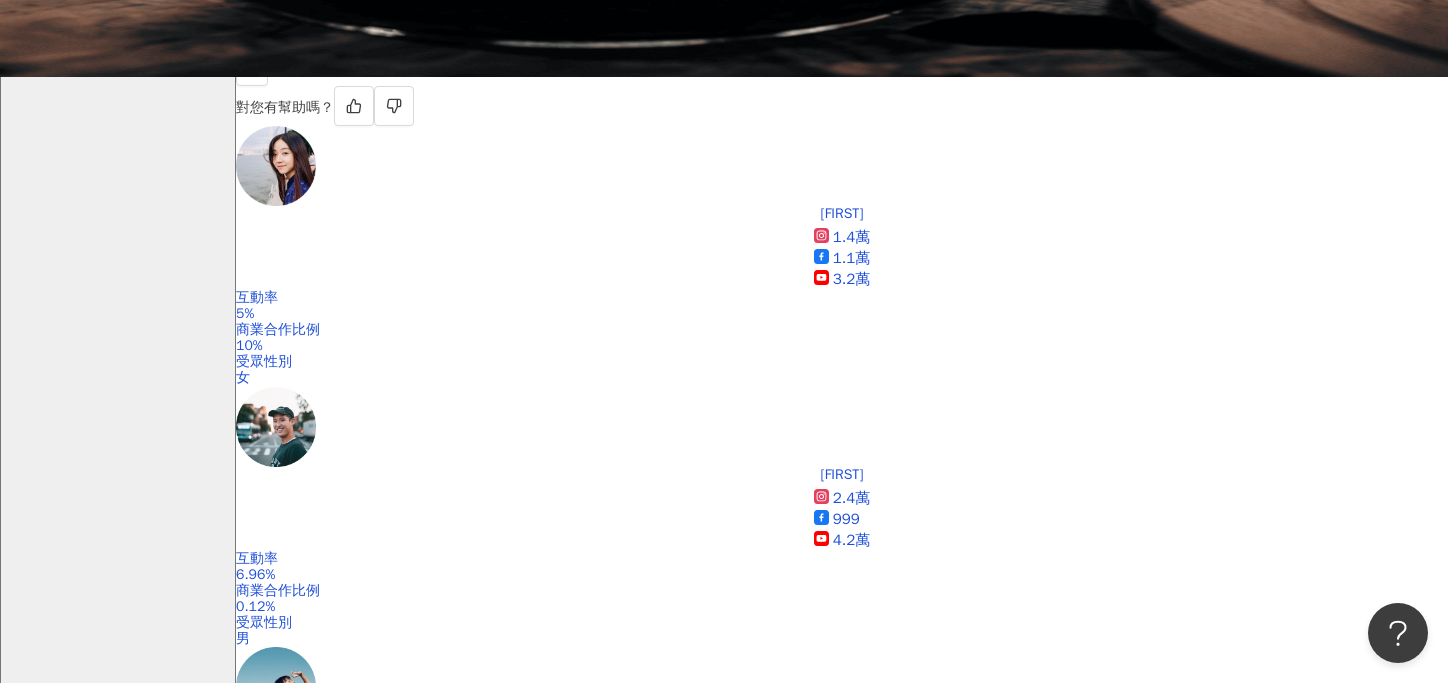 click on "尼克" at bounding box center [250, 1053] 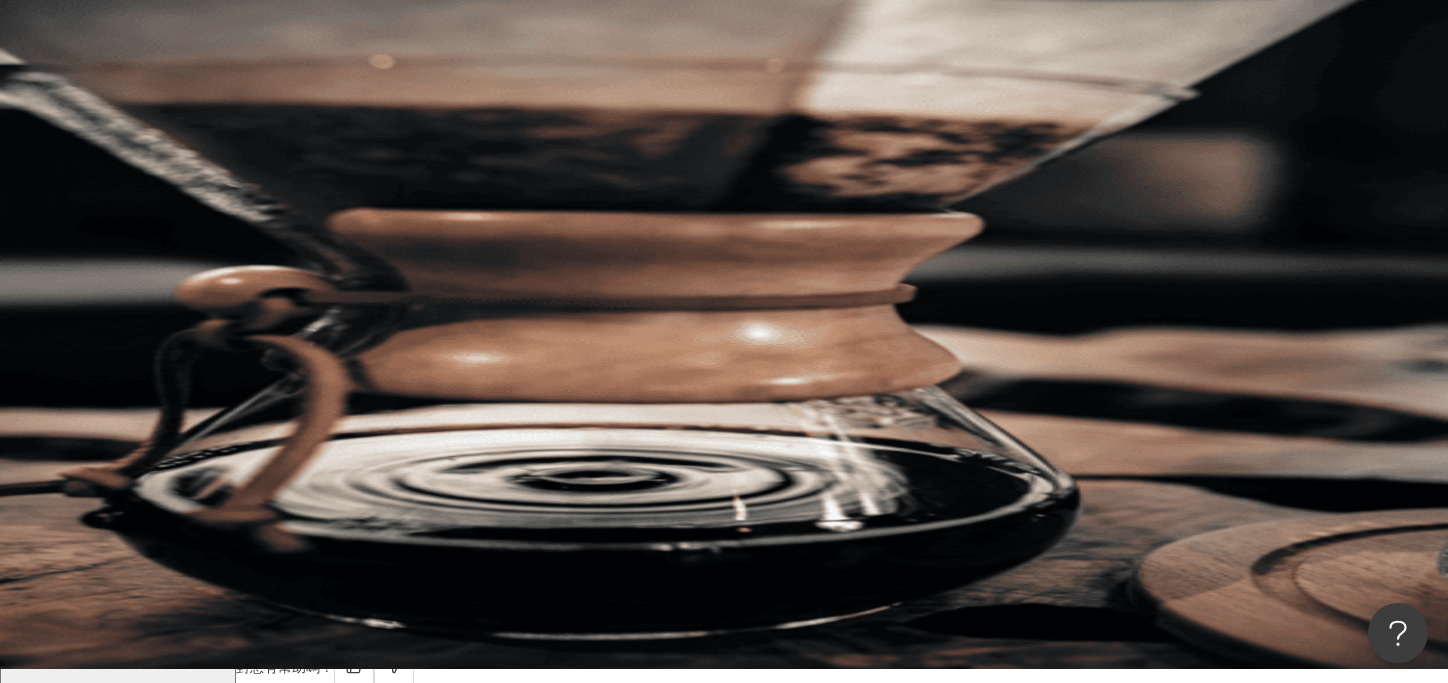 scroll, scrollTop: 0, scrollLeft: 0, axis: both 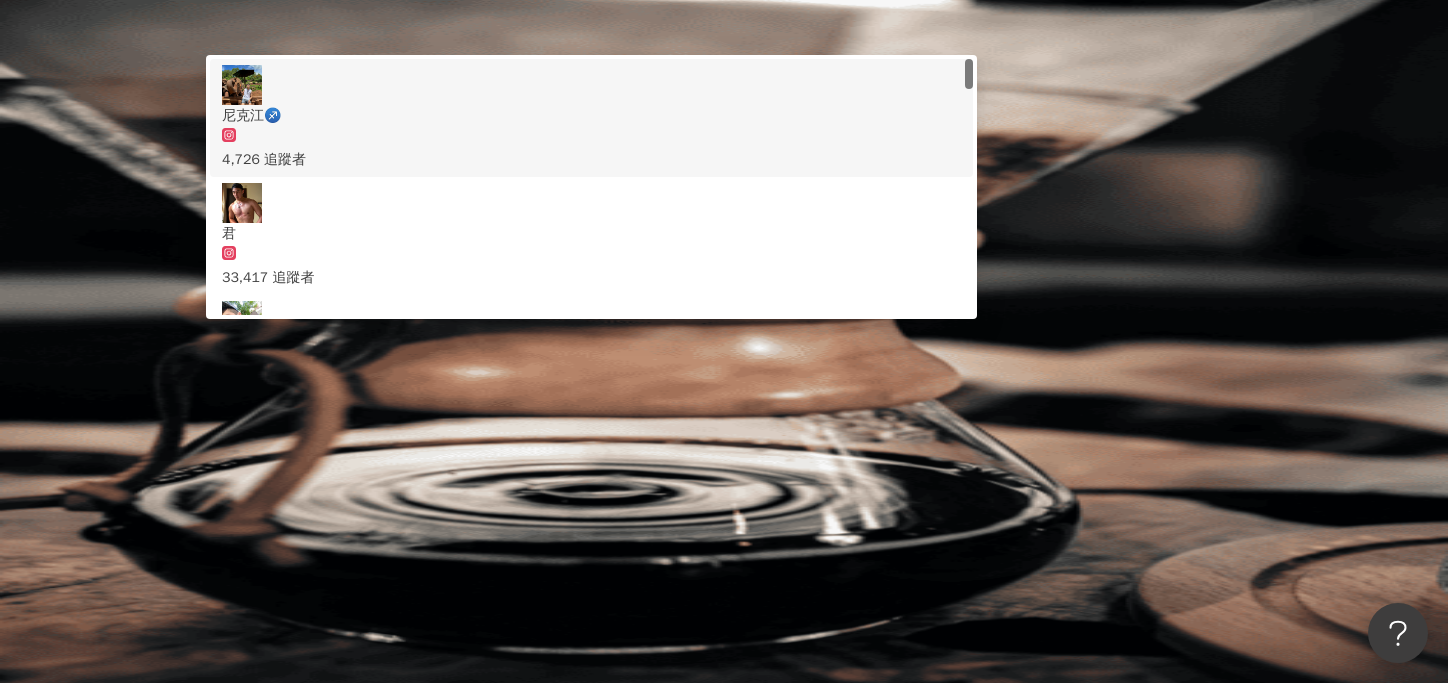click on "**" at bounding box center [451, 99] 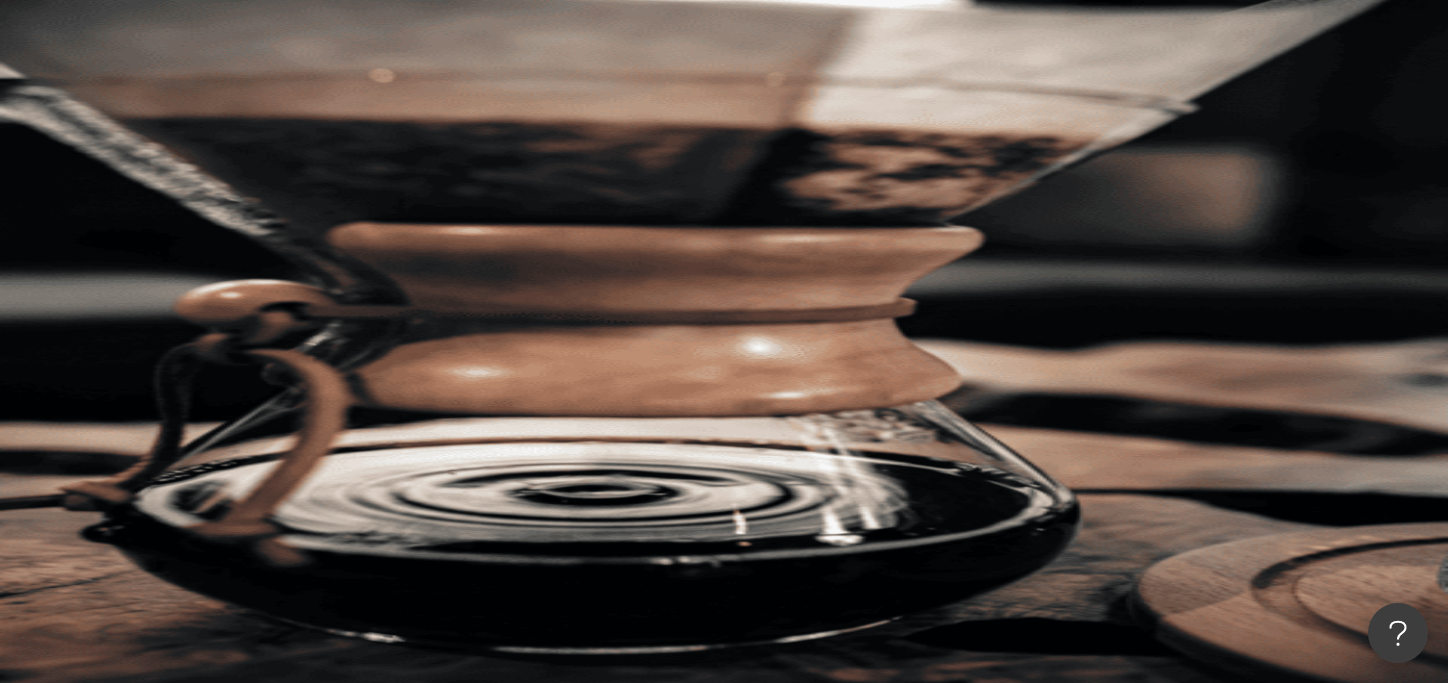 type on "*" 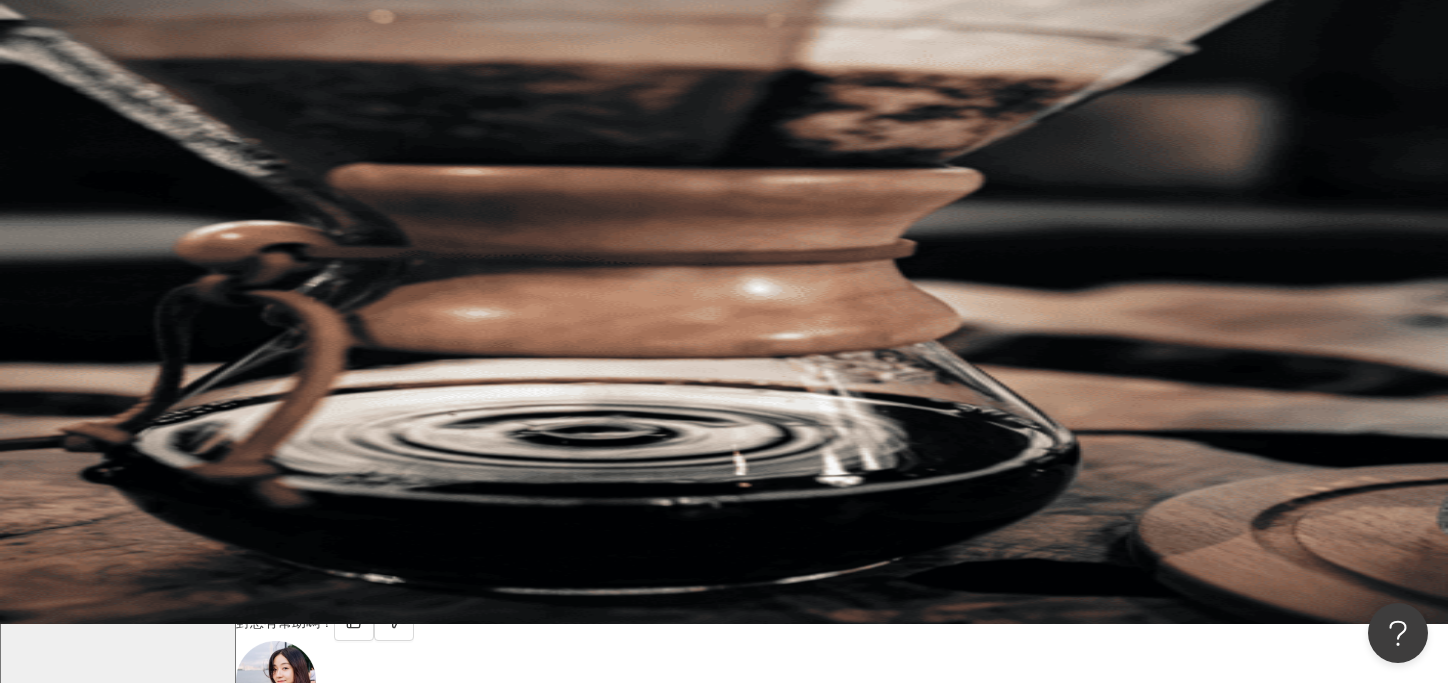 scroll, scrollTop: 0, scrollLeft: 0, axis: both 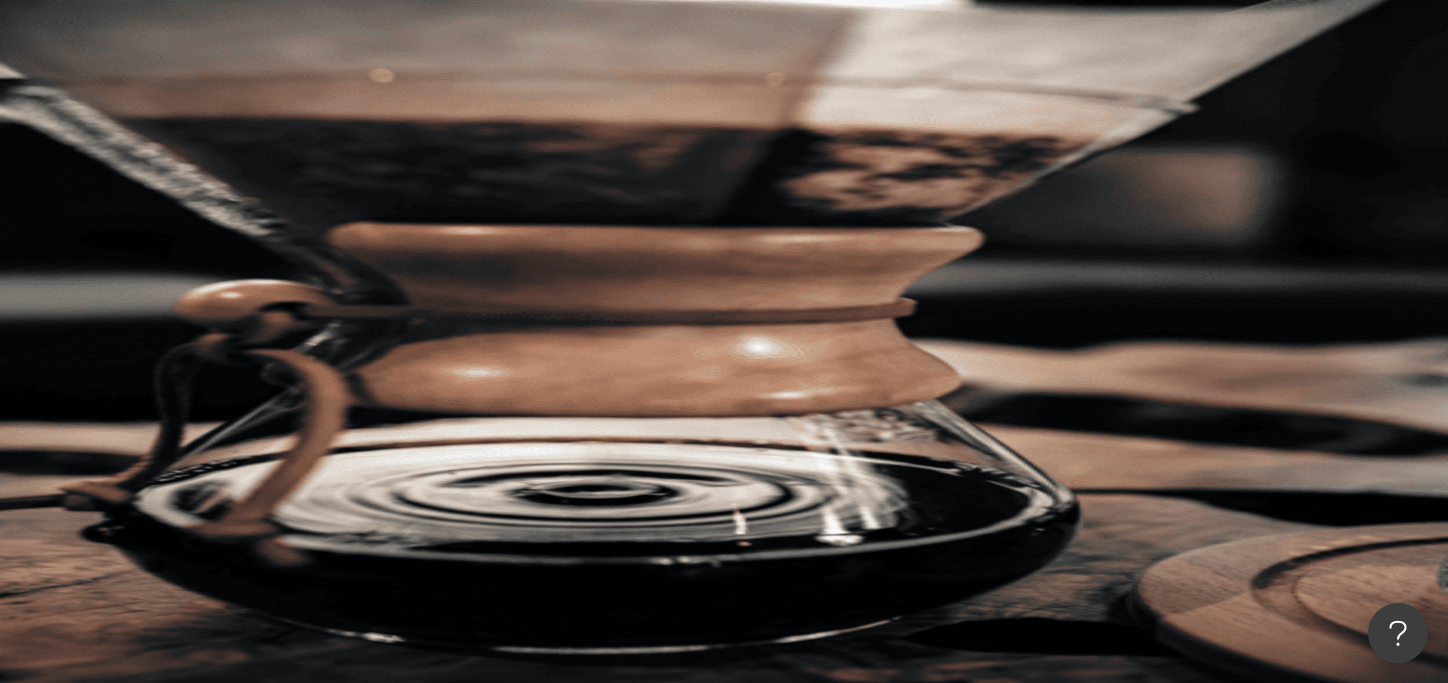 click on "搜尋" at bounding box center [282, 171] 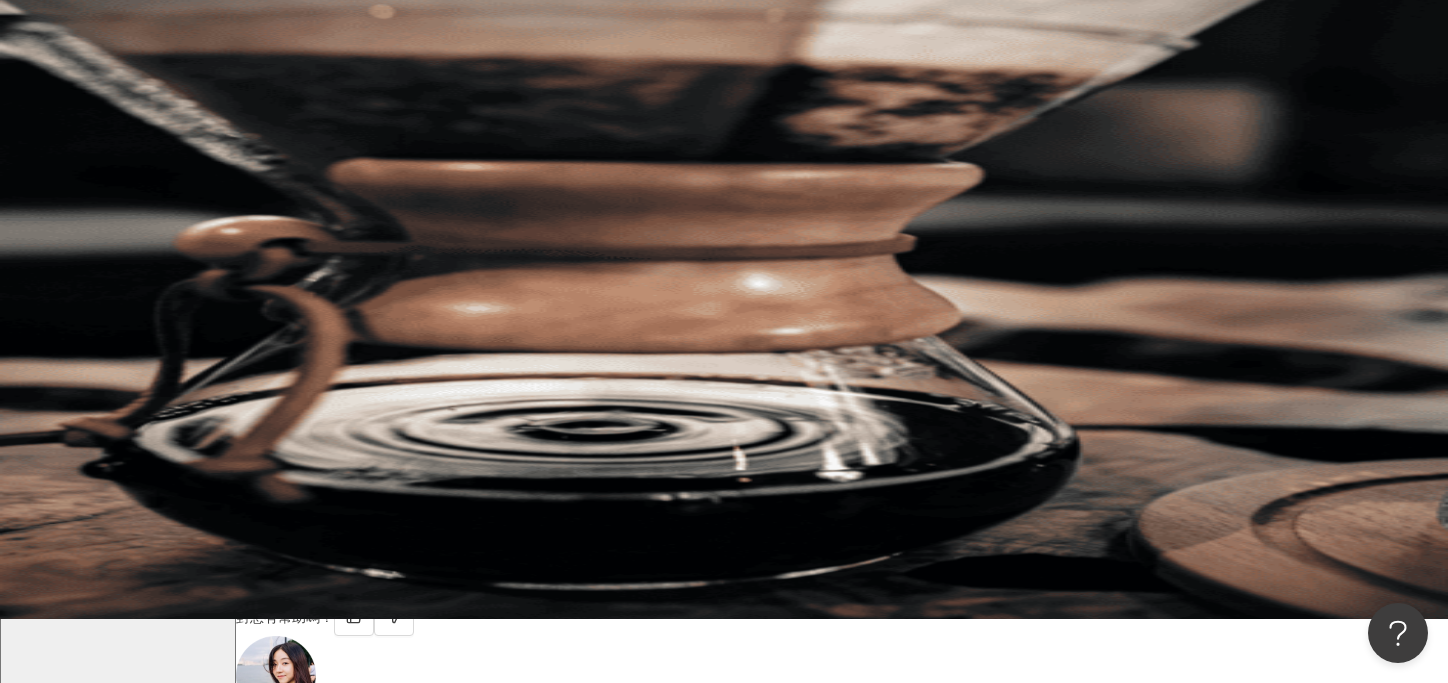 scroll, scrollTop: 0, scrollLeft: 0, axis: both 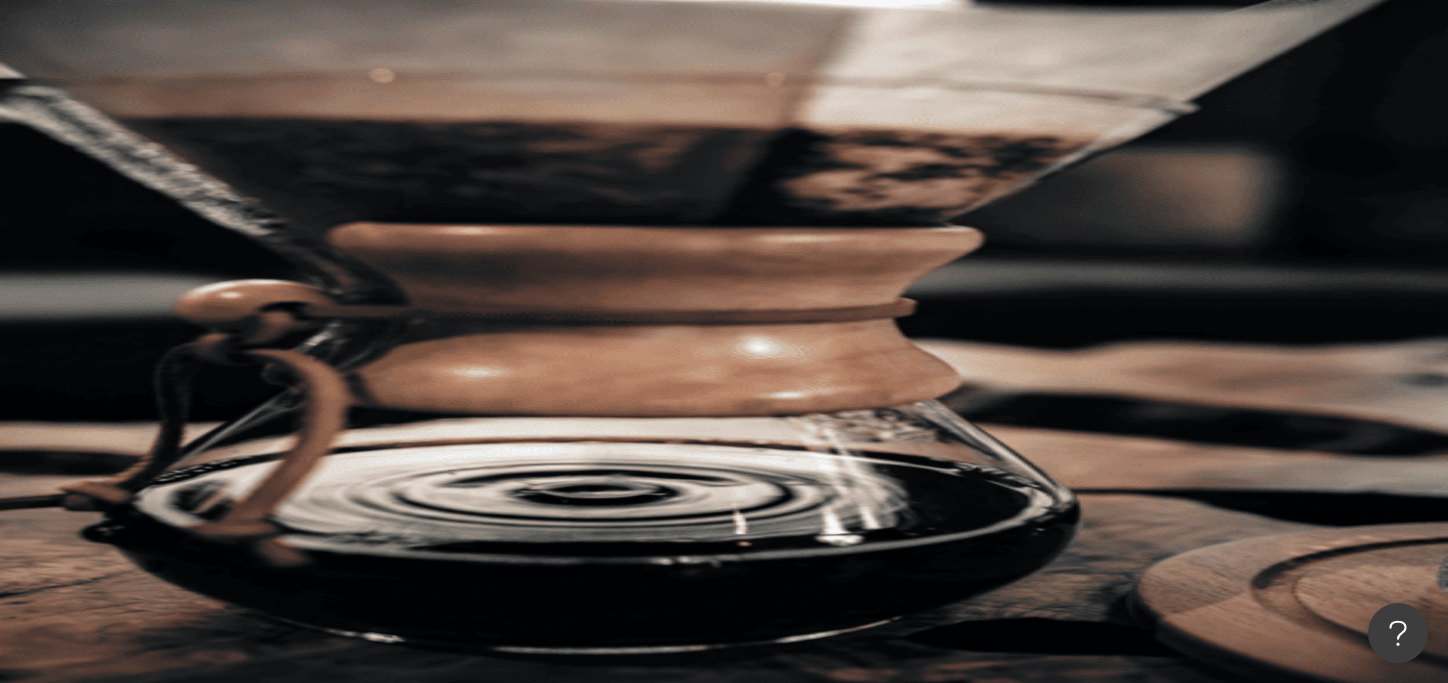 click on "找貼文" at bounding box center (122, 1430) 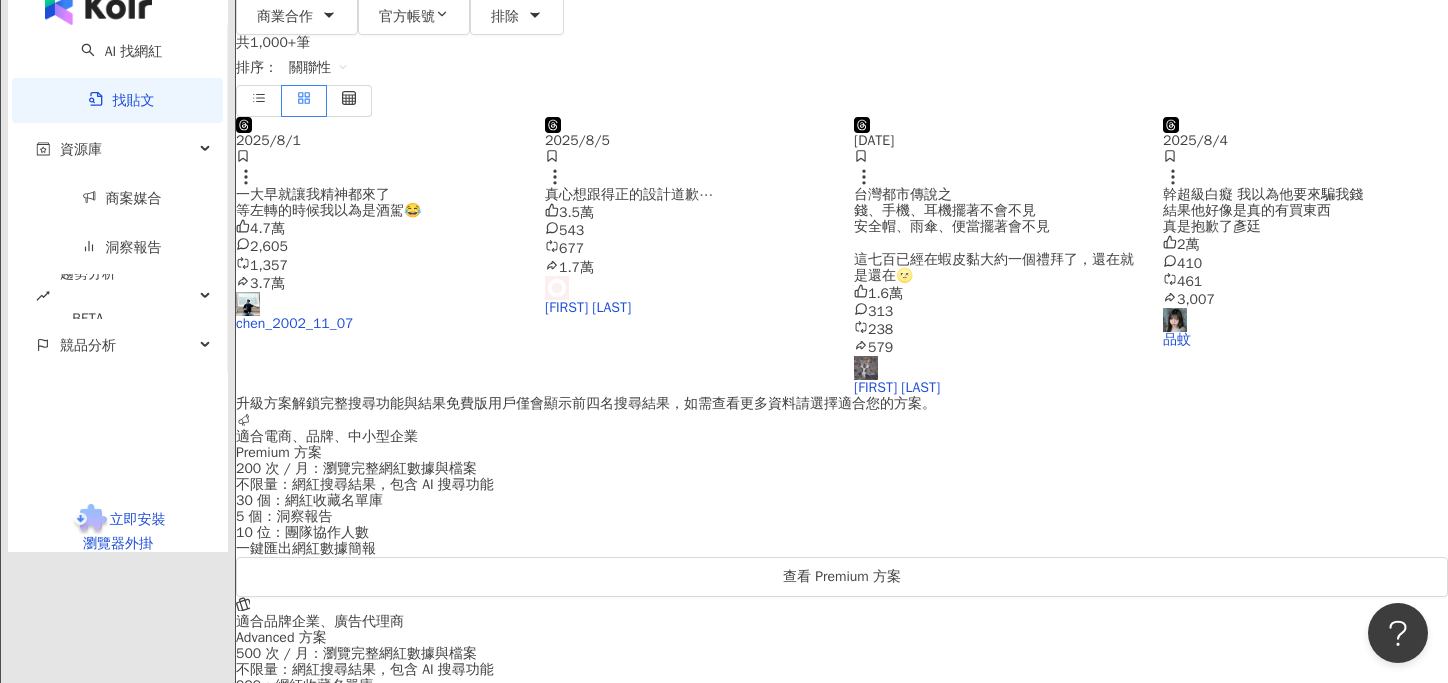 scroll, scrollTop: 315, scrollLeft: 0, axis: vertical 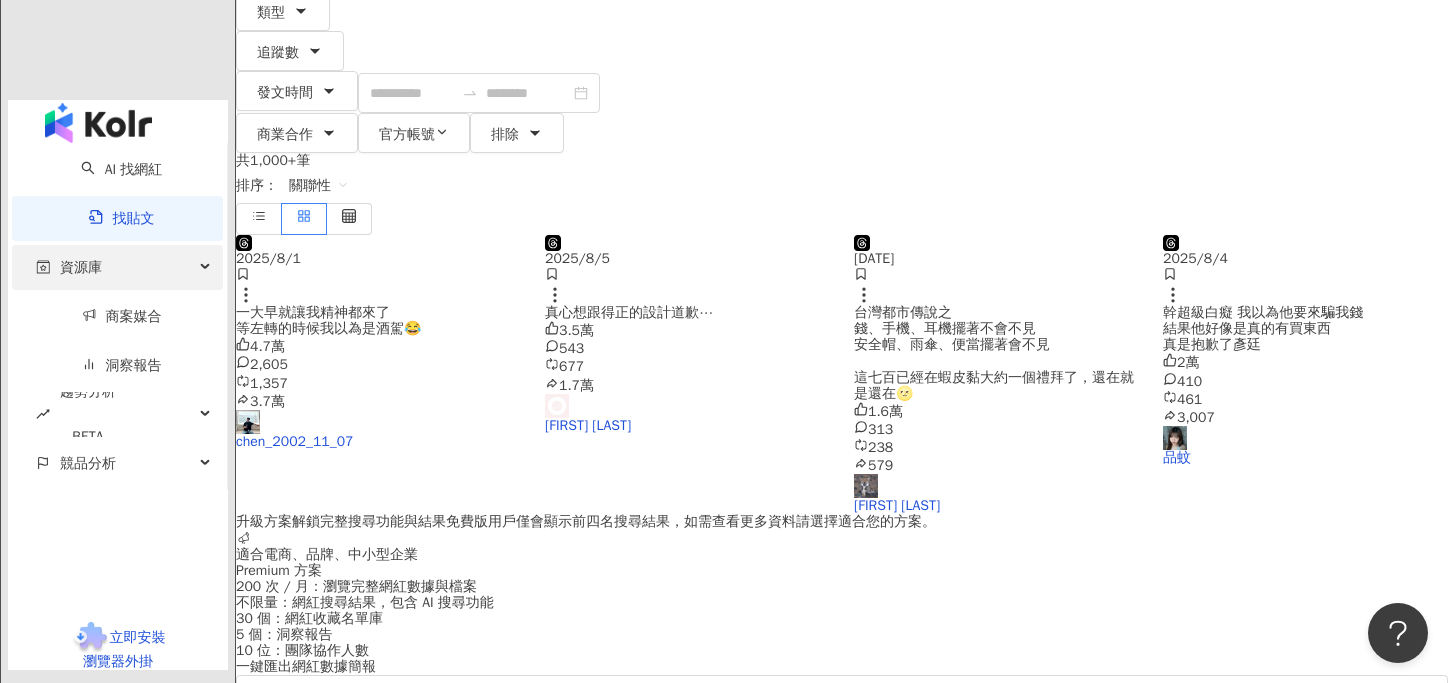 click on "資源庫" at bounding box center (117, 267) 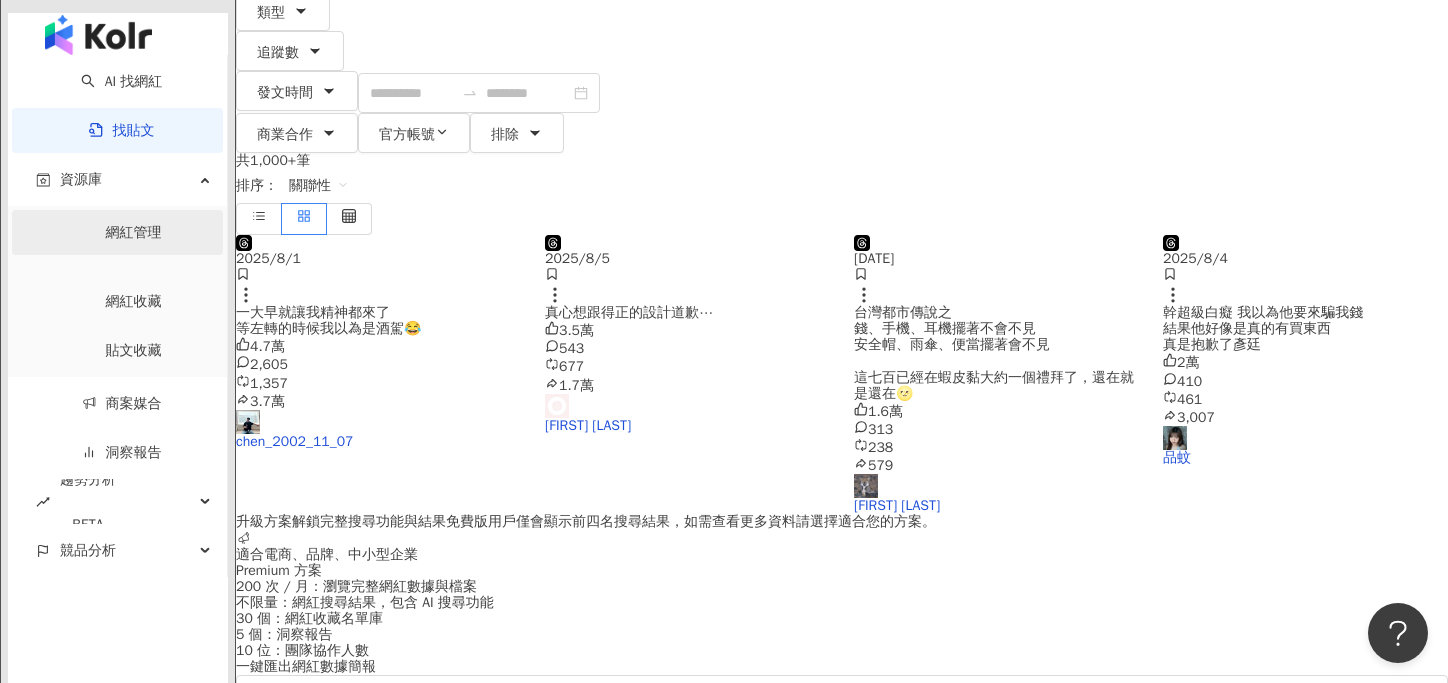 click on "網紅管理" at bounding box center [134, 232] 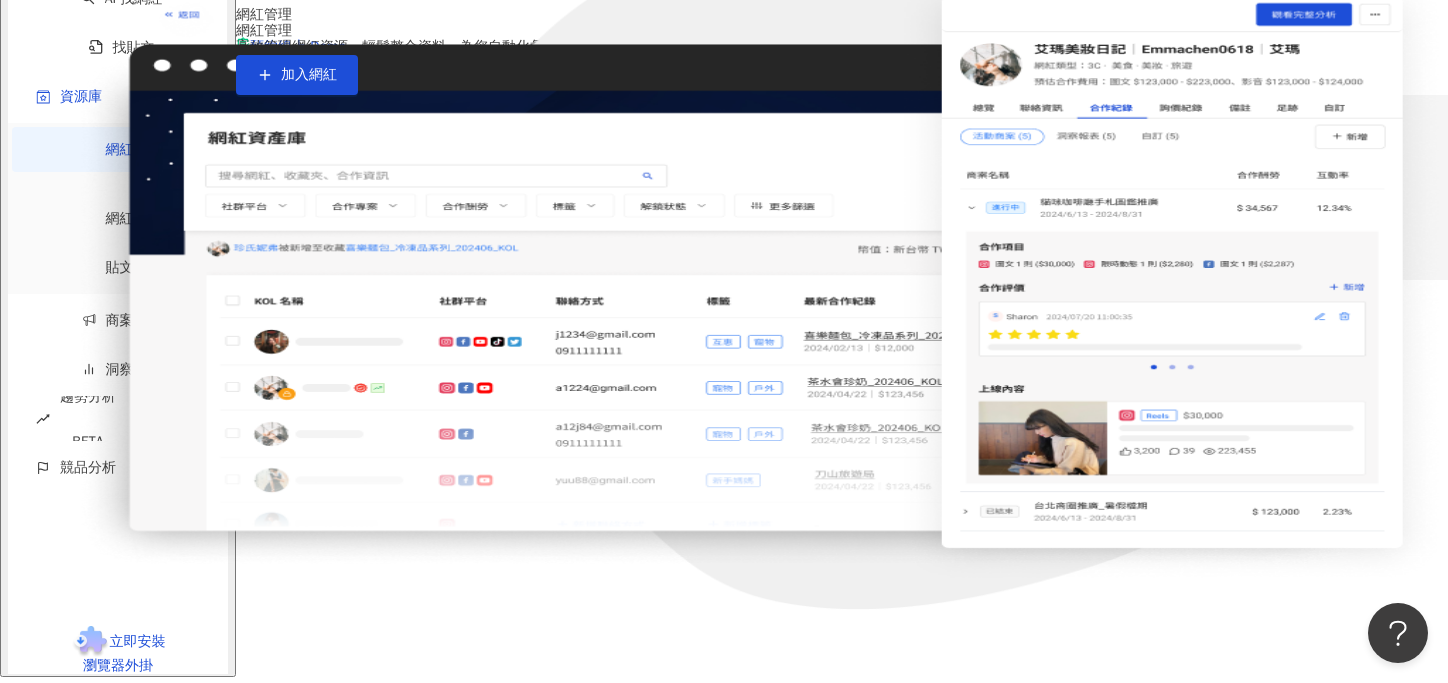 scroll, scrollTop: 88, scrollLeft: 0, axis: vertical 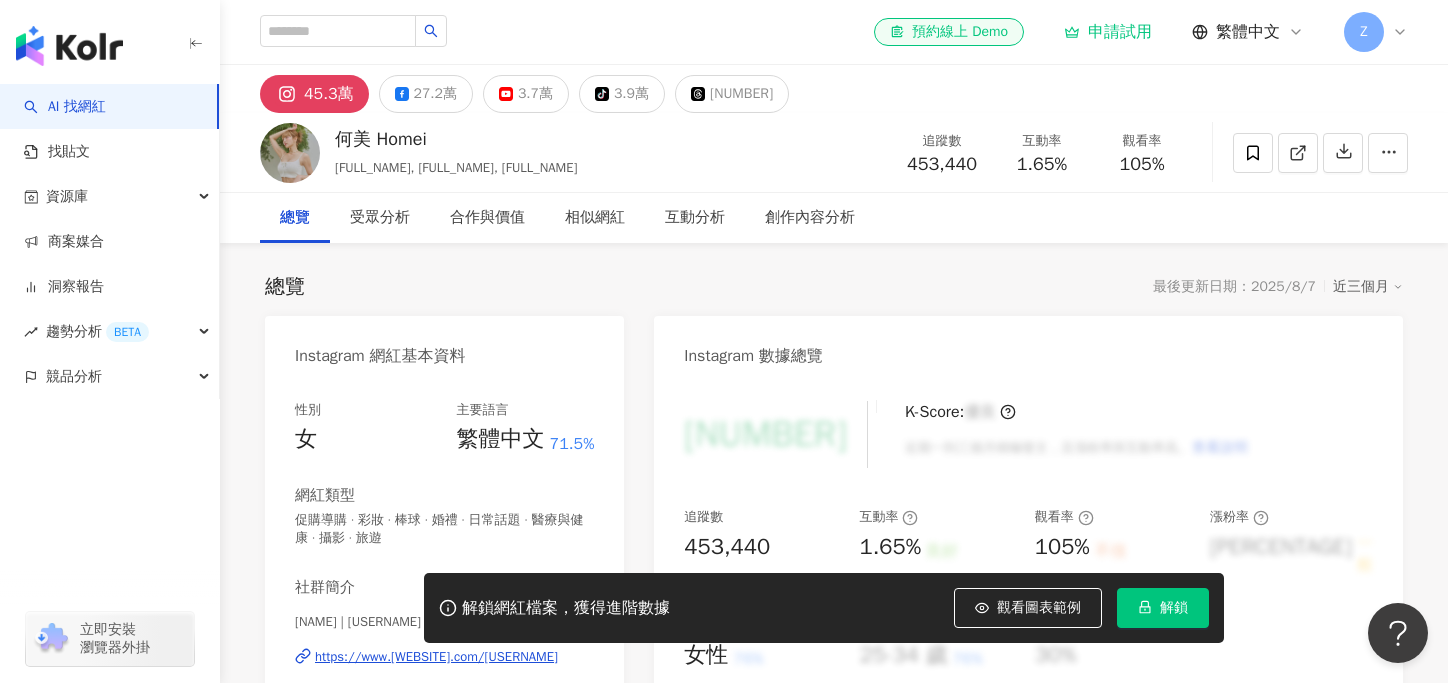 click at bounding box center (290, 153) 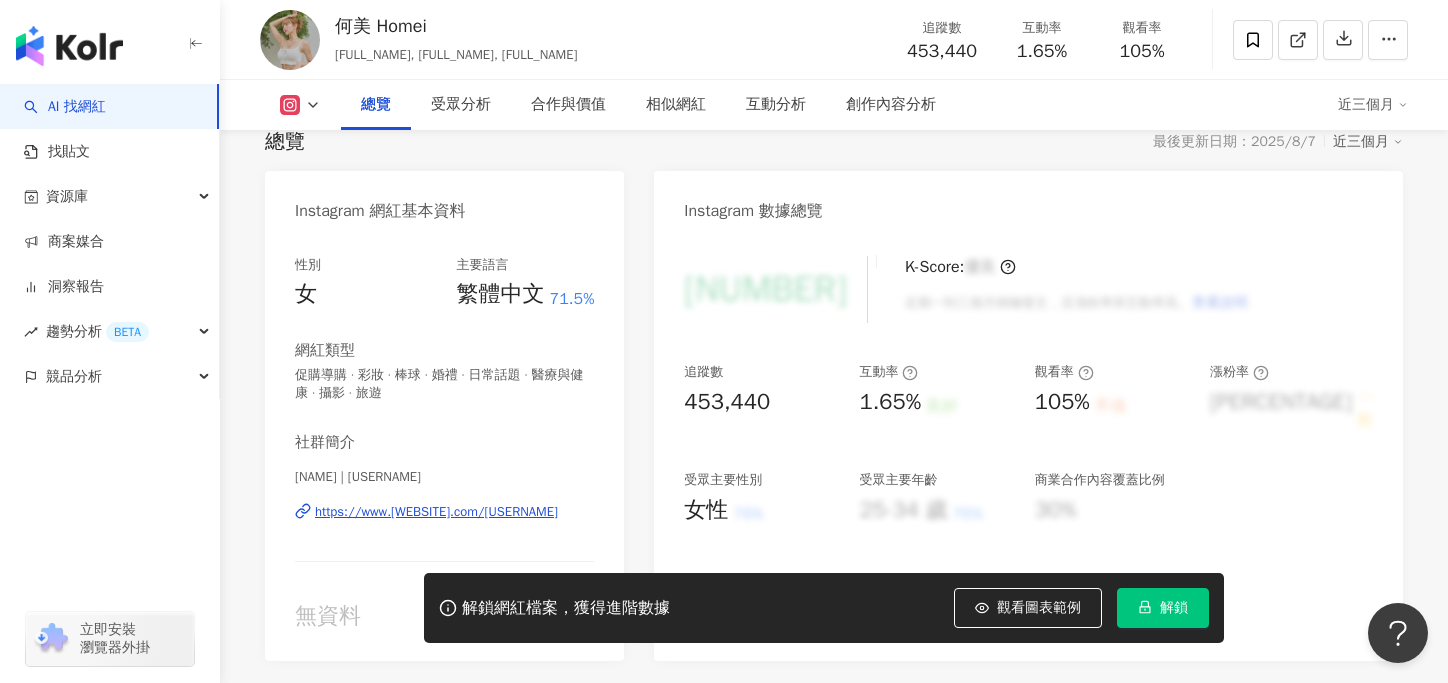 scroll, scrollTop: 155, scrollLeft: 0, axis: vertical 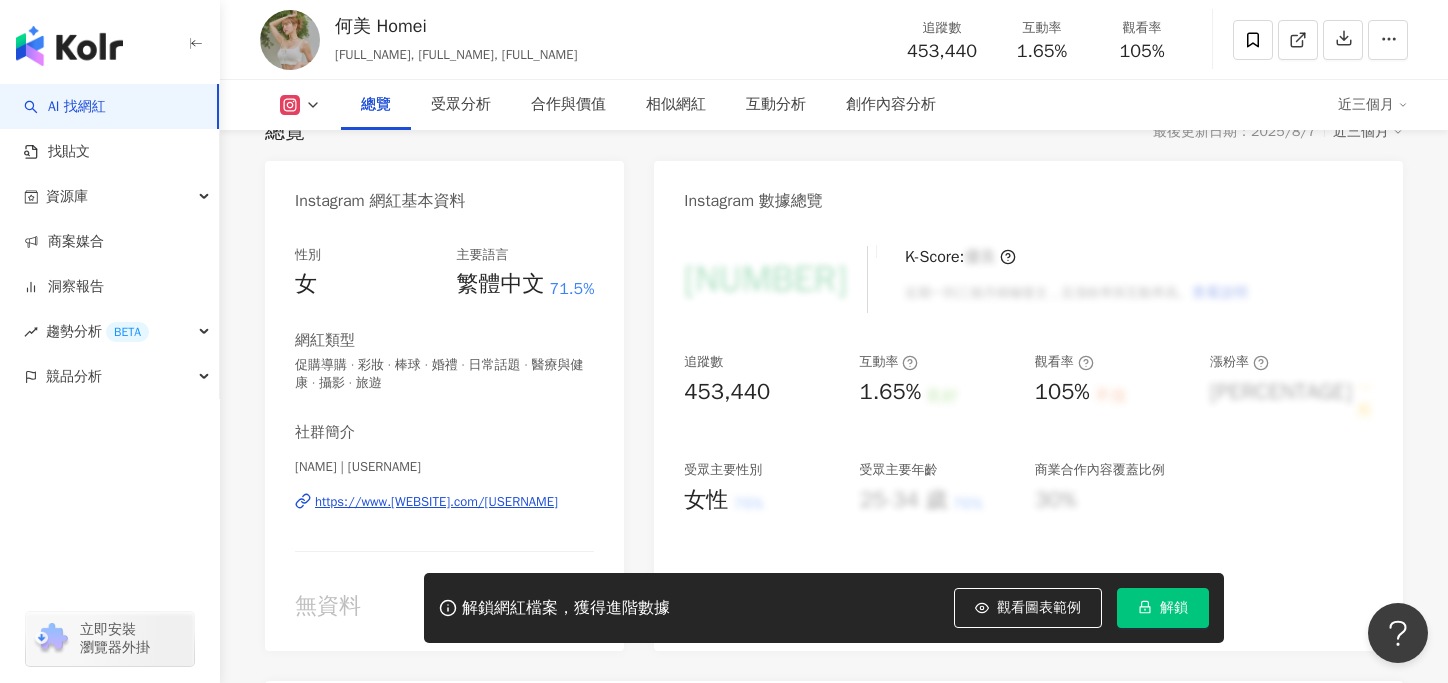 click on "https://www.instagram.com/homei0416/" at bounding box center [436, 502] 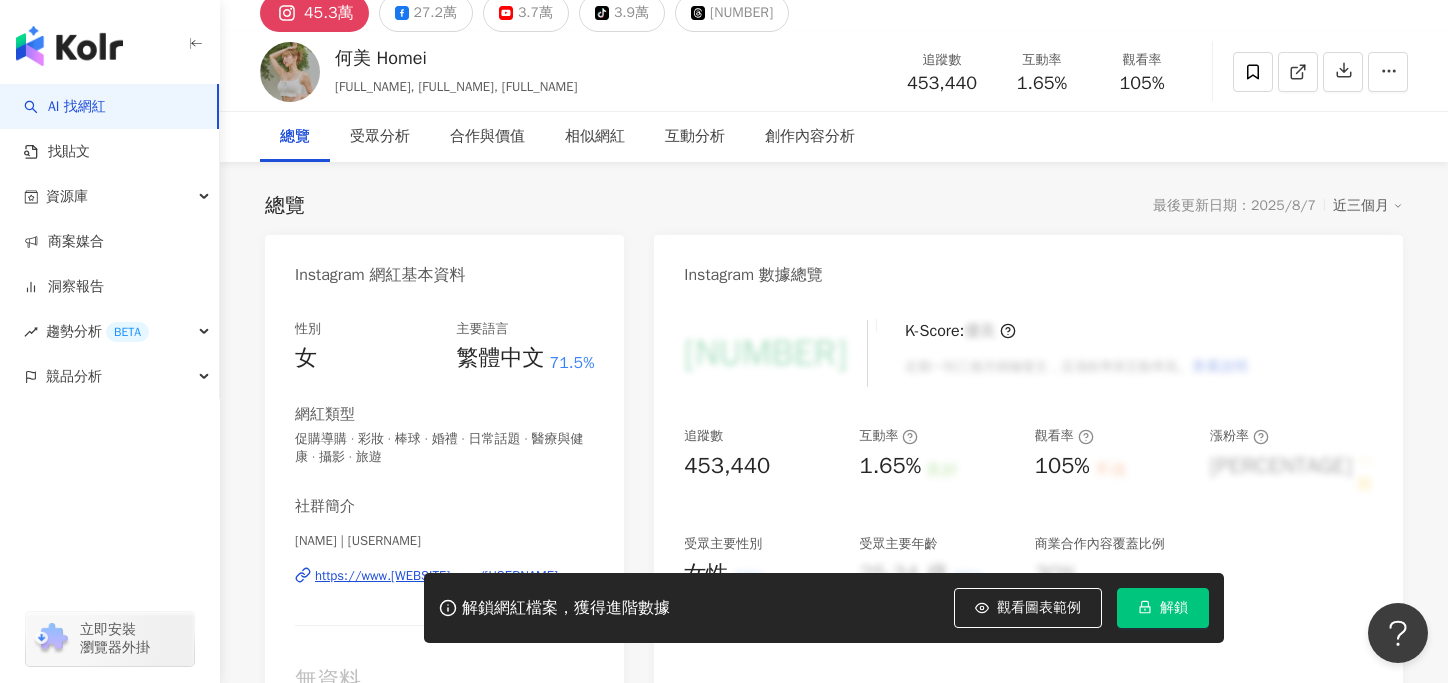 scroll, scrollTop: 0, scrollLeft: 0, axis: both 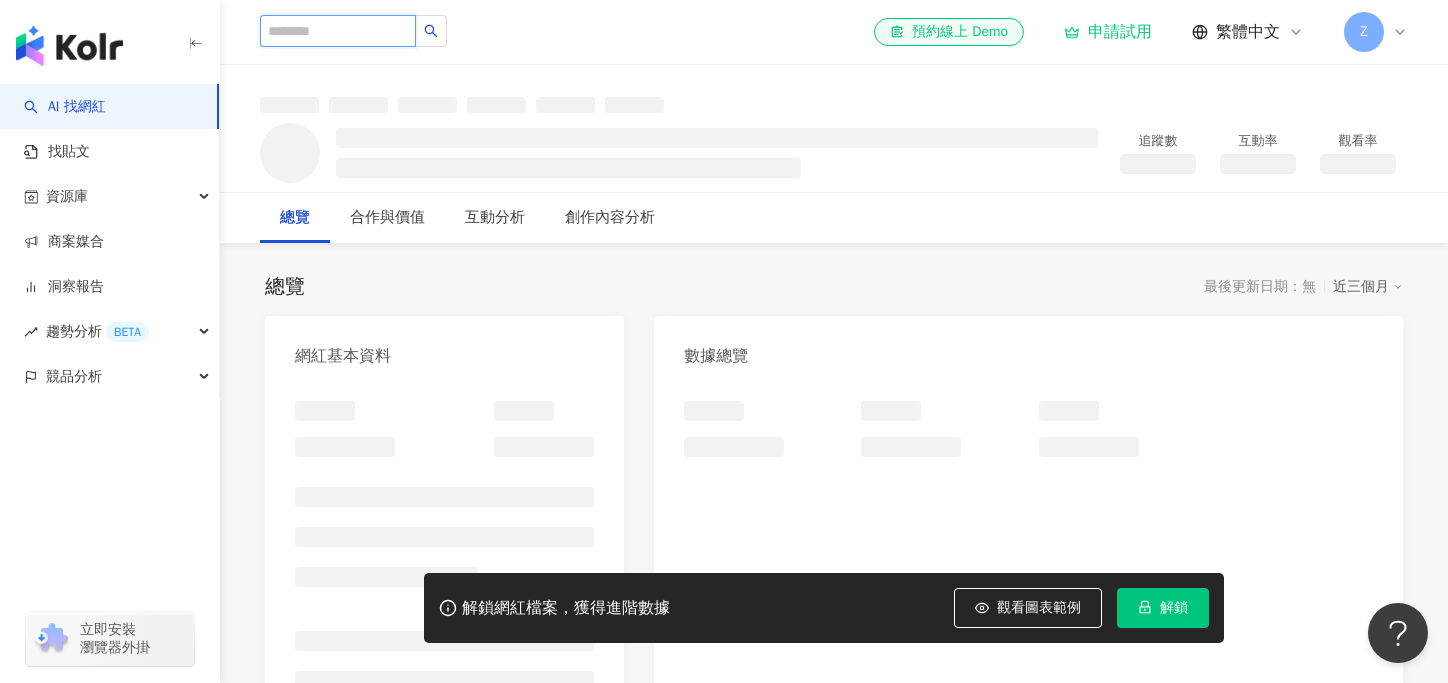 click at bounding box center (338, 31) 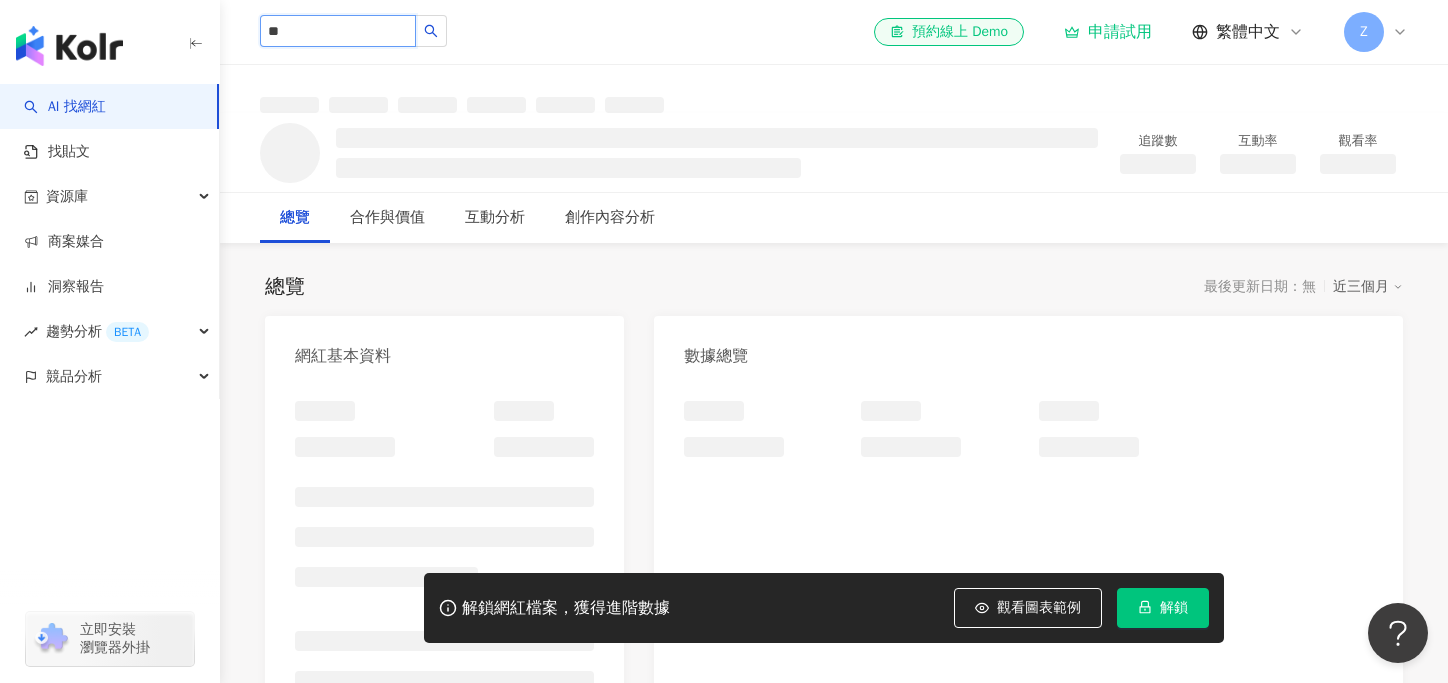 type on "**" 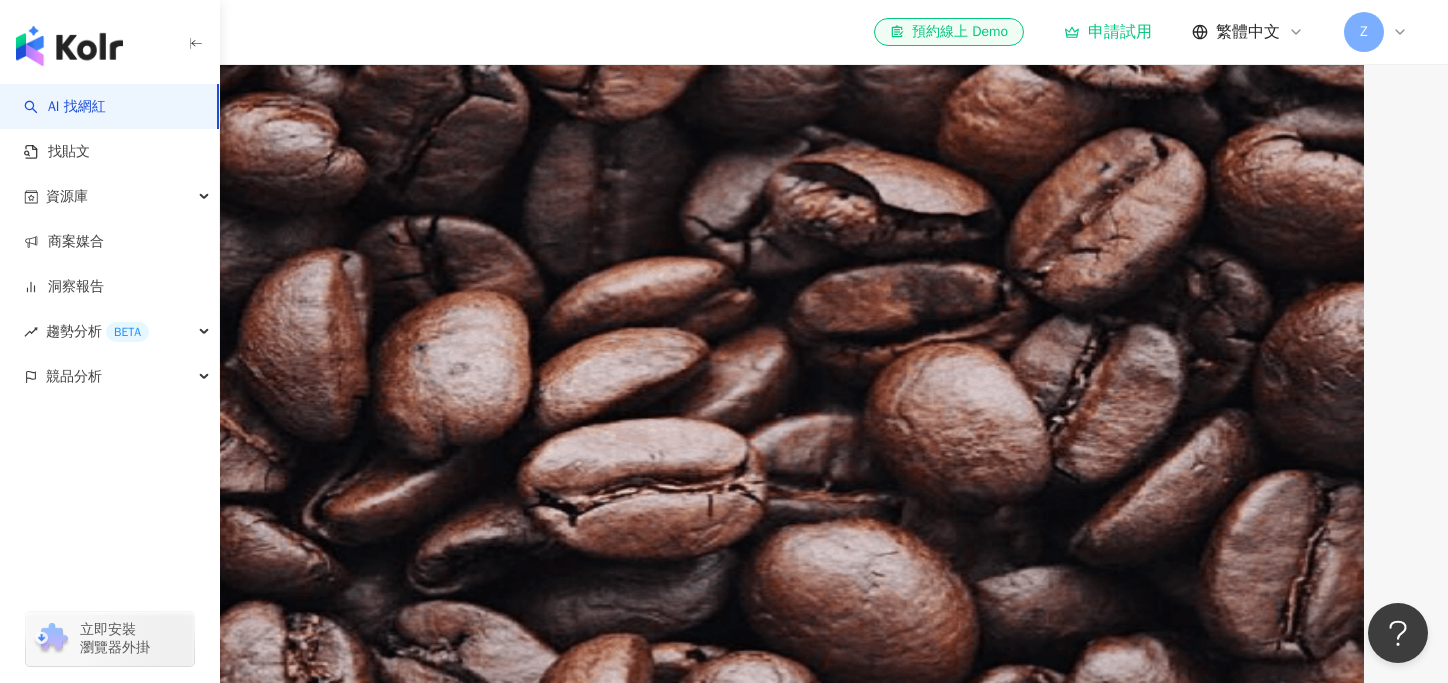 scroll, scrollTop: 532, scrollLeft: 0, axis: vertical 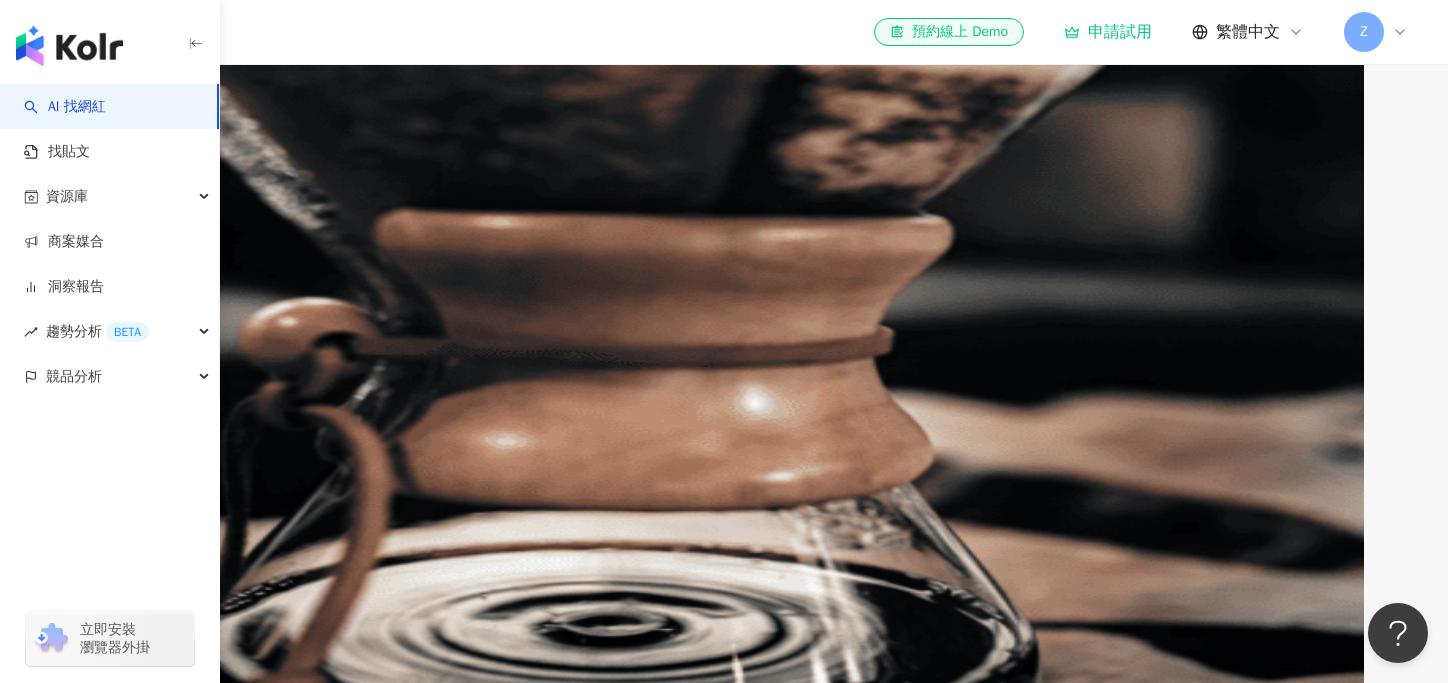 click on "找相似" at bounding box center (161, 1393) 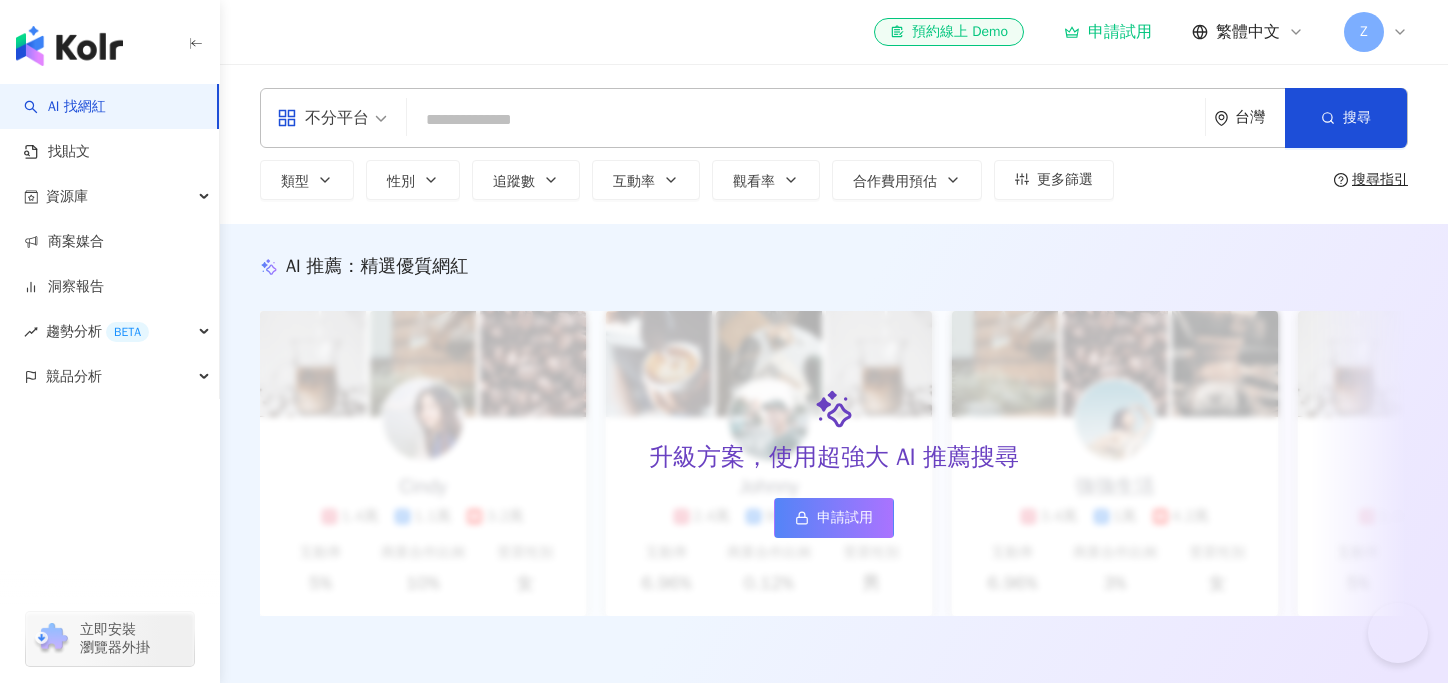 scroll, scrollTop: 0, scrollLeft: 0, axis: both 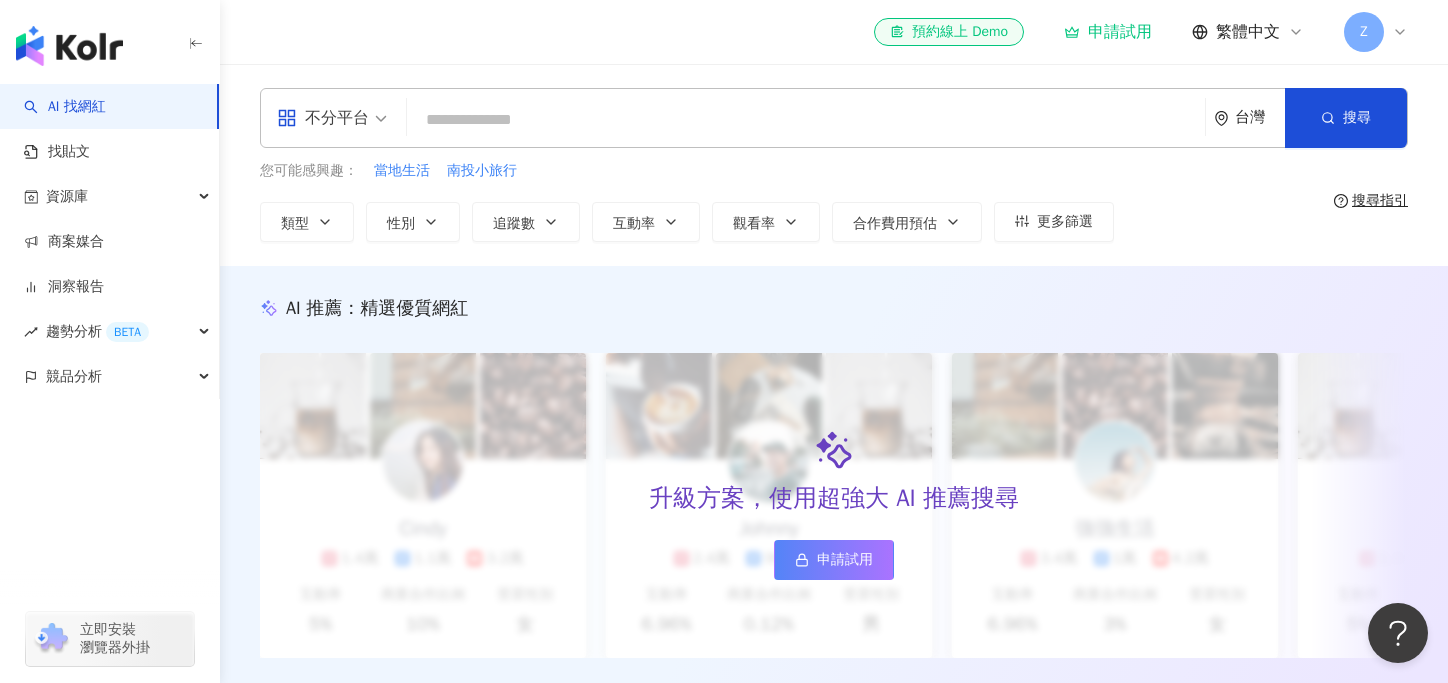 click at bounding box center (806, 120) 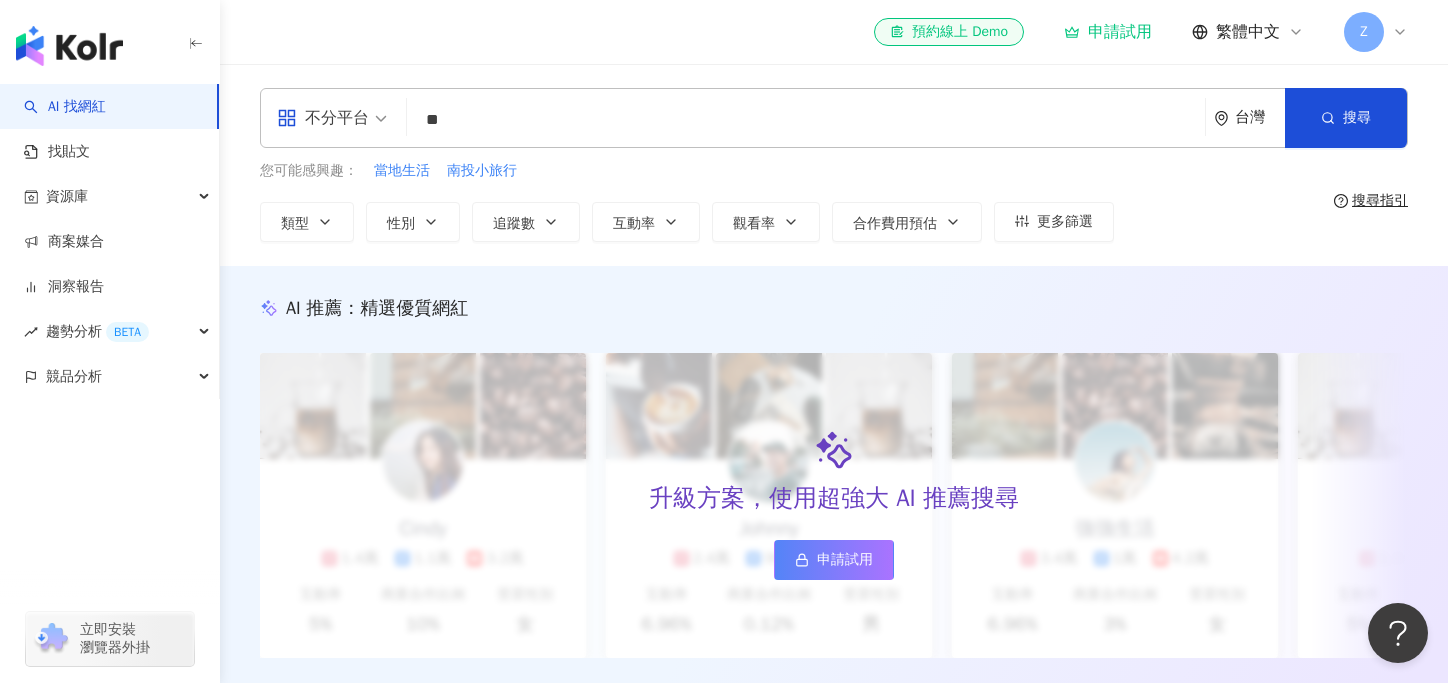 type on "**" 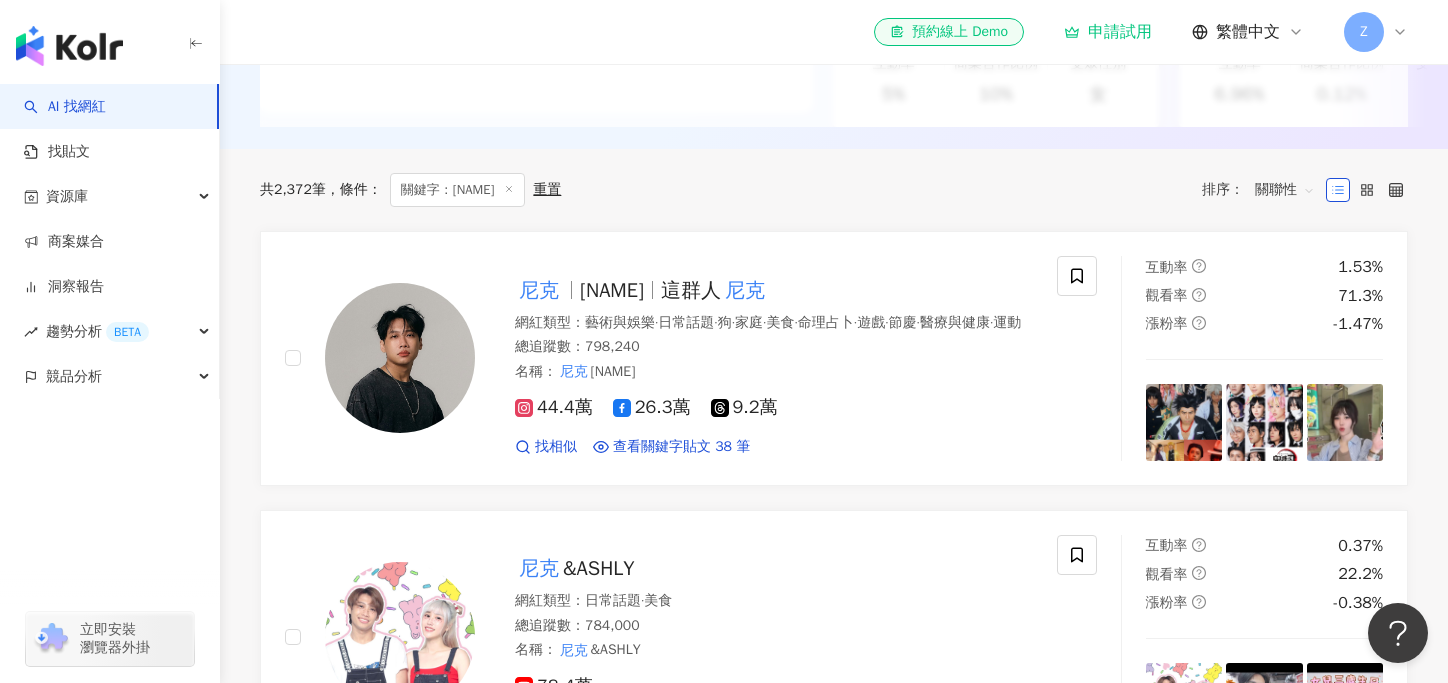 scroll, scrollTop: 509, scrollLeft: 0, axis: vertical 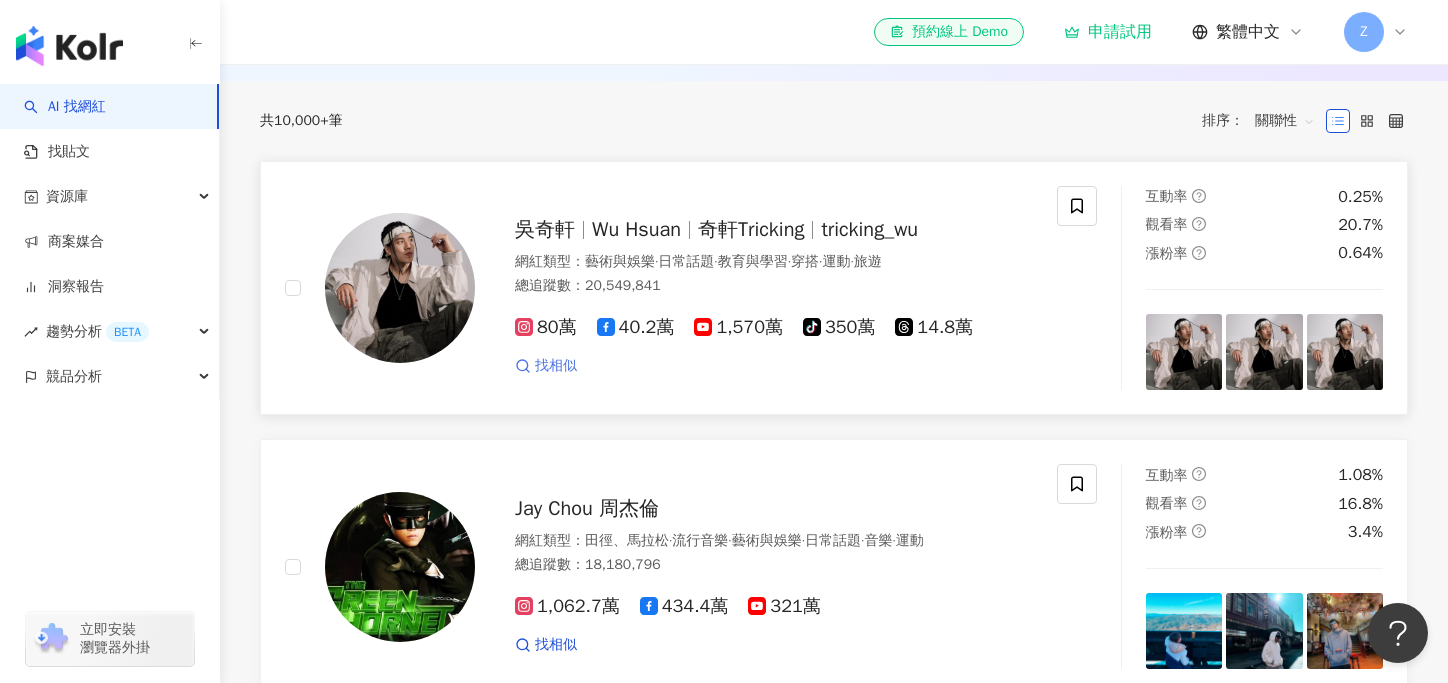 click on "找相似" at bounding box center (556, 366) 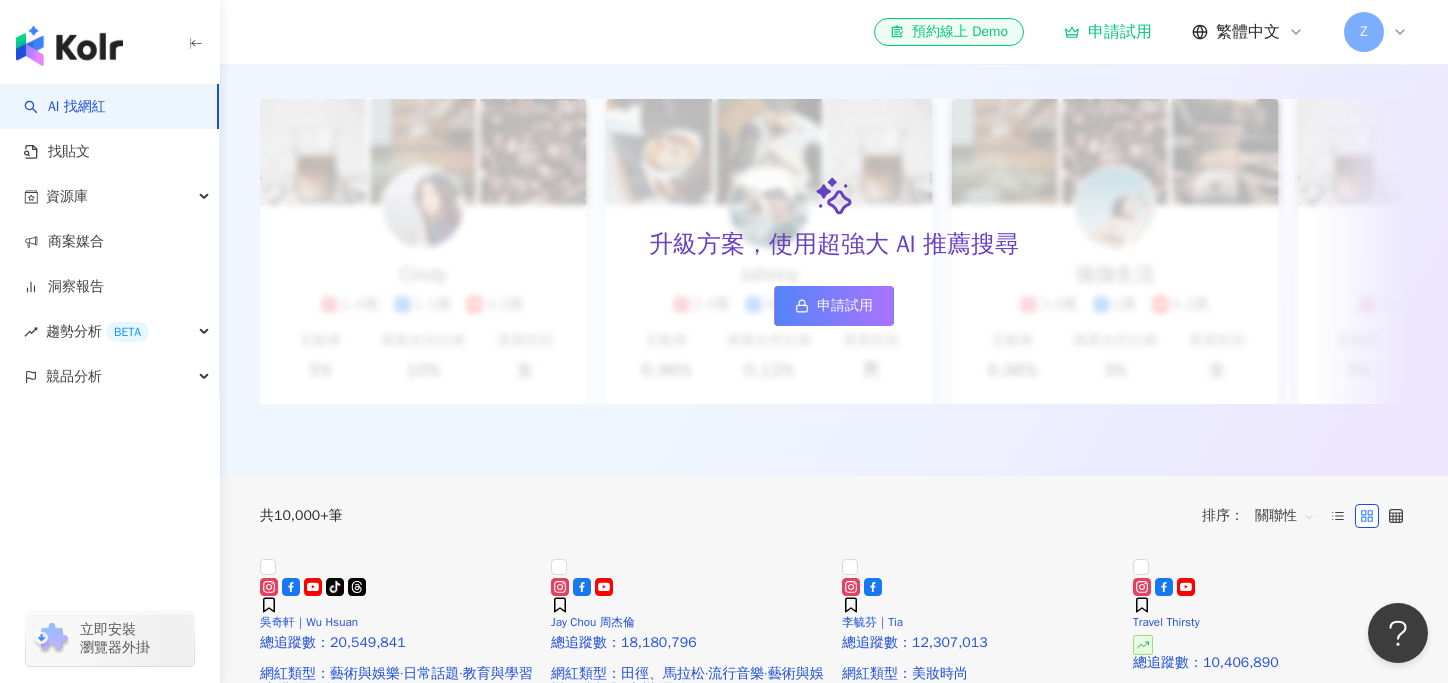 scroll, scrollTop: 0, scrollLeft: 0, axis: both 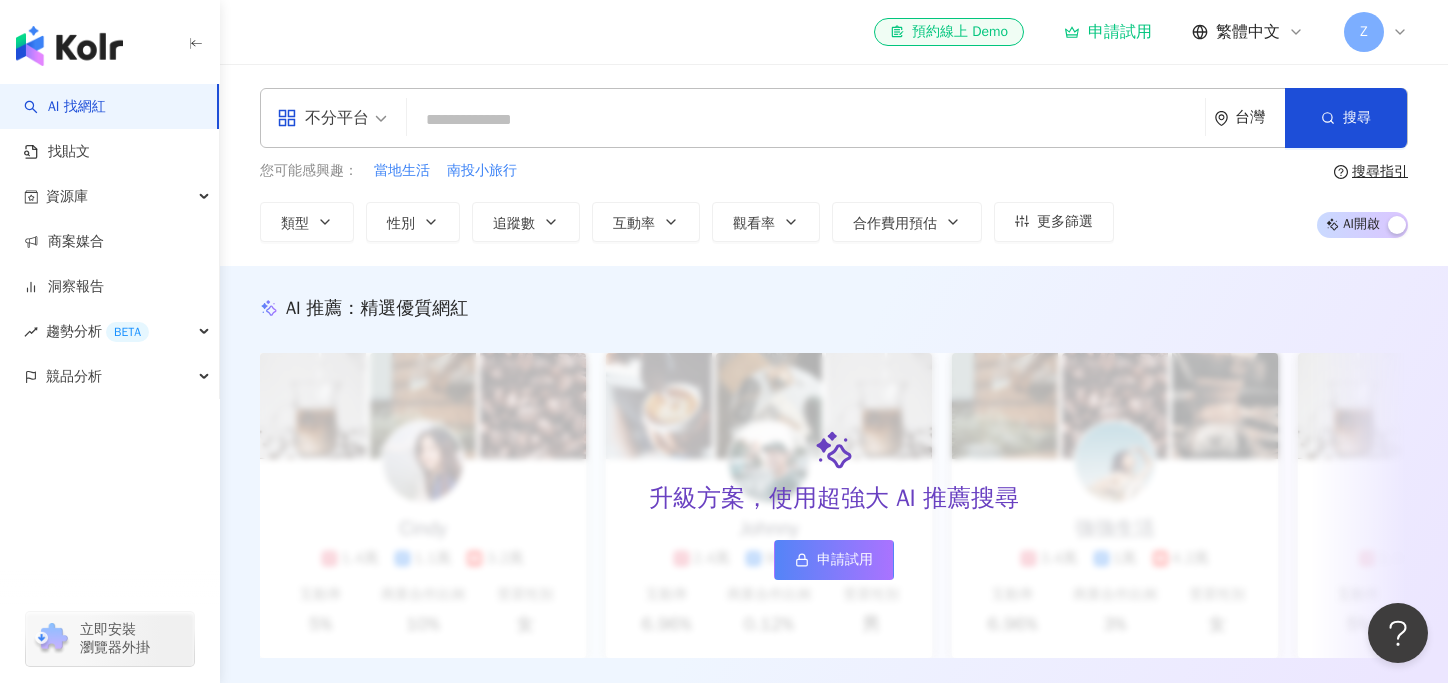 click at bounding box center (806, 120) 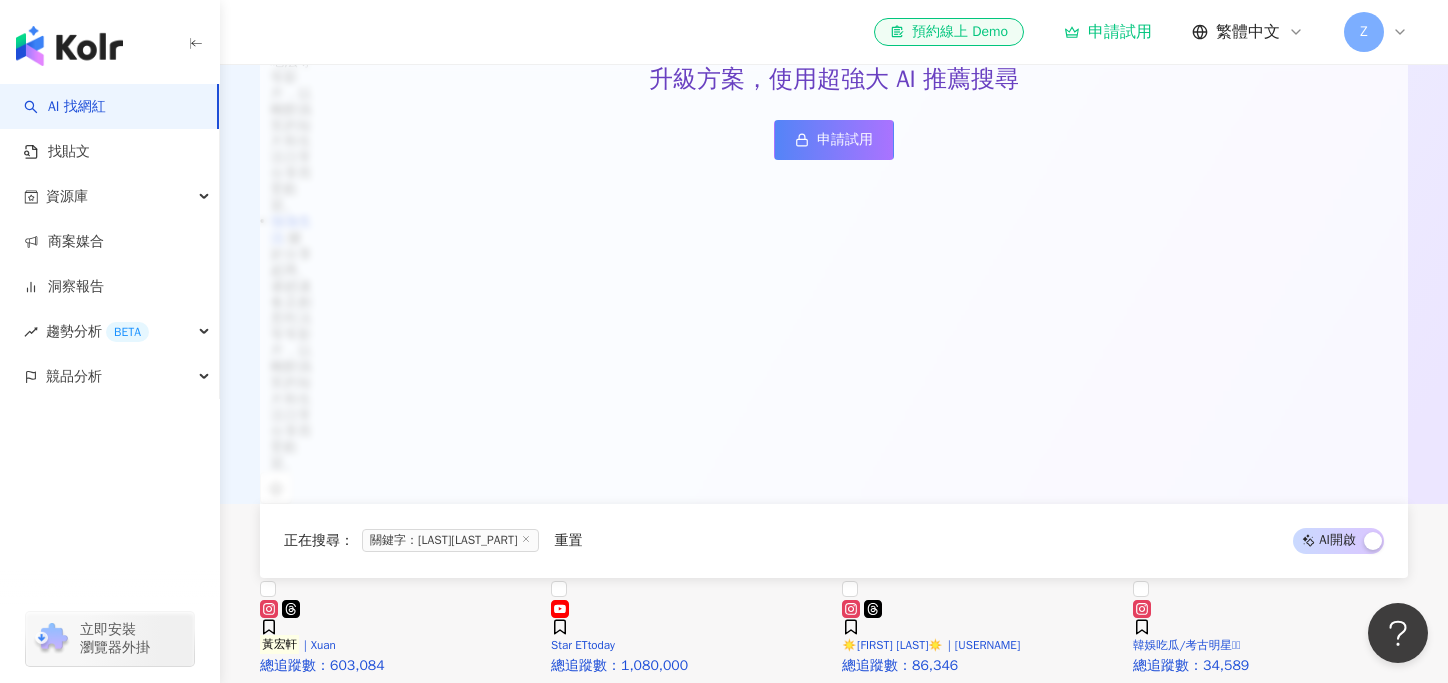 scroll, scrollTop: 627, scrollLeft: 0, axis: vertical 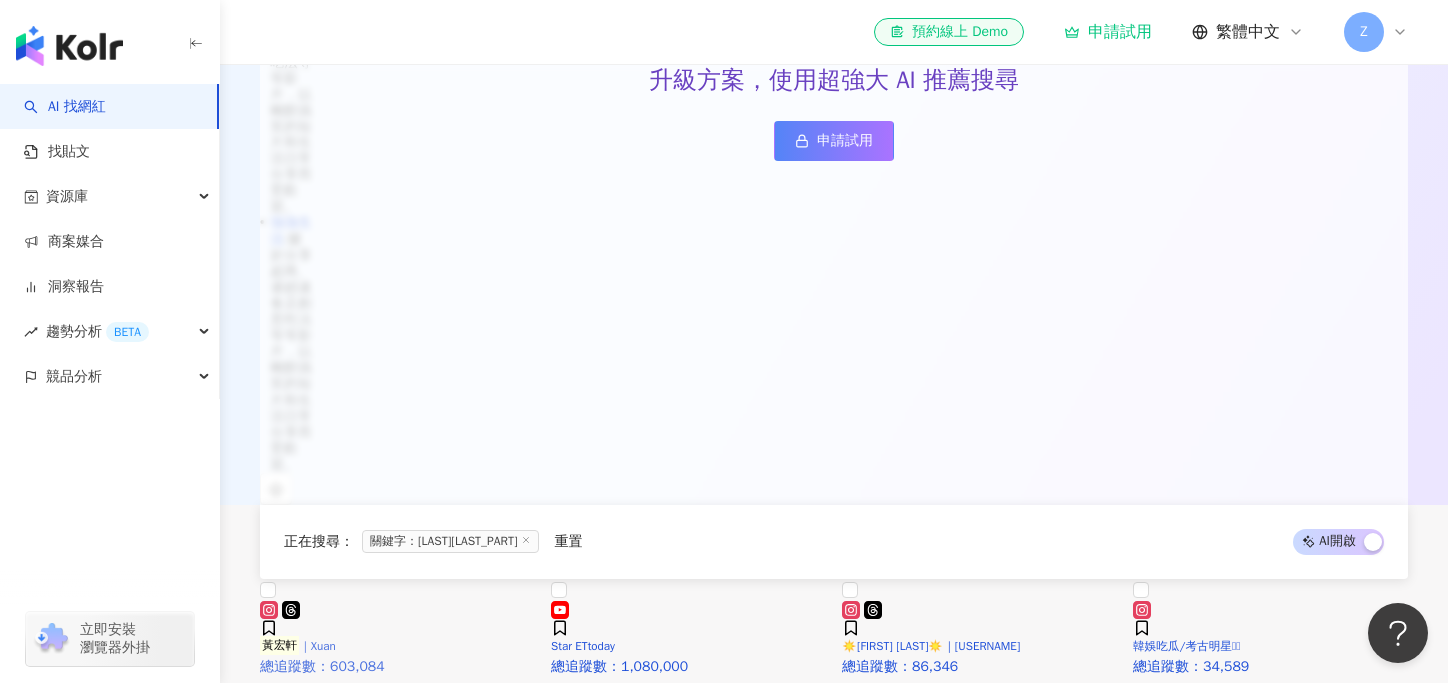 type on "***" 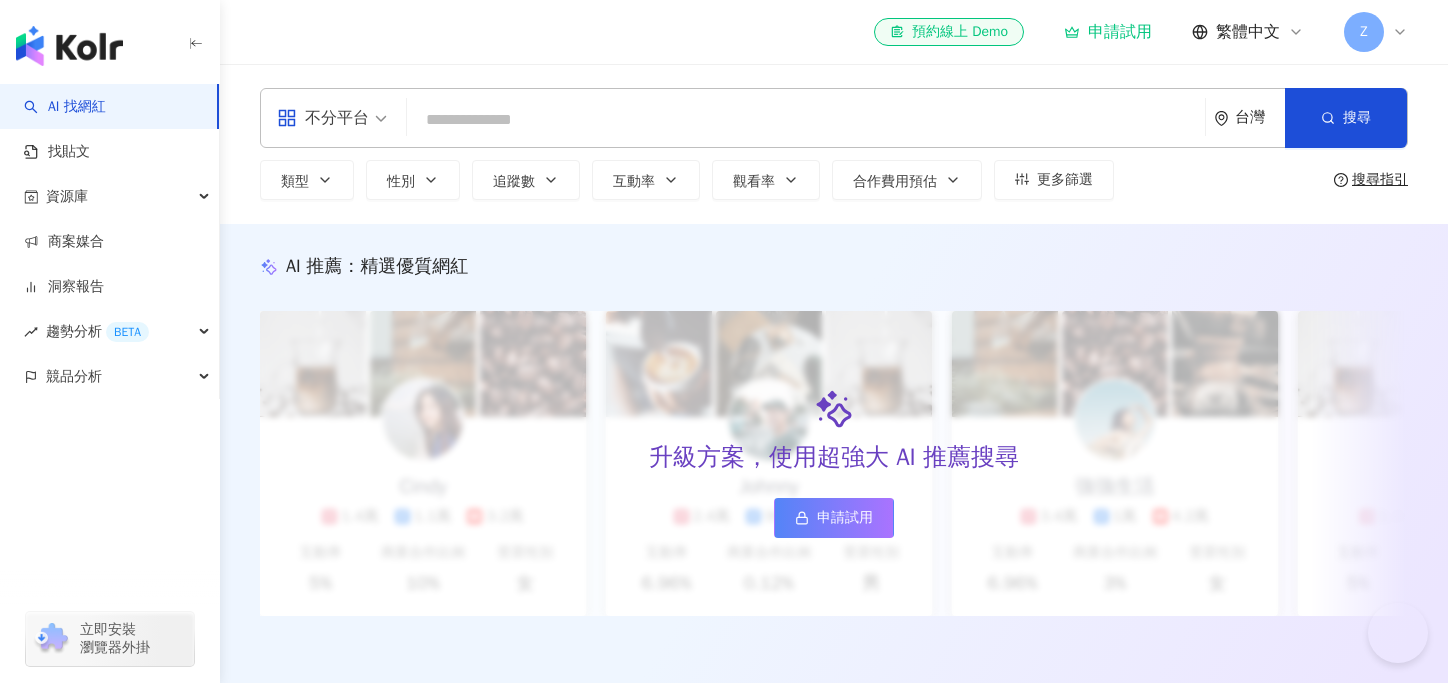 scroll, scrollTop: 0, scrollLeft: 0, axis: both 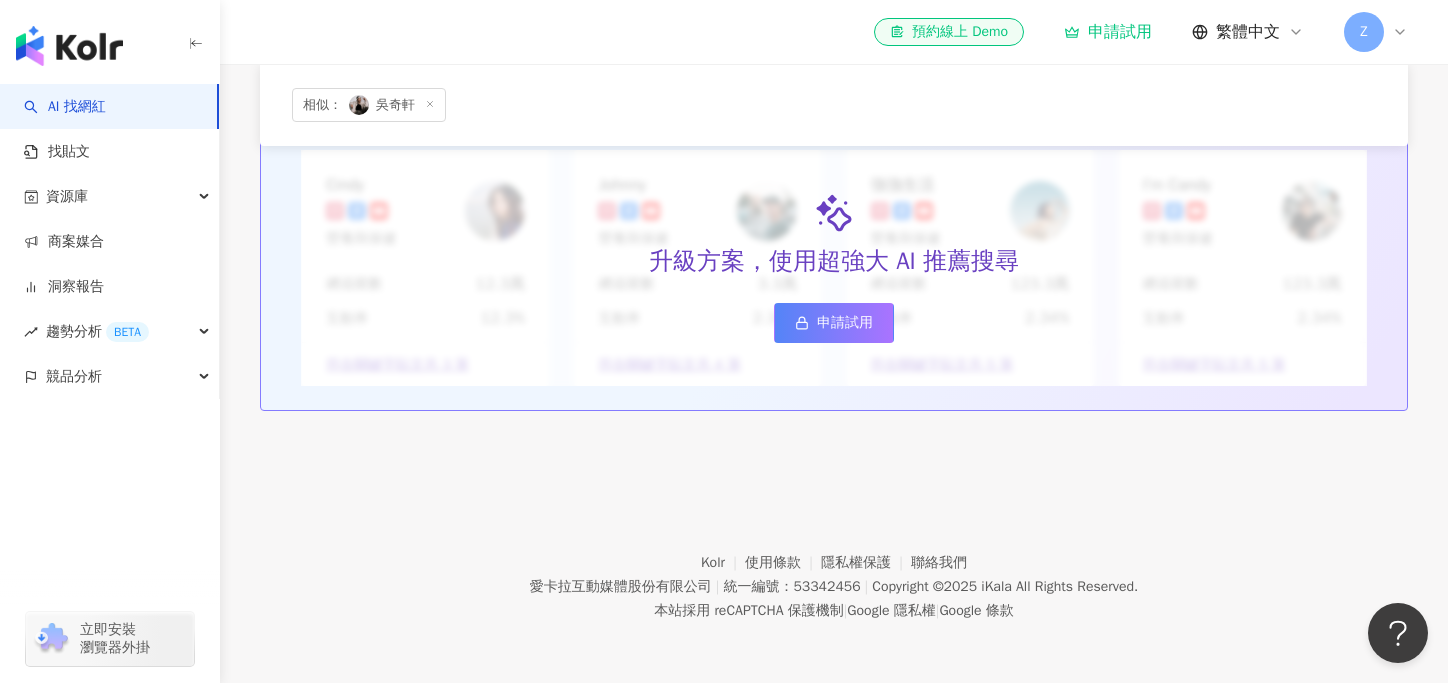 click 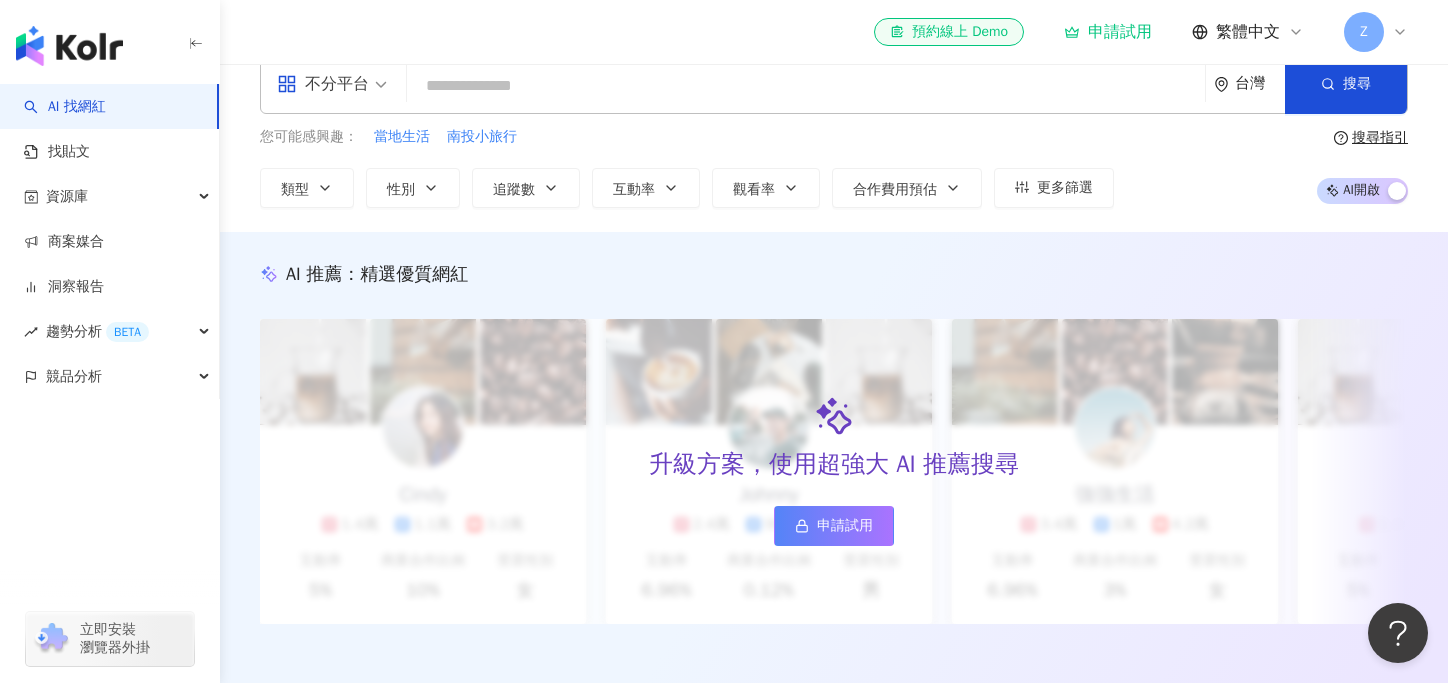 scroll, scrollTop: 0, scrollLeft: 0, axis: both 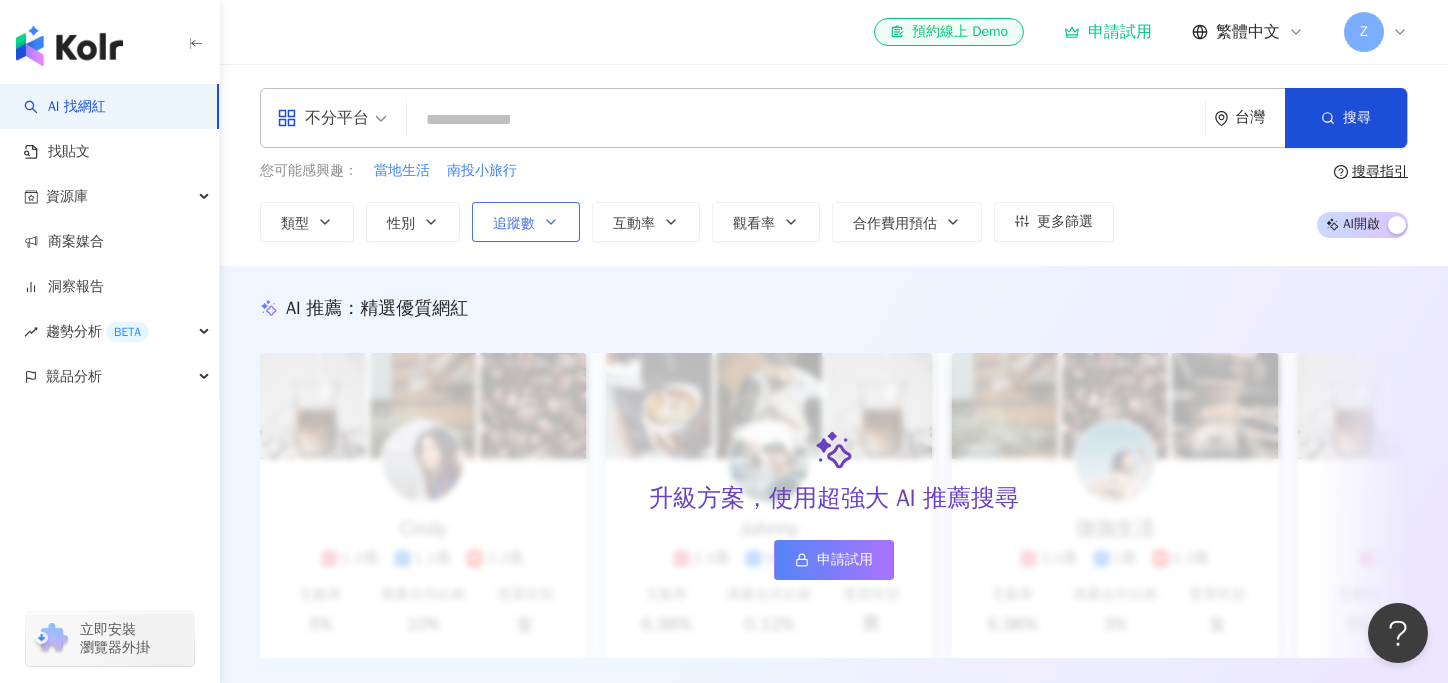 click on "追蹤數" at bounding box center [526, 222] 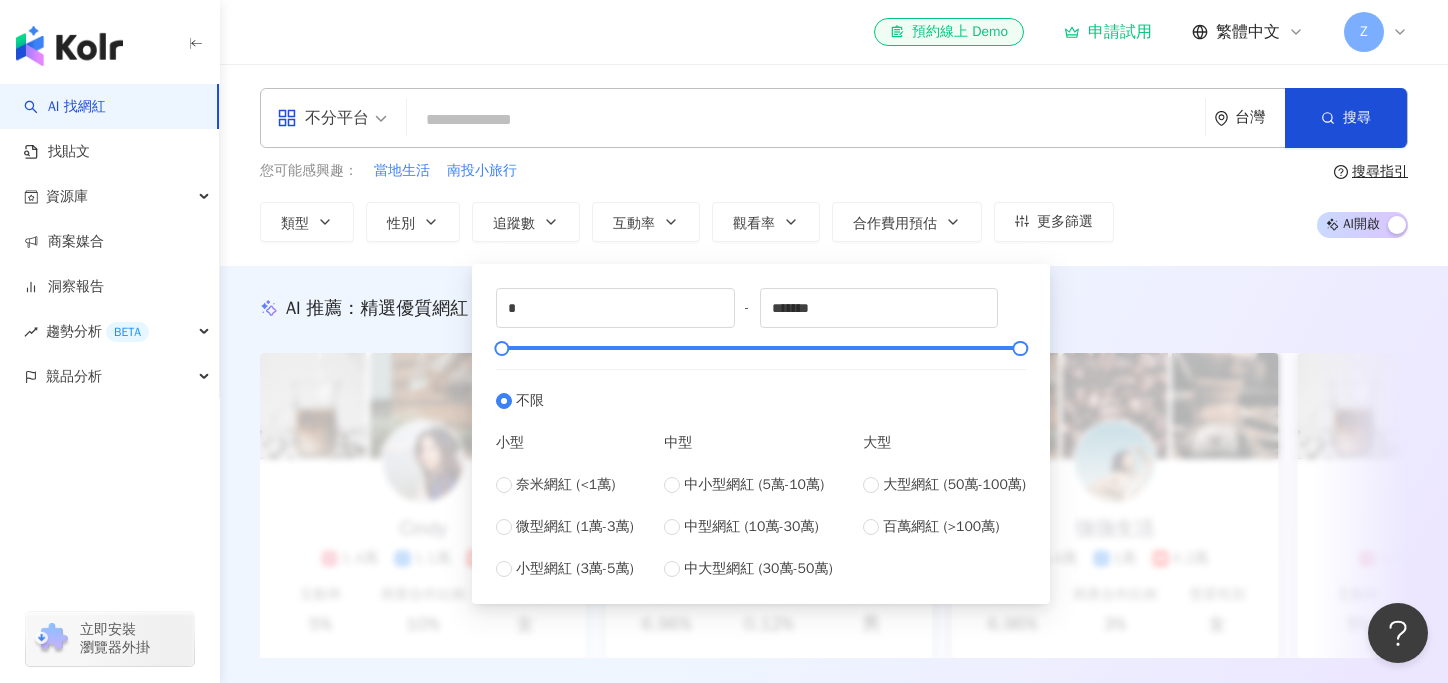 type on "******" 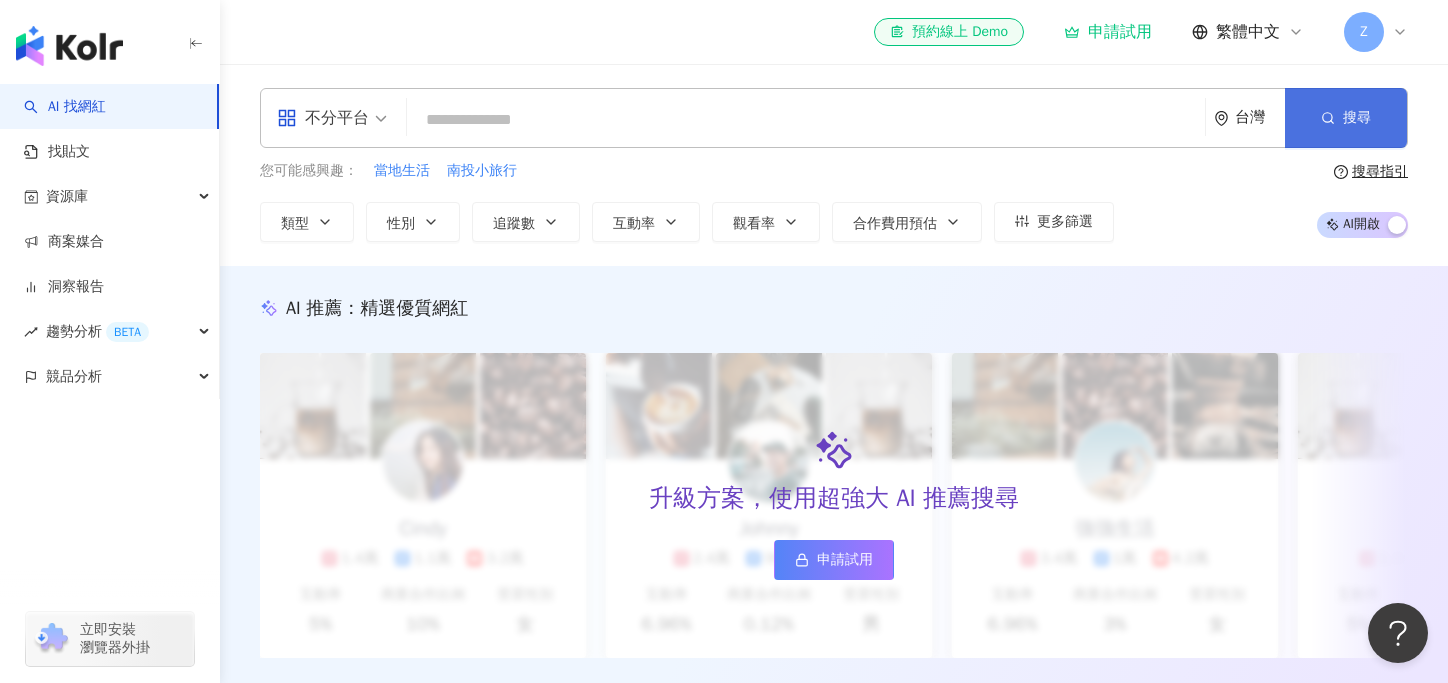 click on "搜尋" at bounding box center (1346, 118) 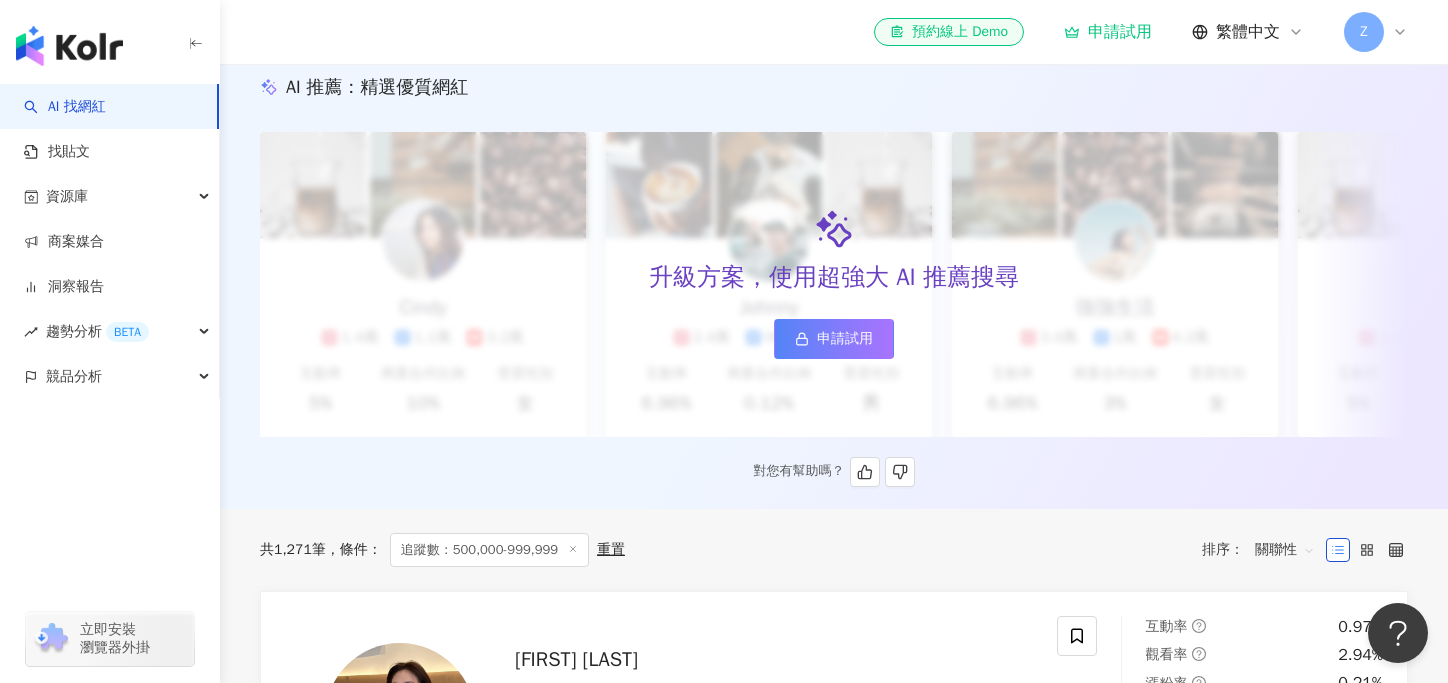 scroll, scrollTop: 172, scrollLeft: 0, axis: vertical 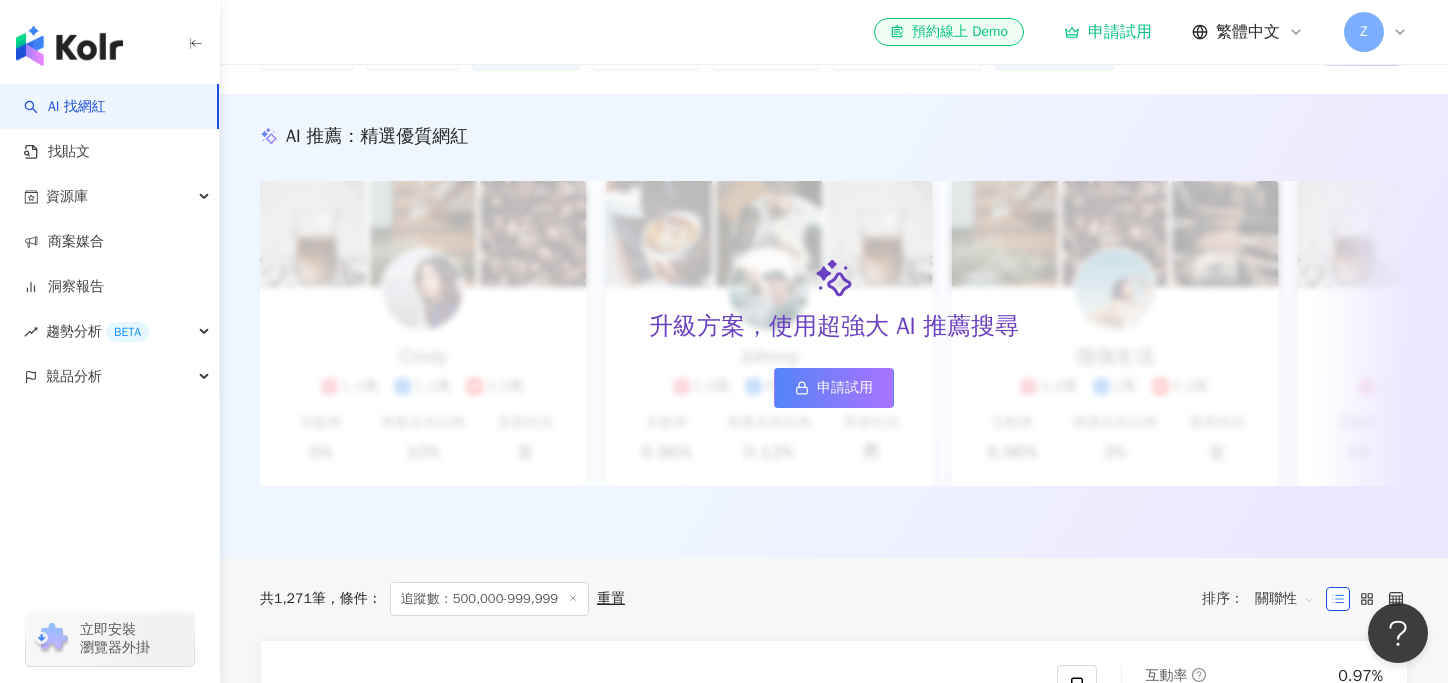 click on "重置" at bounding box center [611, 599] 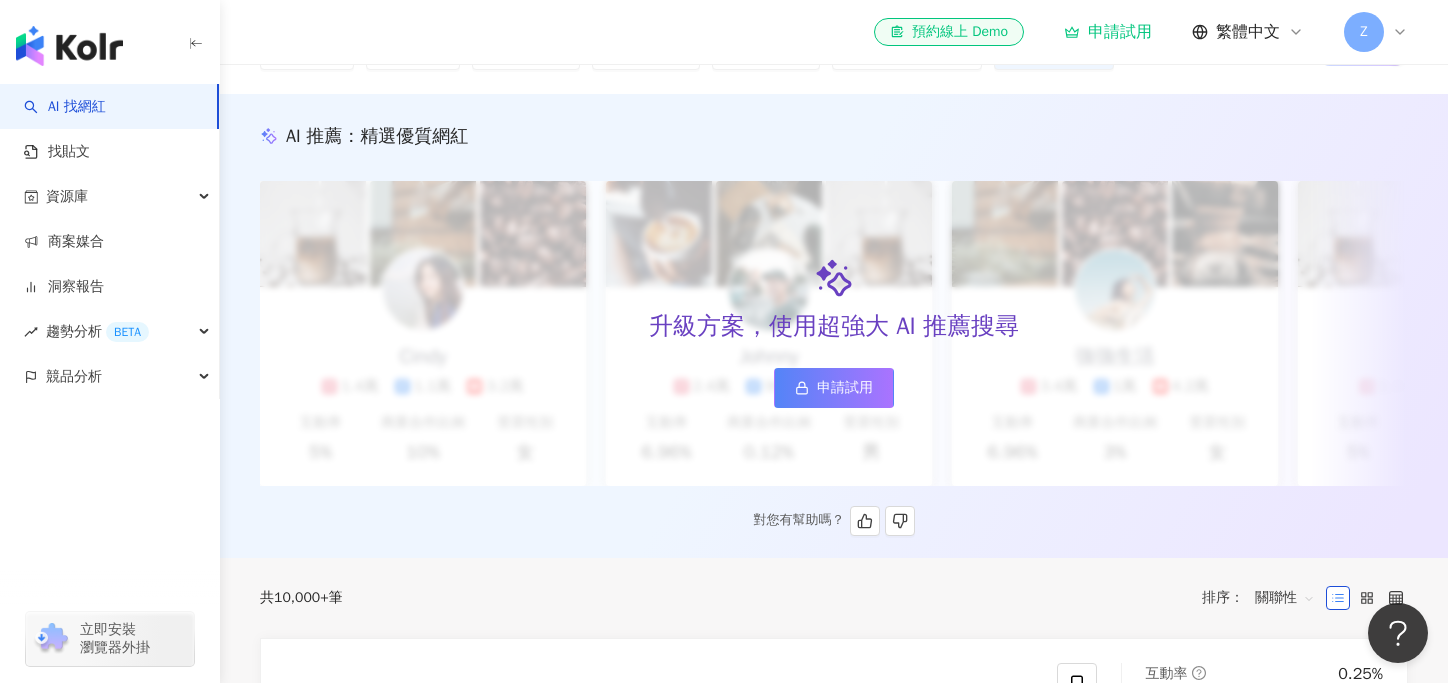 scroll, scrollTop: 0, scrollLeft: 0, axis: both 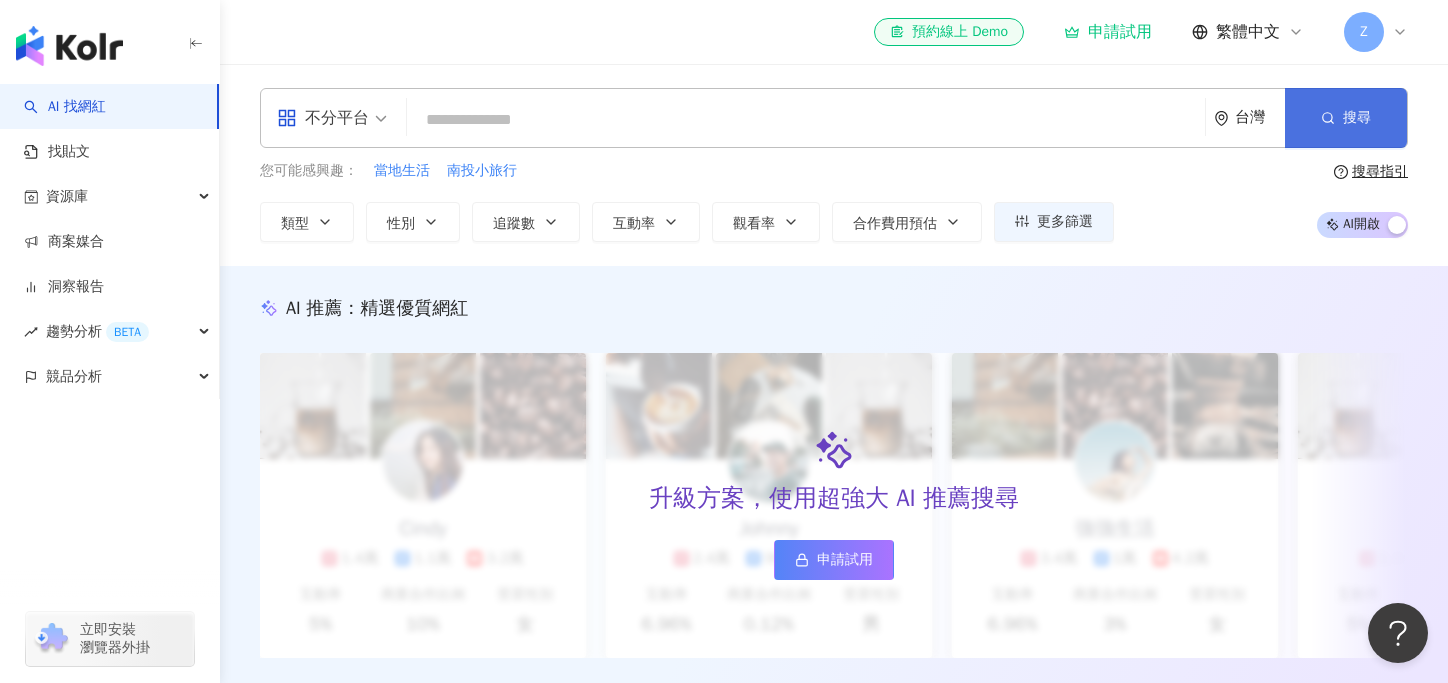 click on "搜尋" at bounding box center [1346, 118] 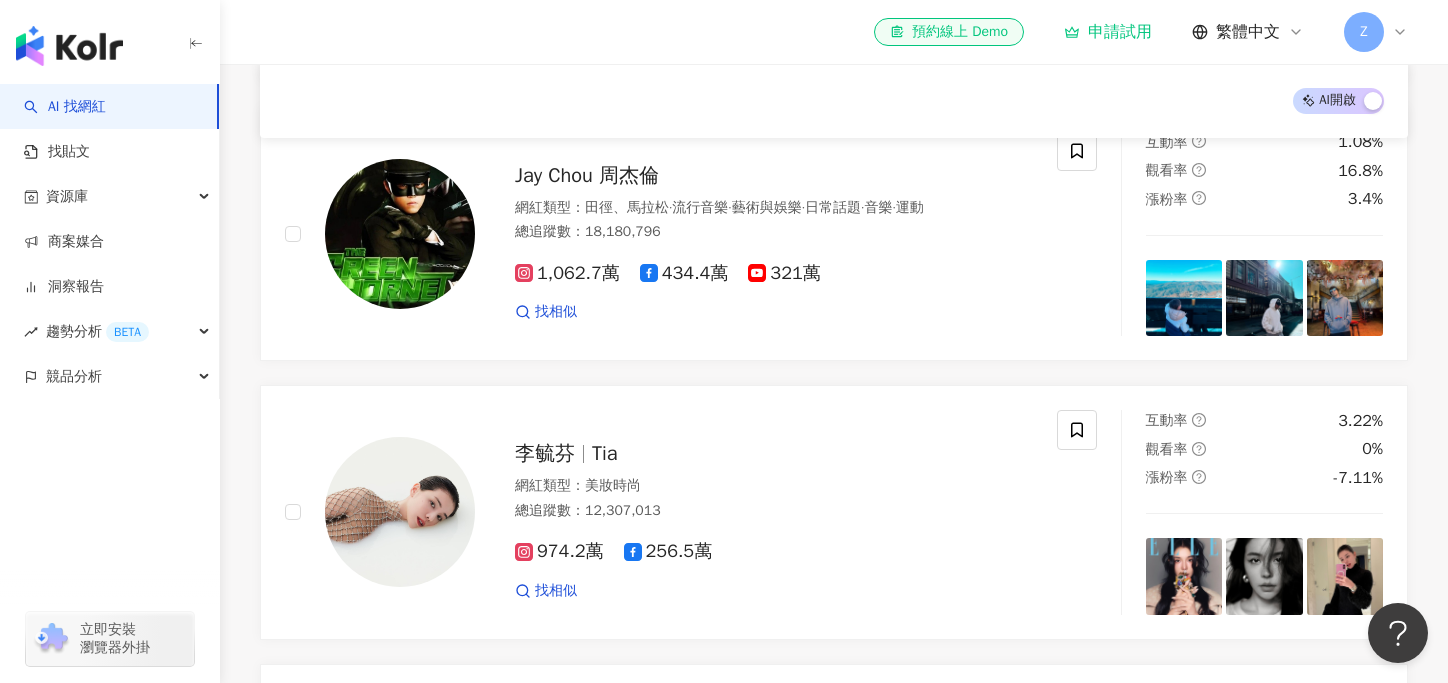 scroll, scrollTop: 875, scrollLeft: 0, axis: vertical 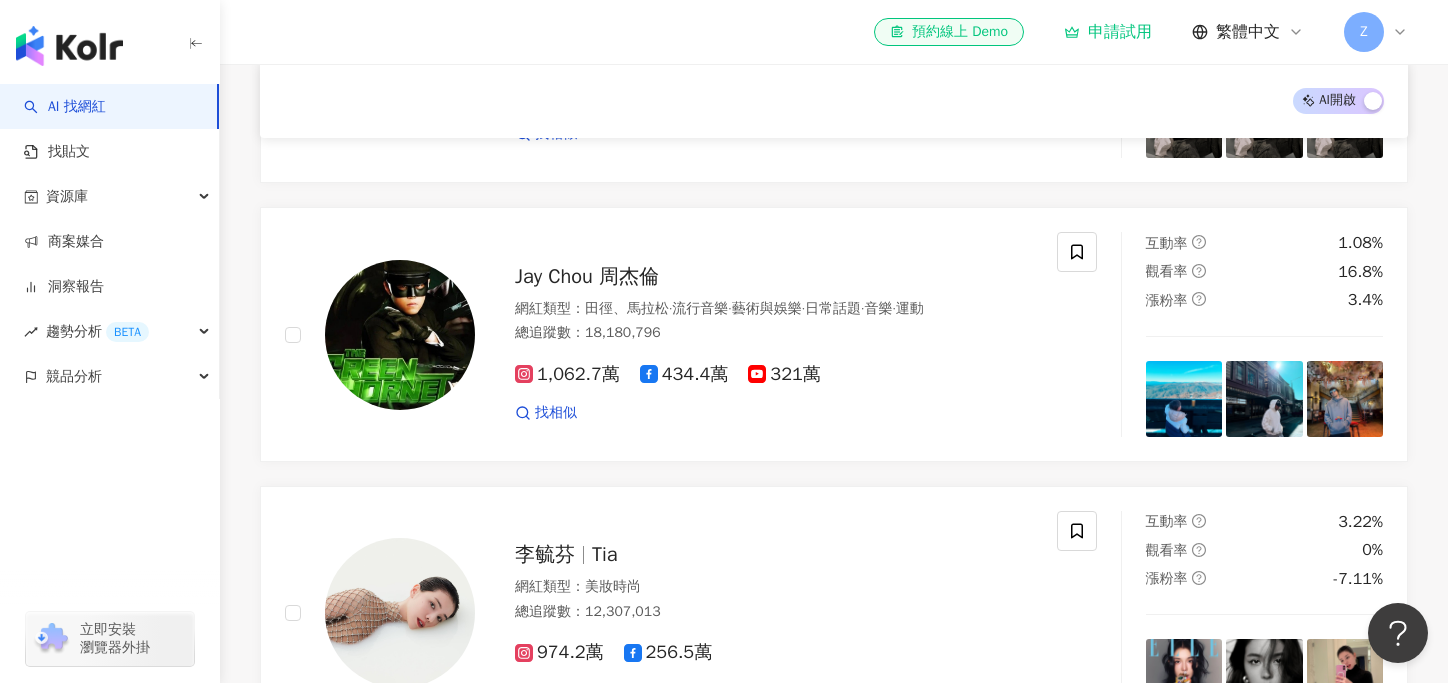 click on "AI  開啟 AI  關閉" at bounding box center (1338, 101) 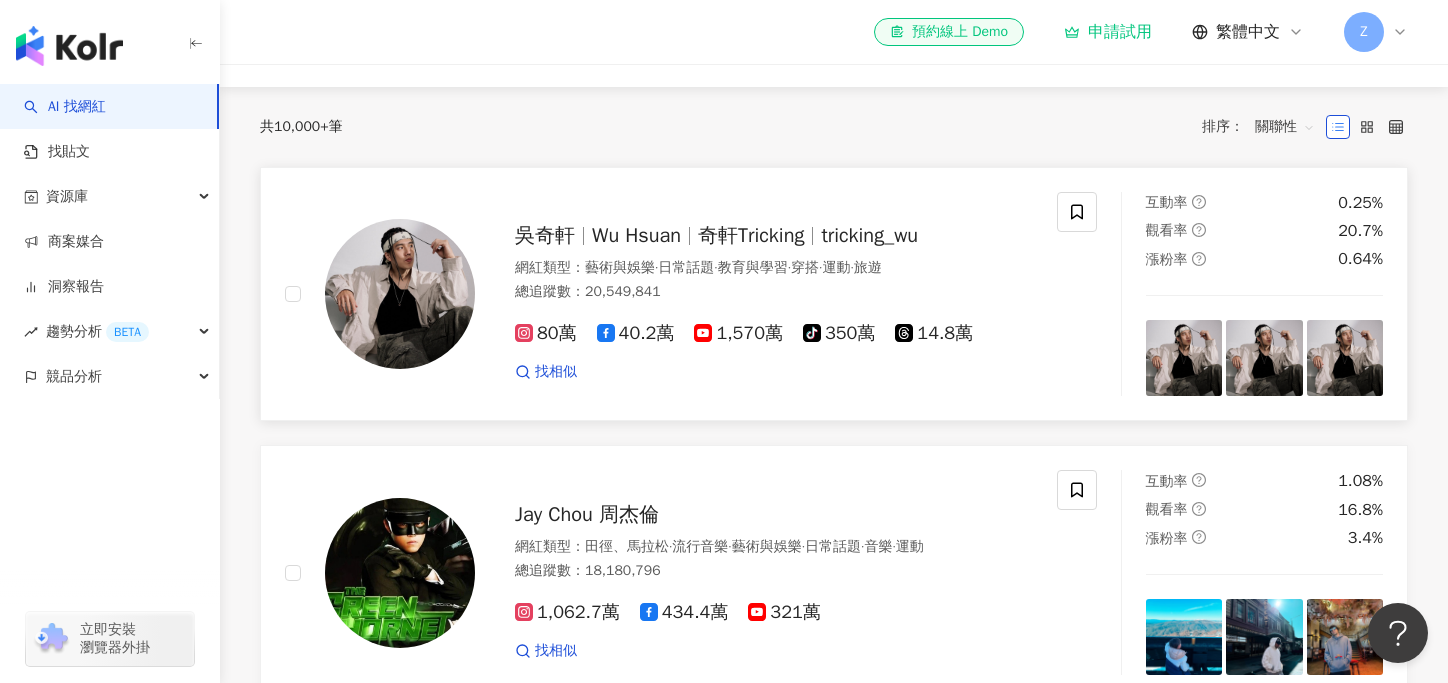 scroll, scrollTop: 0, scrollLeft: 0, axis: both 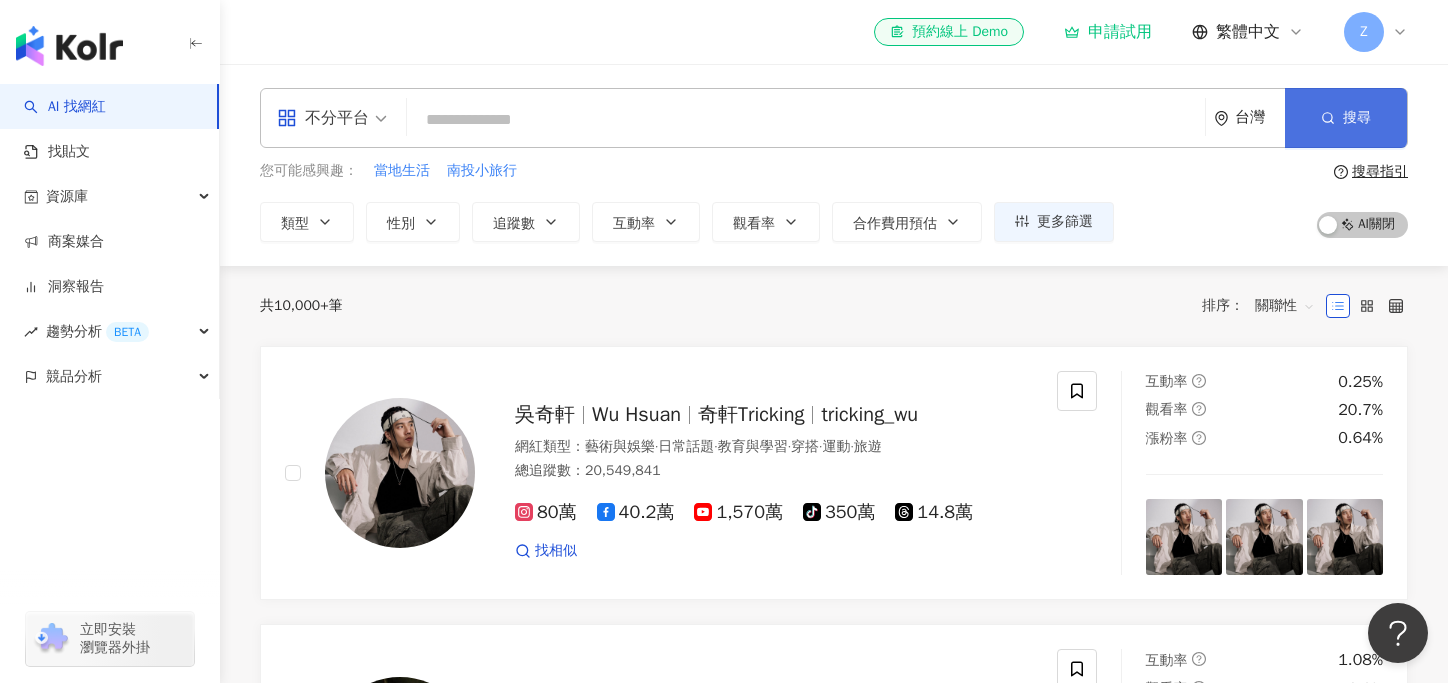 click on "搜尋" at bounding box center [1346, 118] 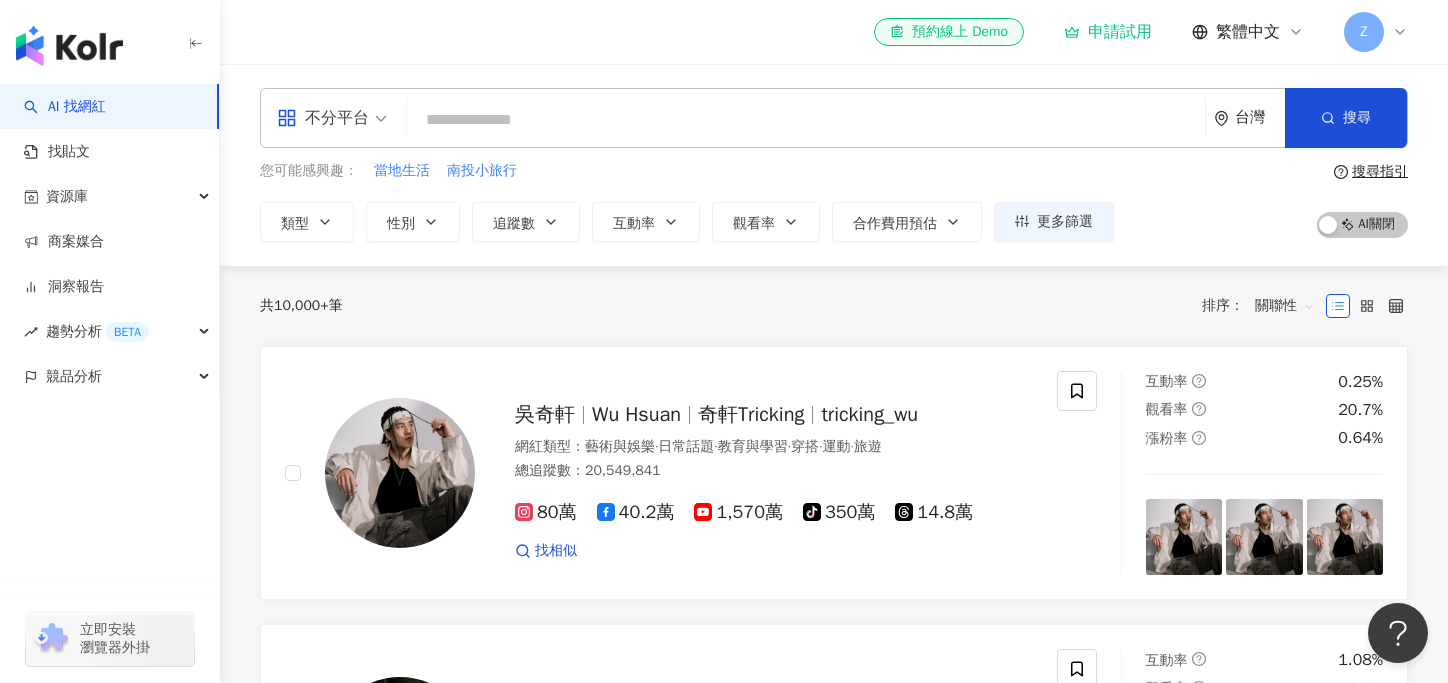 click on "不分平台 台灣 搜尋 您可能感興趣： 當地生活  南投小旅行  類型 性別 追蹤數 互動率 觀看率 合作費用預估  更多篩選 ******  -  ****** 不限 小型 奈米網紅 (<1萬) 微型網紅 (1萬-3萬) 小型網紅 (3萬-5萬) 中型 中小型網紅 (5萬-10萬) 中型網紅 (10萬-30萬) 中大型網紅 (30萬-50萬) 大型 大型網紅 (50萬-100萬) 百萬網紅 (>100萬) 搜尋指引 AI  開啟 AI  關閉" at bounding box center [834, 165] 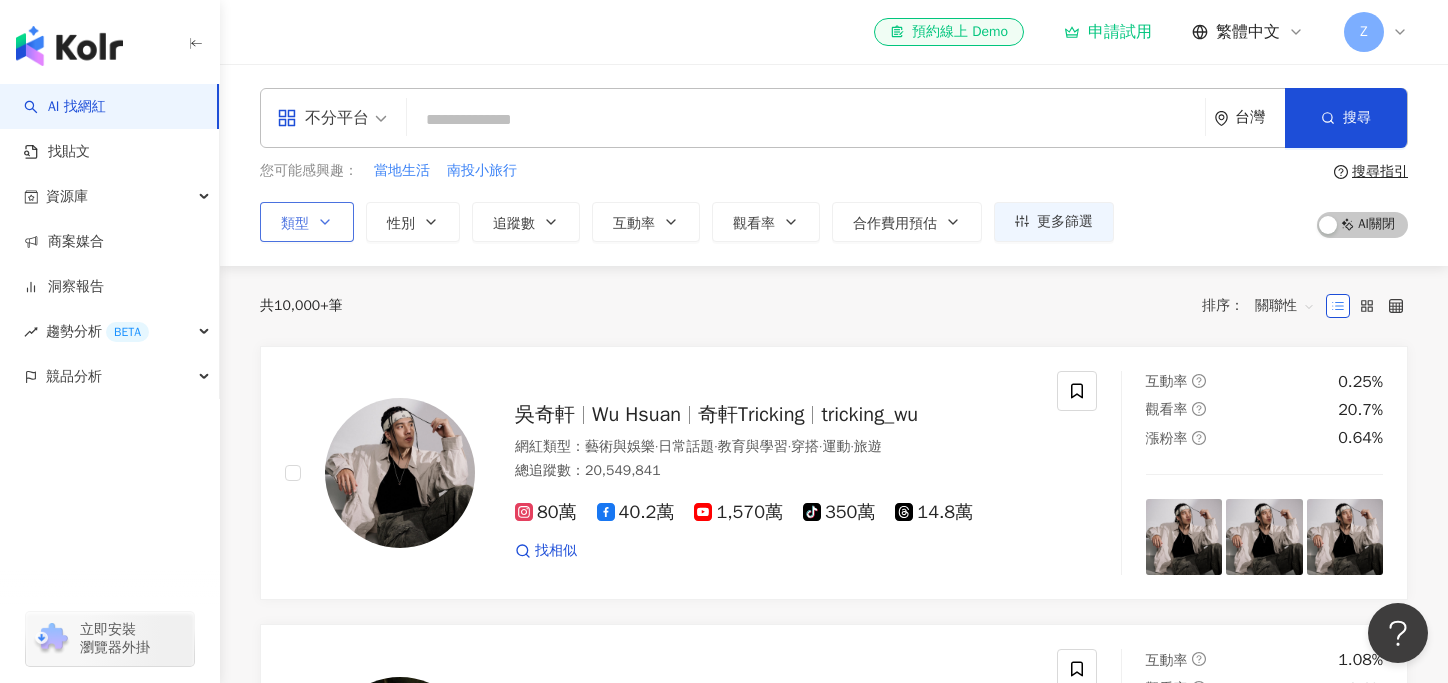 click 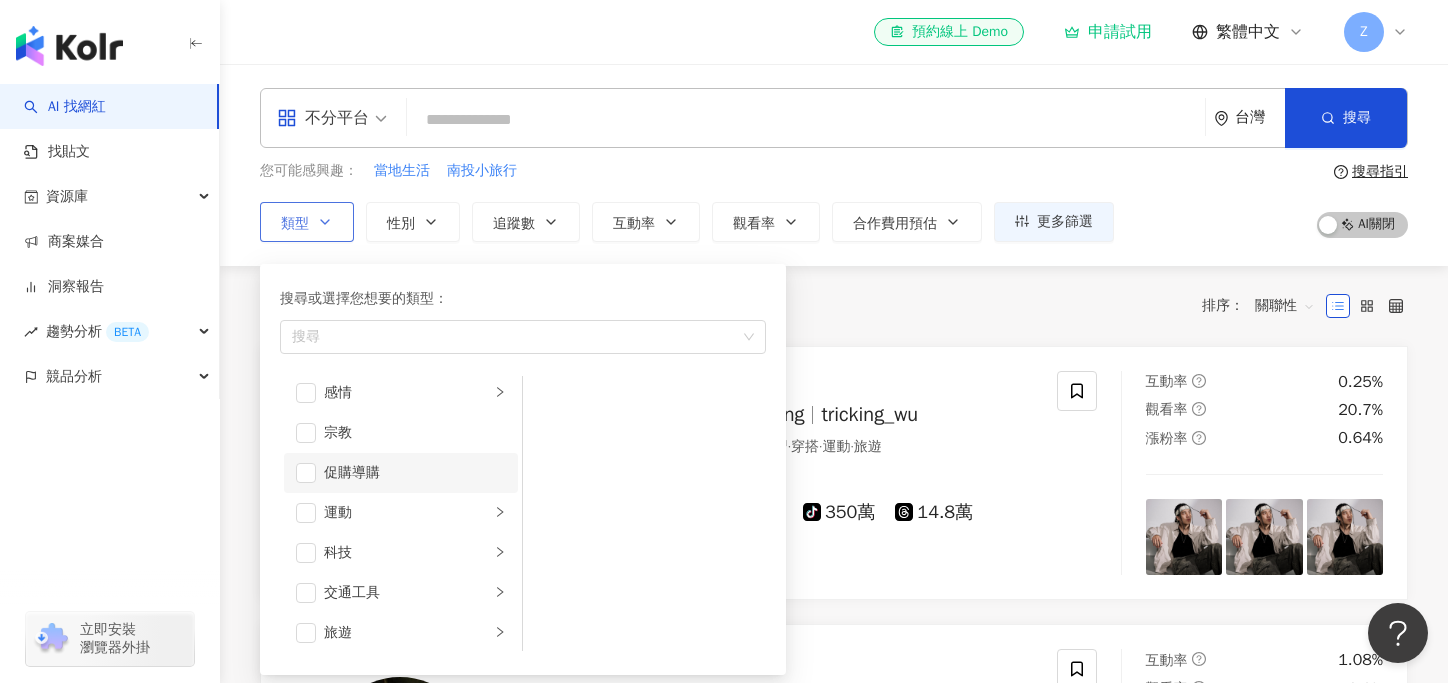 scroll, scrollTop: 693, scrollLeft: 0, axis: vertical 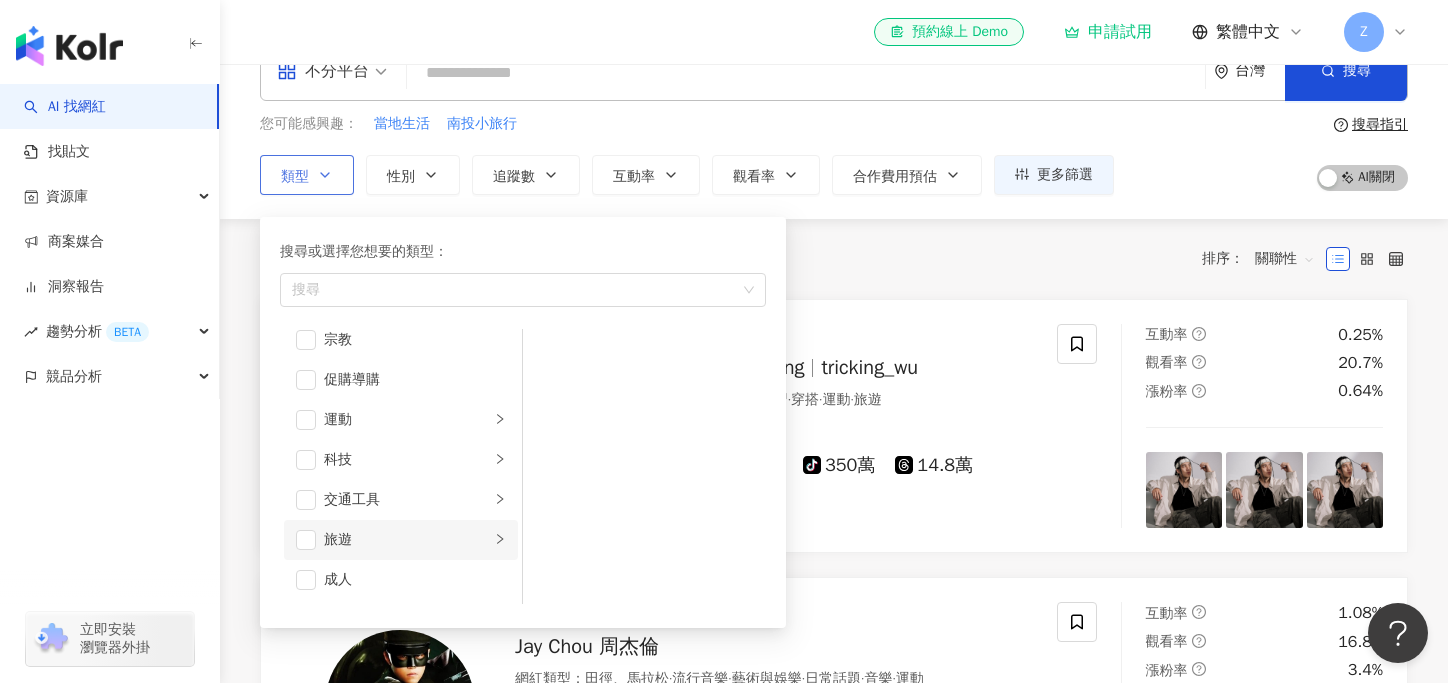 click on "旅遊" at bounding box center (407, 540) 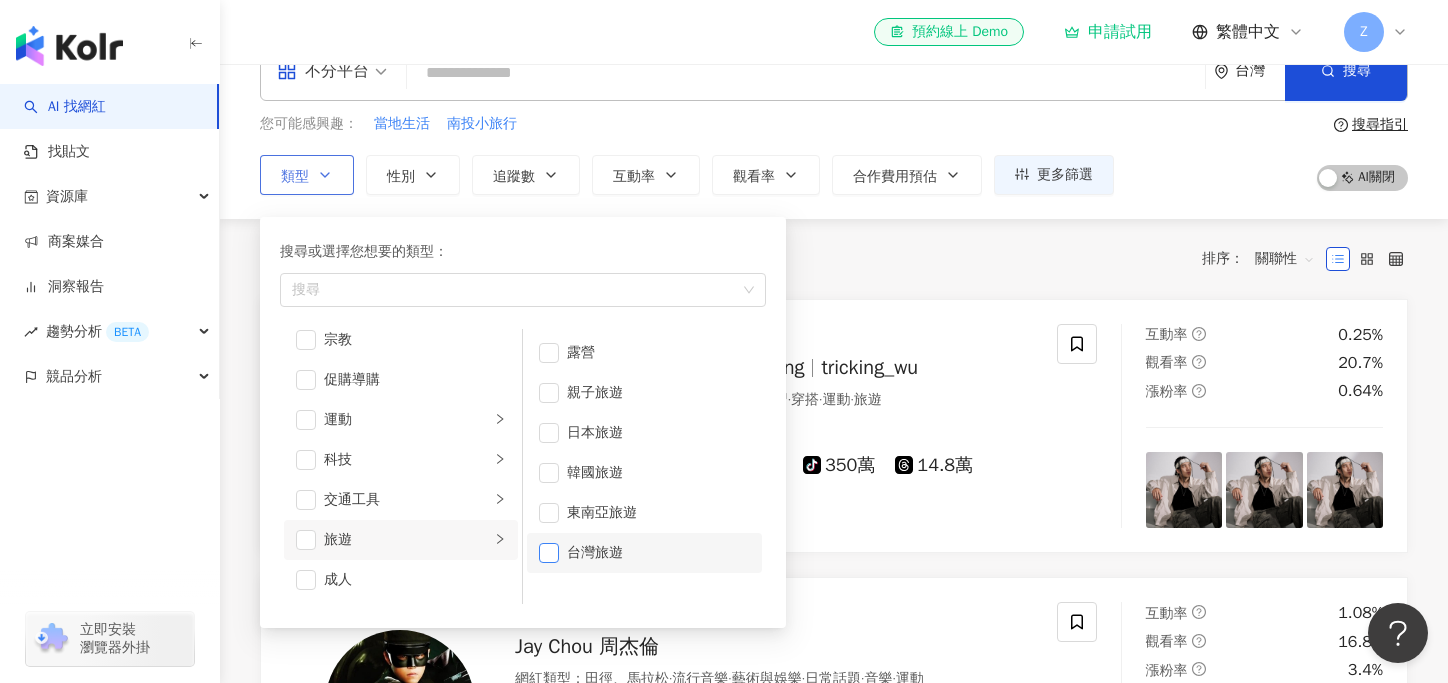 click at bounding box center (549, 553) 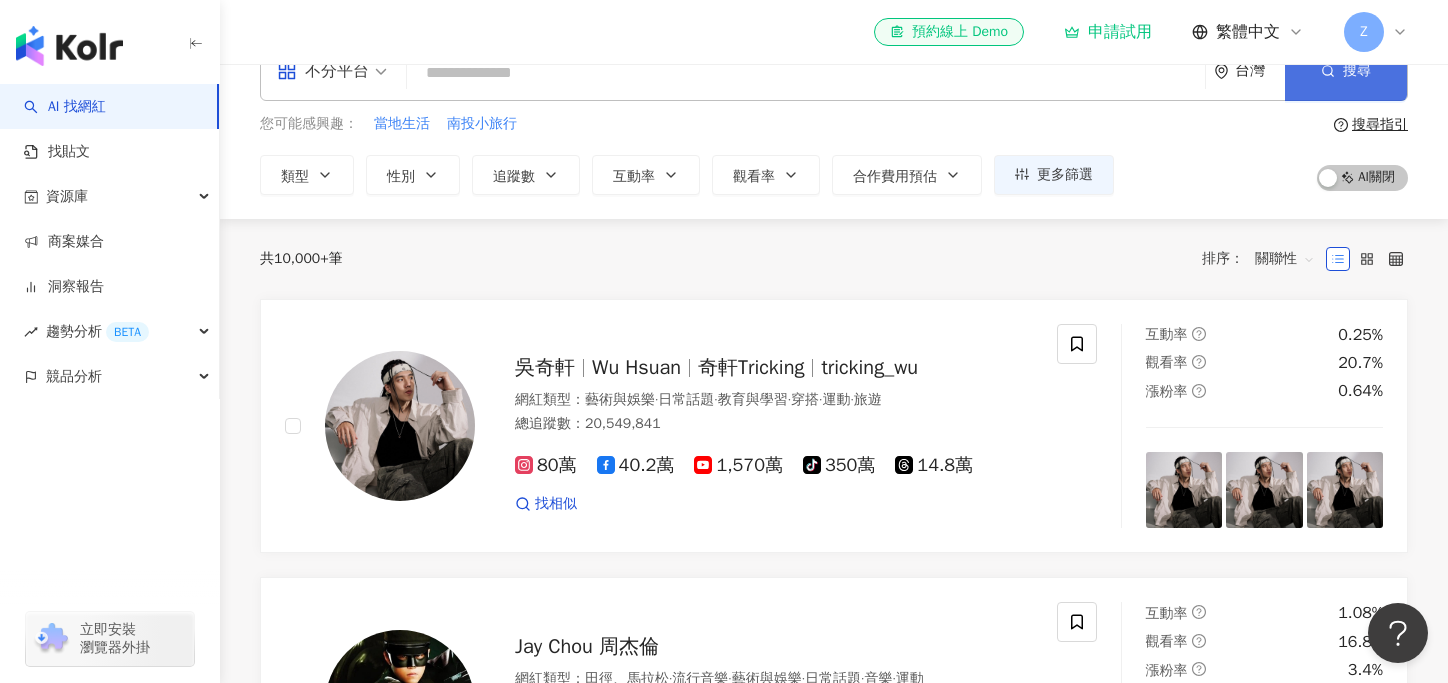 click on "不分平台 台灣 搜尋 您可能感興趣： 當地生活  南投小旅行  類型 搜尋或選擇您想要的類型： 台灣旅遊   藝術與娛樂 美妝時尚 氣候和環境 日常話題 教育與學習 家庭 財經 美食 命理占卜 遊戲 法政社會 生活風格 影視娛樂 醫療與健康 寵物 攝影 感情 宗教 促購導購 運動 科技 交通工具 旅遊 成人 露營 親子旅遊 日本旅遊 韓國旅遊 東南亞旅遊 台灣旅遊 性別 追蹤數 互動率 觀看率 合作費用預估  更多篩選 ******  -  ****** 不限 小型 奈米網紅 (<1萬) 微型網紅 (1萬-3萬) 小型網紅 (3萬-5萬) 中型 中小型網紅 (5萬-10萬) 中型網紅 (10萬-30萬) 中大型網紅 (30萬-50萬) 大型 大型網紅 (50萬-100萬) 百萬網紅 (>100萬) 搜尋指引 AI  開啟 AI  關閉" at bounding box center (834, 118) 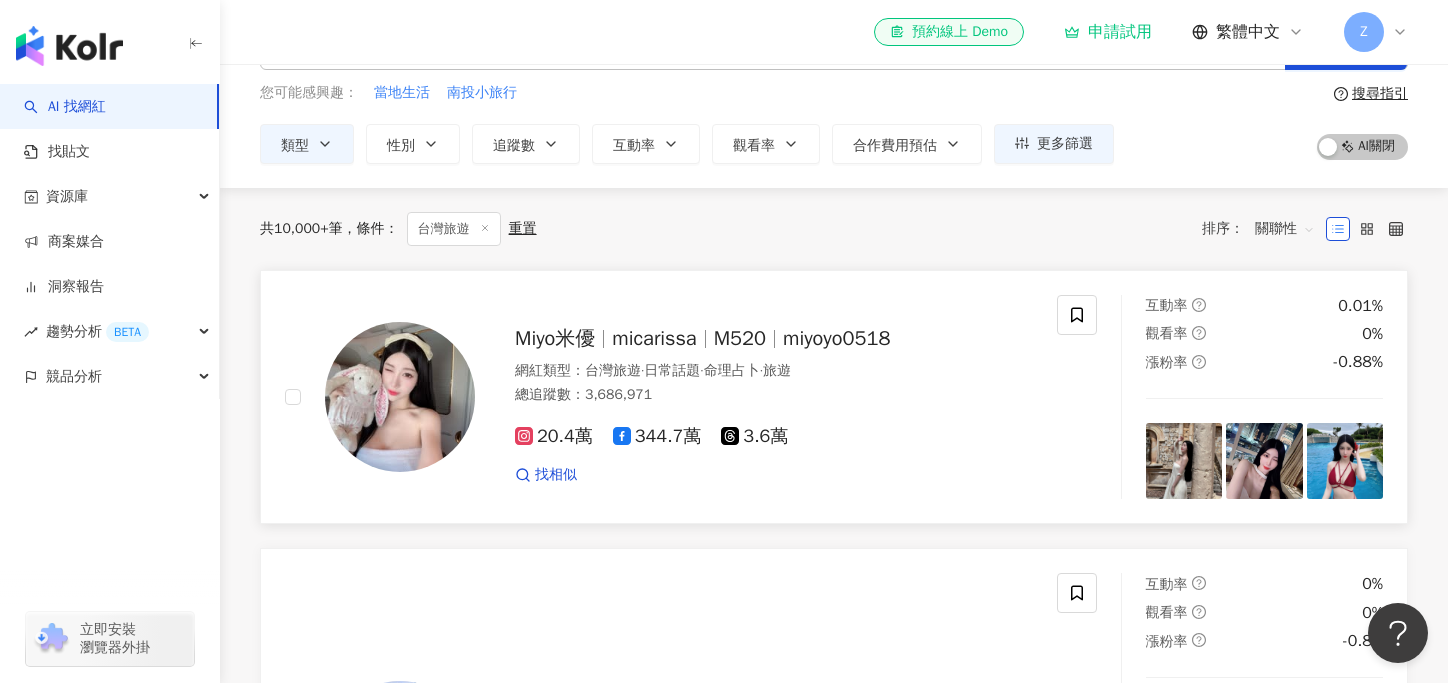 scroll, scrollTop: 77, scrollLeft: 0, axis: vertical 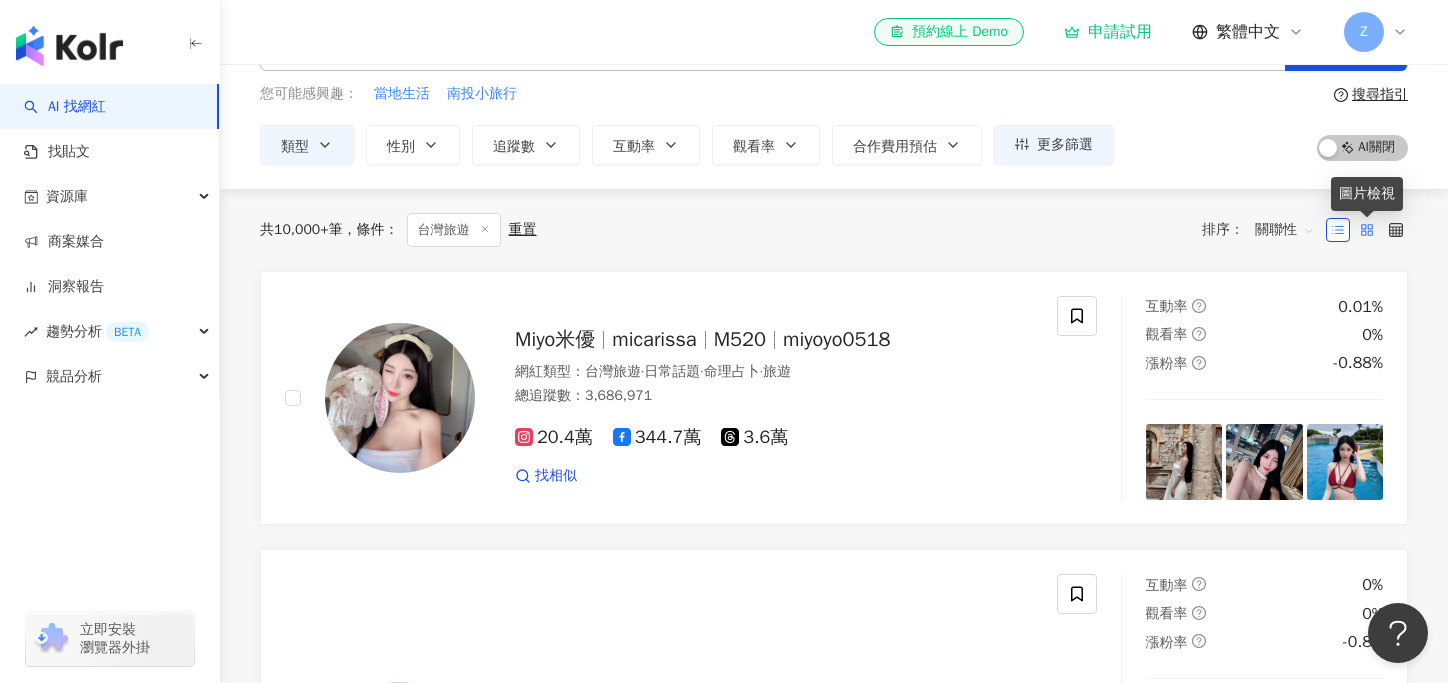 click 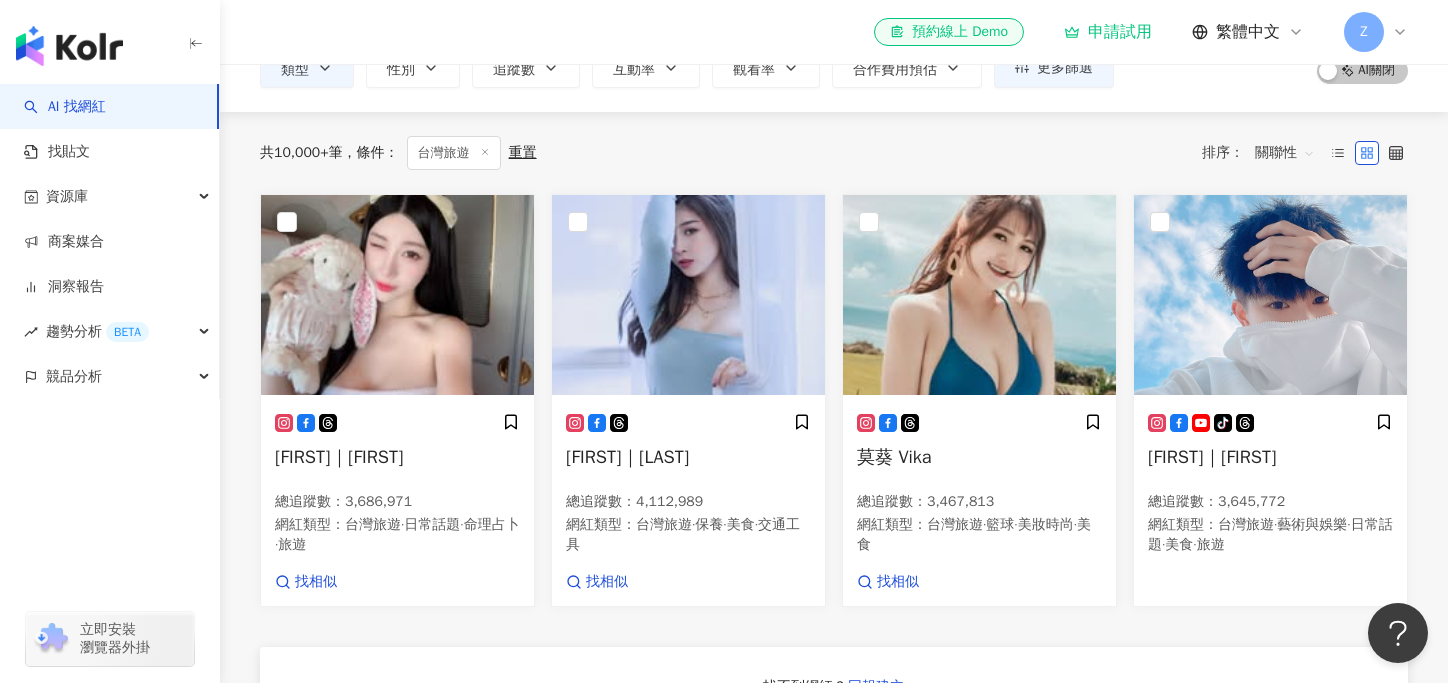 scroll, scrollTop: 148, scrollLeft: 0, axis: vertical 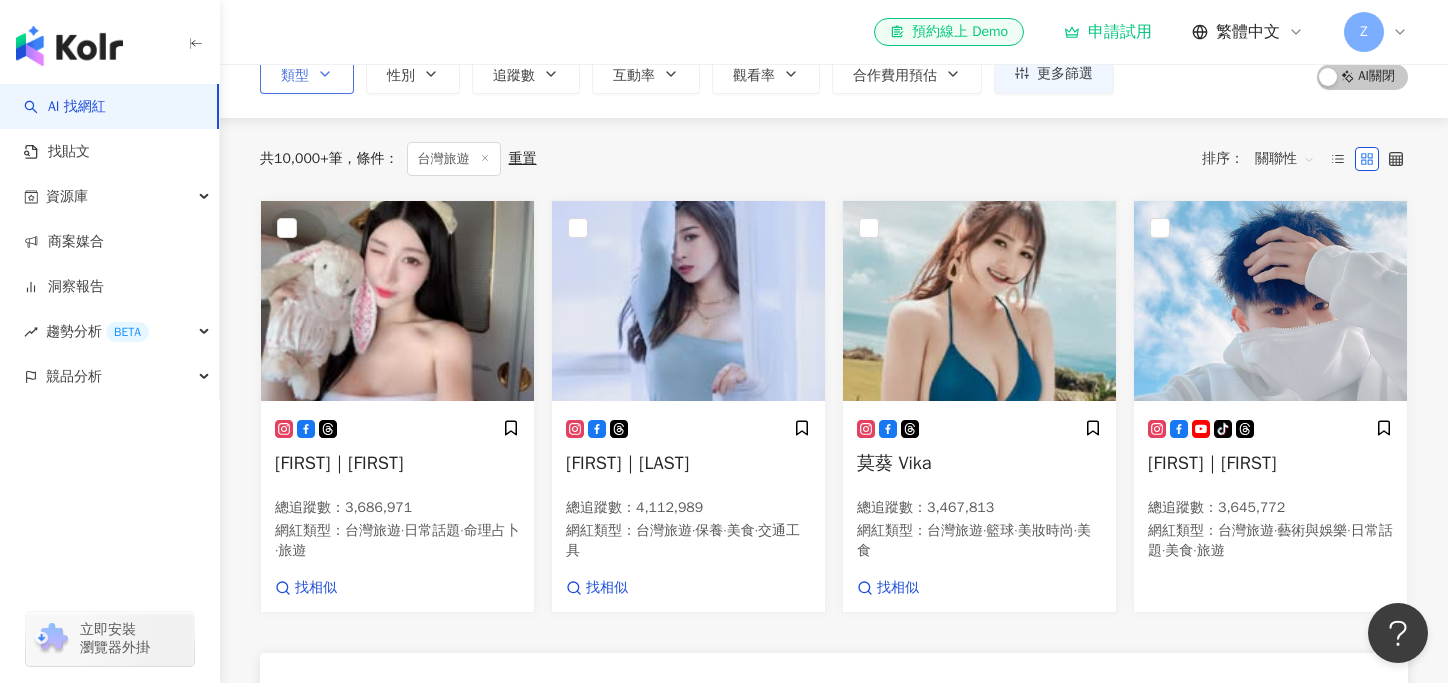 click on "類型" at bounding box center (307, 74) 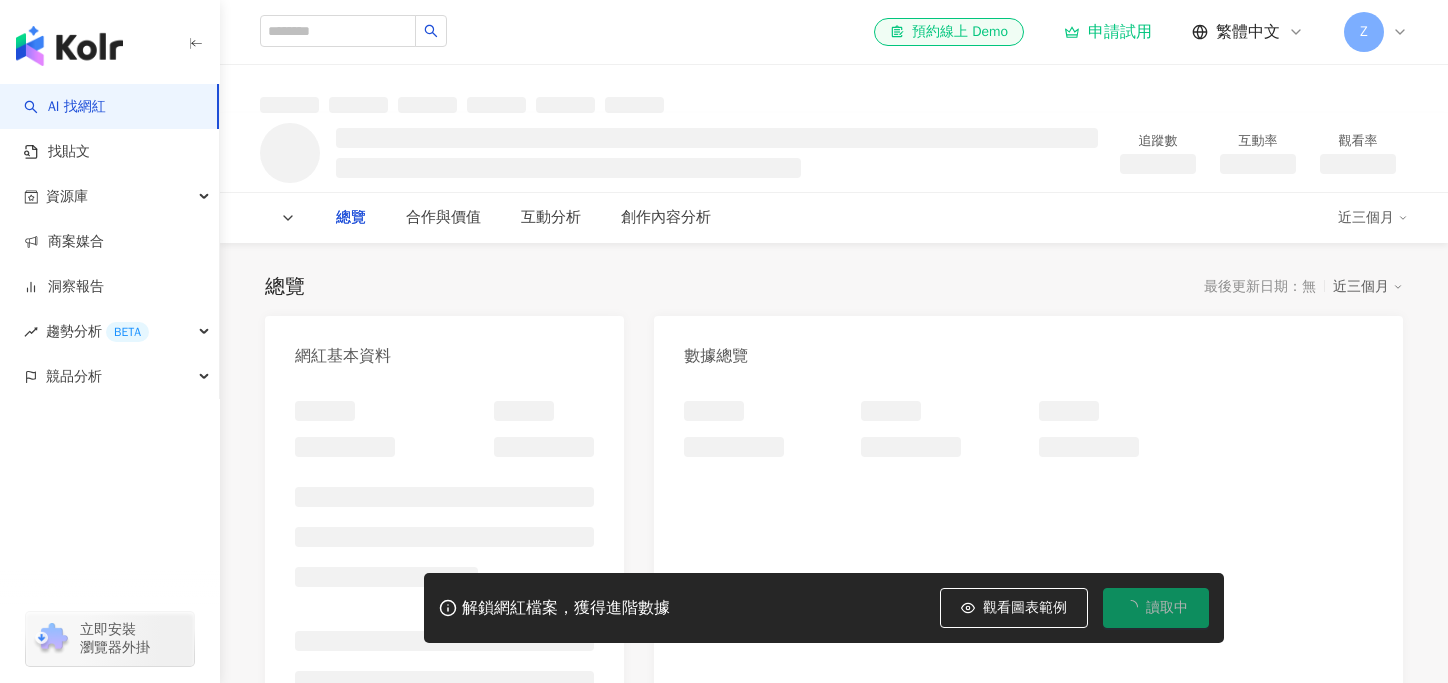 scroll, scrollTop: 0, scrollLeft: 0, axis: both 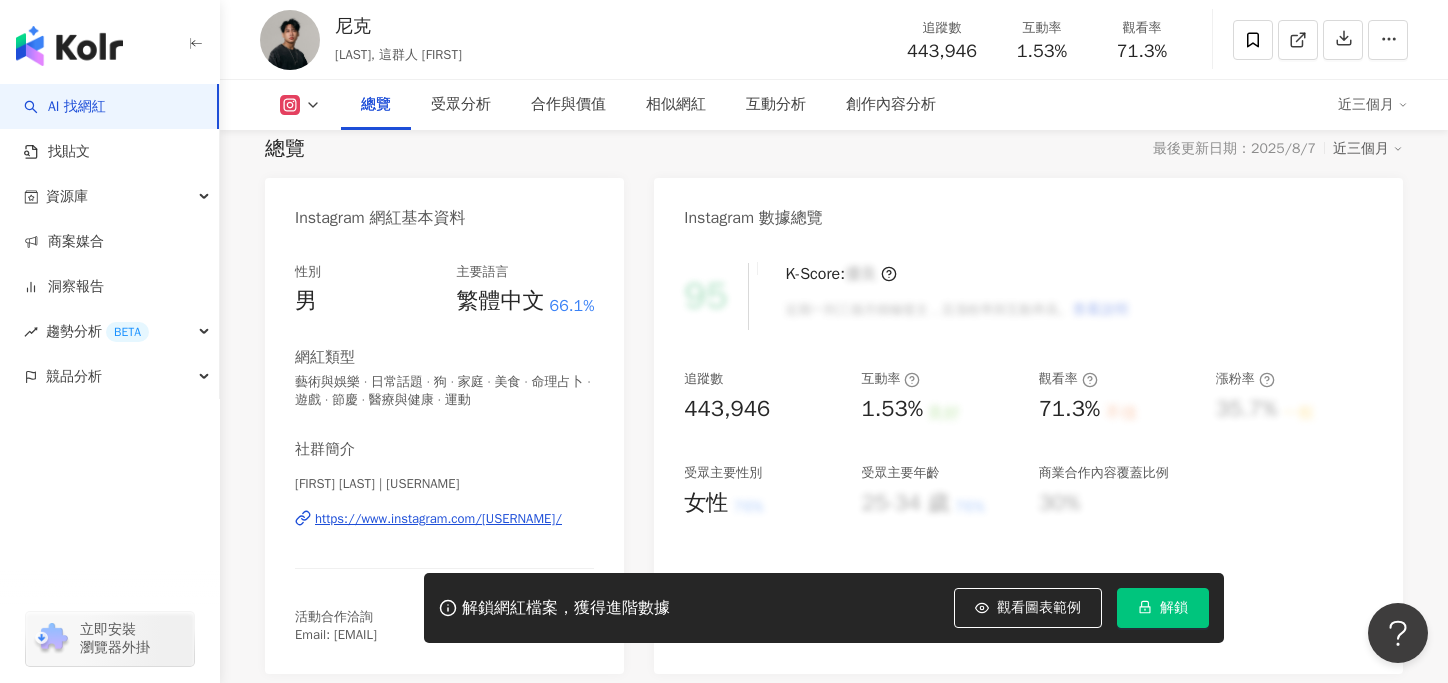 click on "https://www.instagram.com/[USERNAME]/" at bounding box center (438, 519) 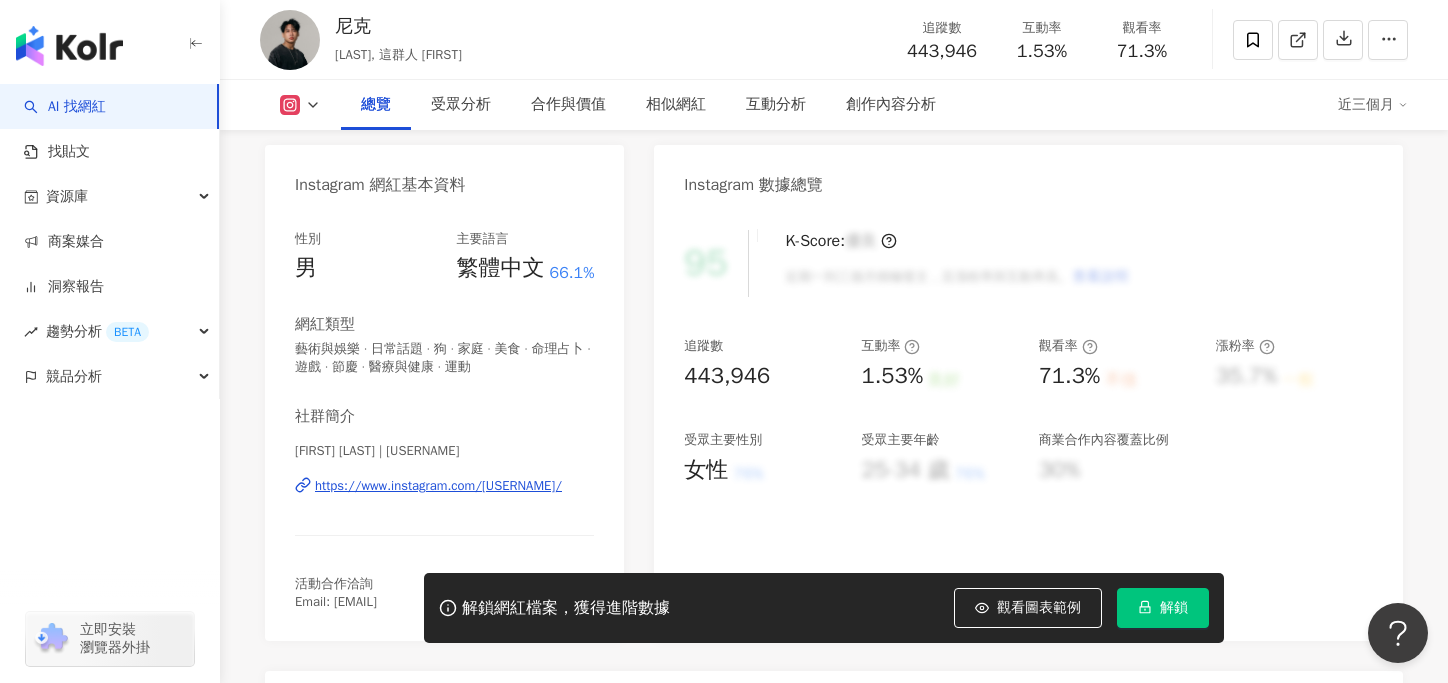 scroll, scrollTop: 155, scrollLeft: 0, axis: vertical 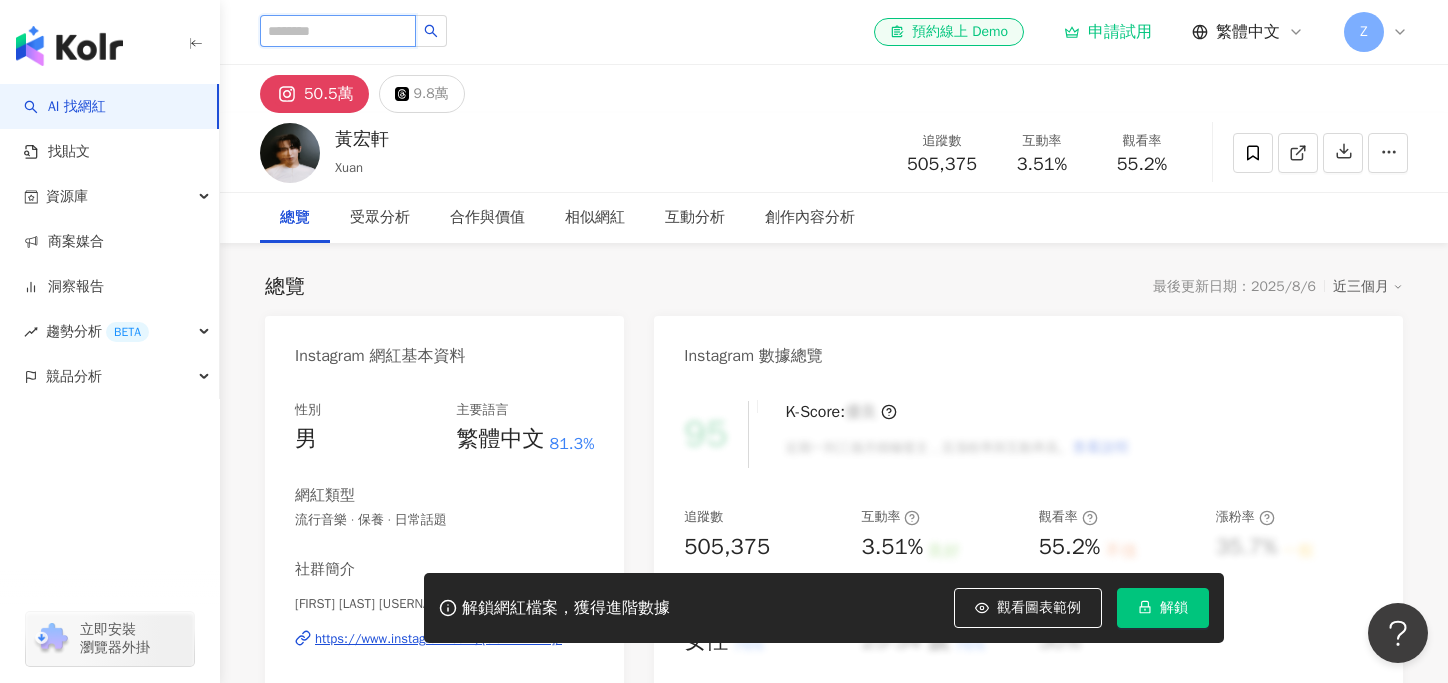click at bounding box center [338, 31] 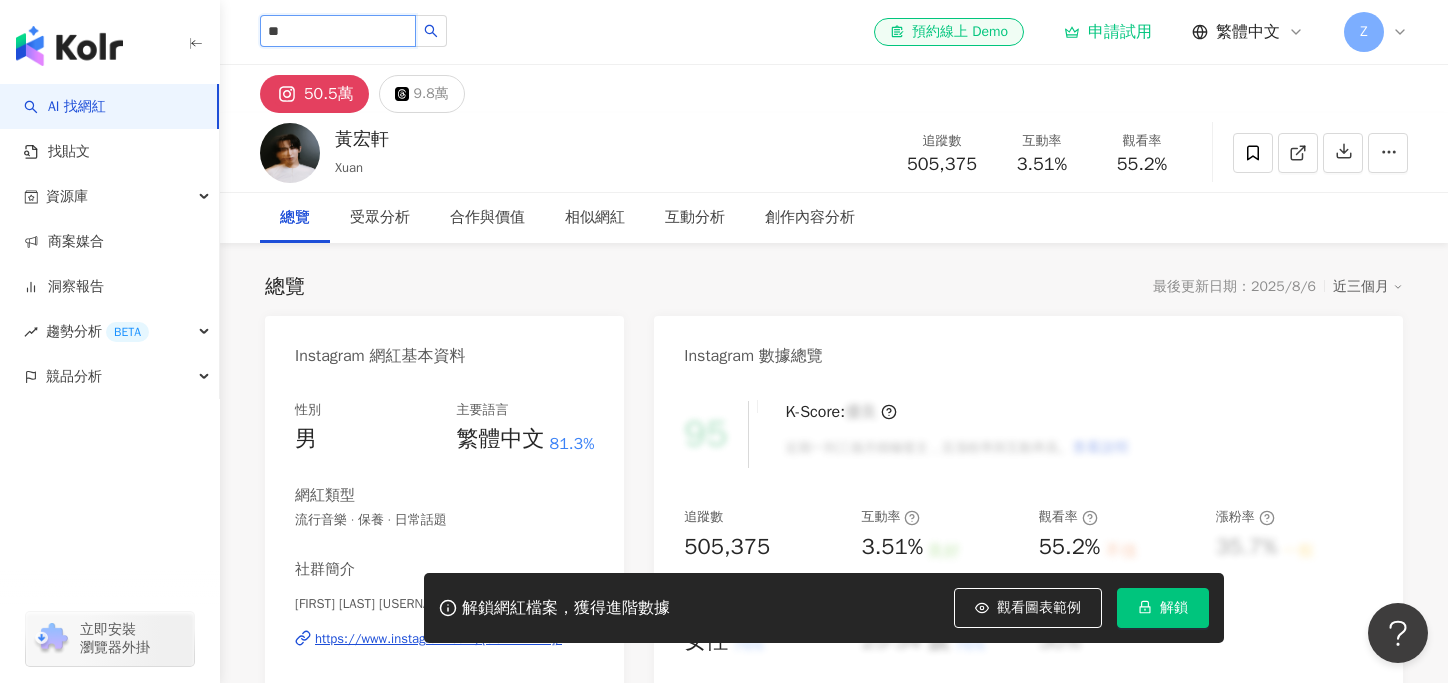 type on "**" 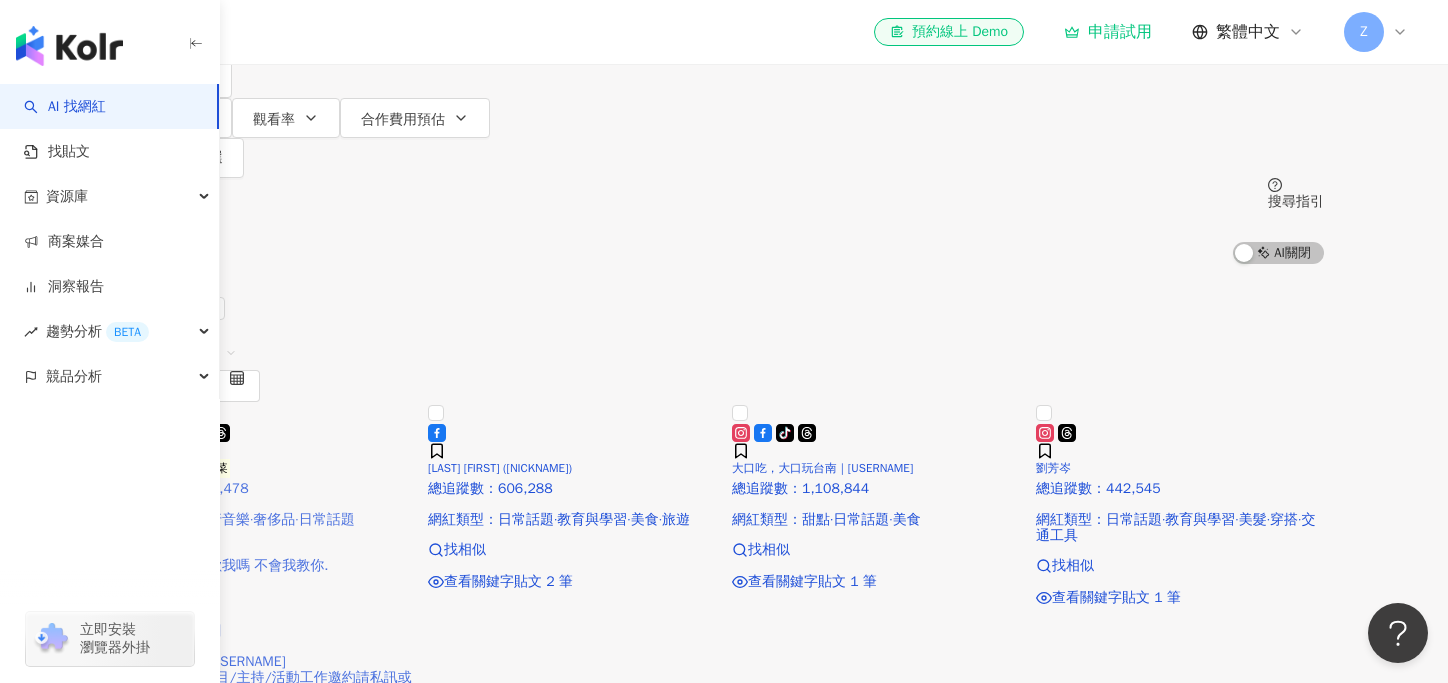 scroll, scrollTop: 191, scrollLeft: 0, axis: vertical 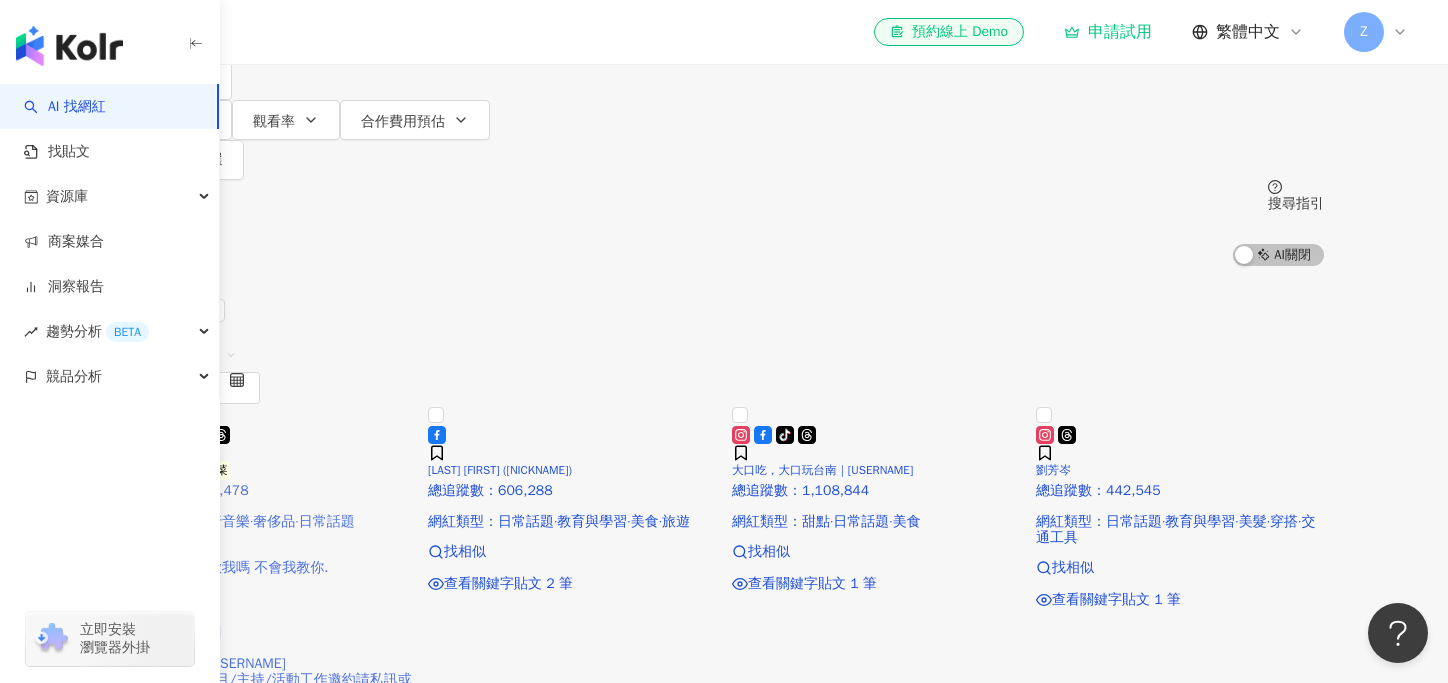 click on "王宇君｜" at bounding box center [163, 470] 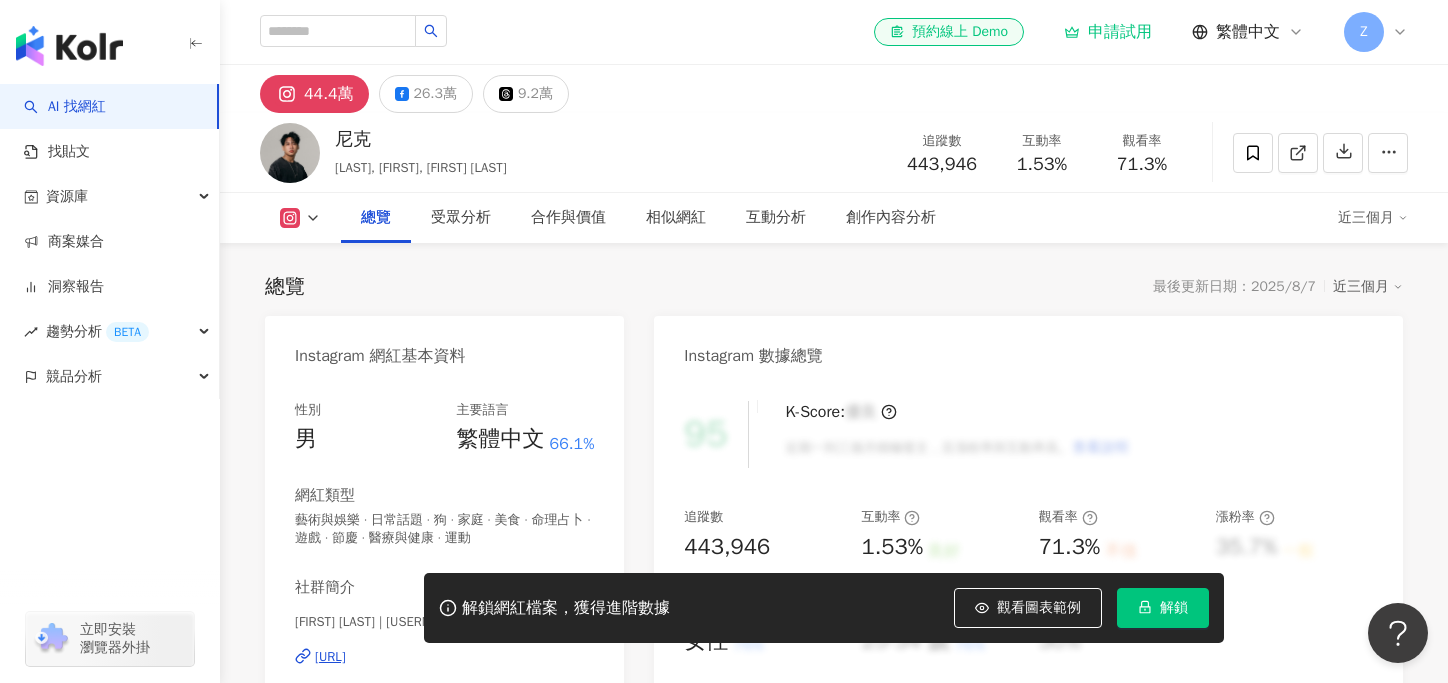scroll, scrollTop: 155, scrollLeft: 0, axis: vertical 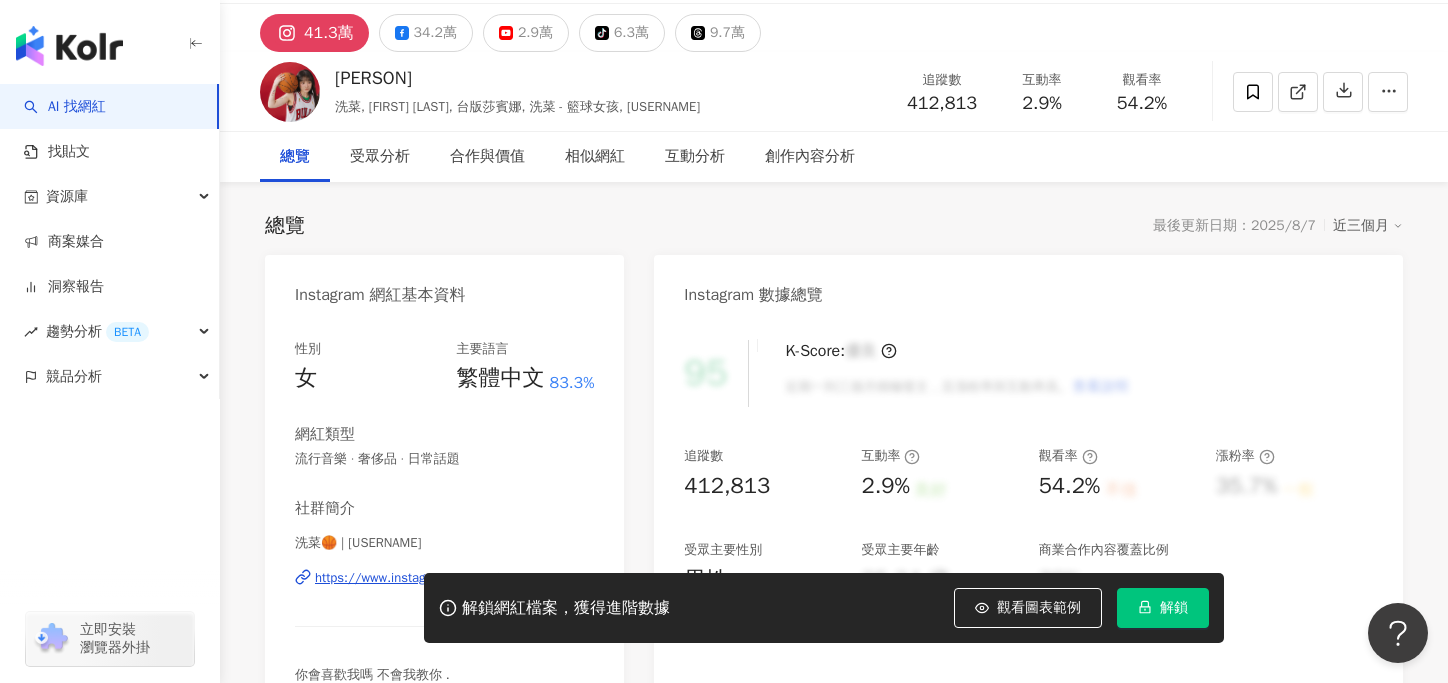 click on "解鎖網紅檔案，獲得進階數據 觀看圖表範例 解鎖" at bounding box center [724, 608] 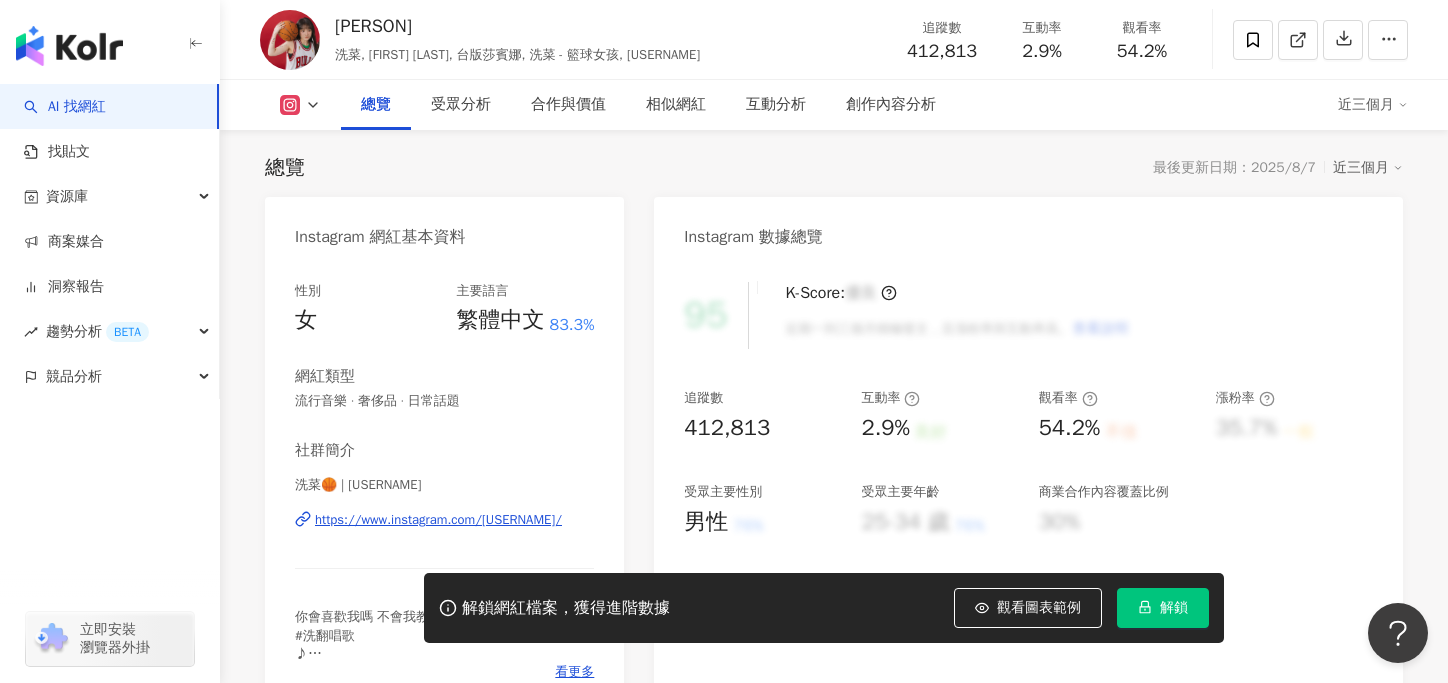 scroll, scrollTop: 135, scrollLeft: 0, axis: vertical 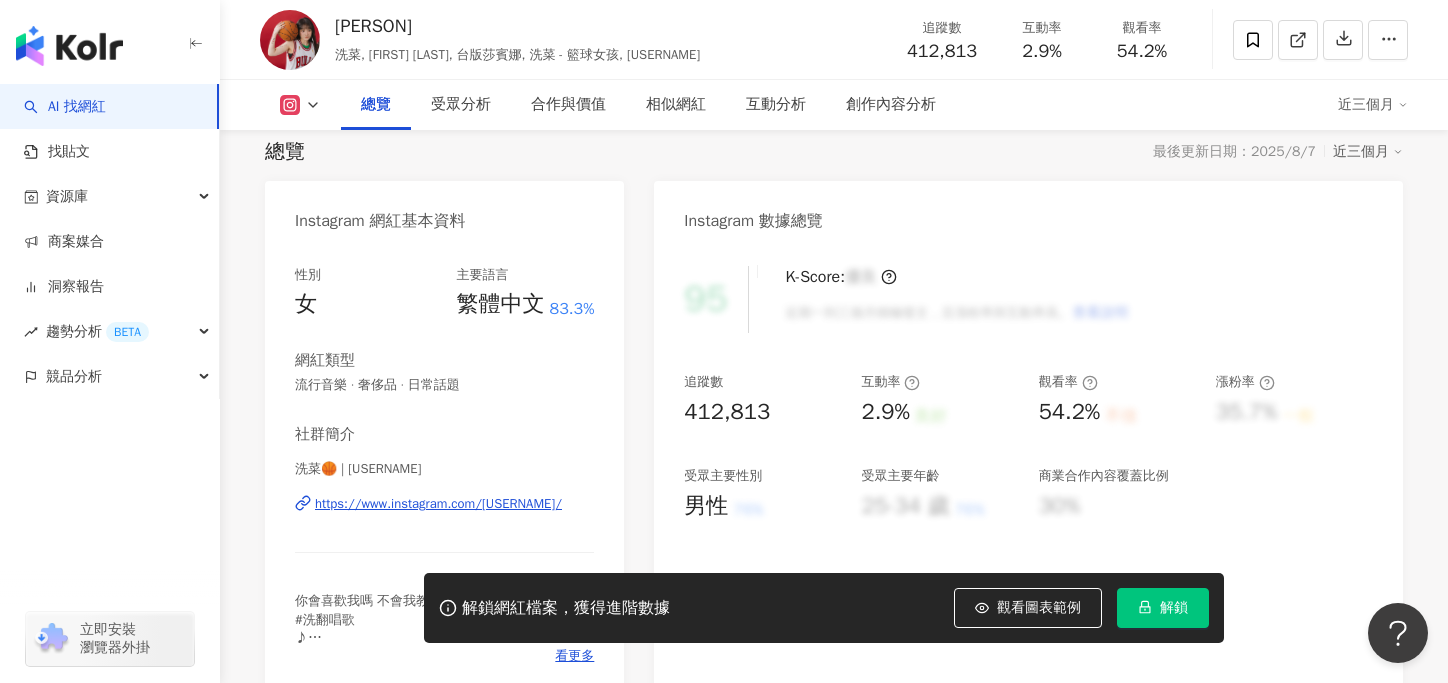 click on "https://www.instagram.com/[USERNAME]/" at bounding box center [438, 504] 